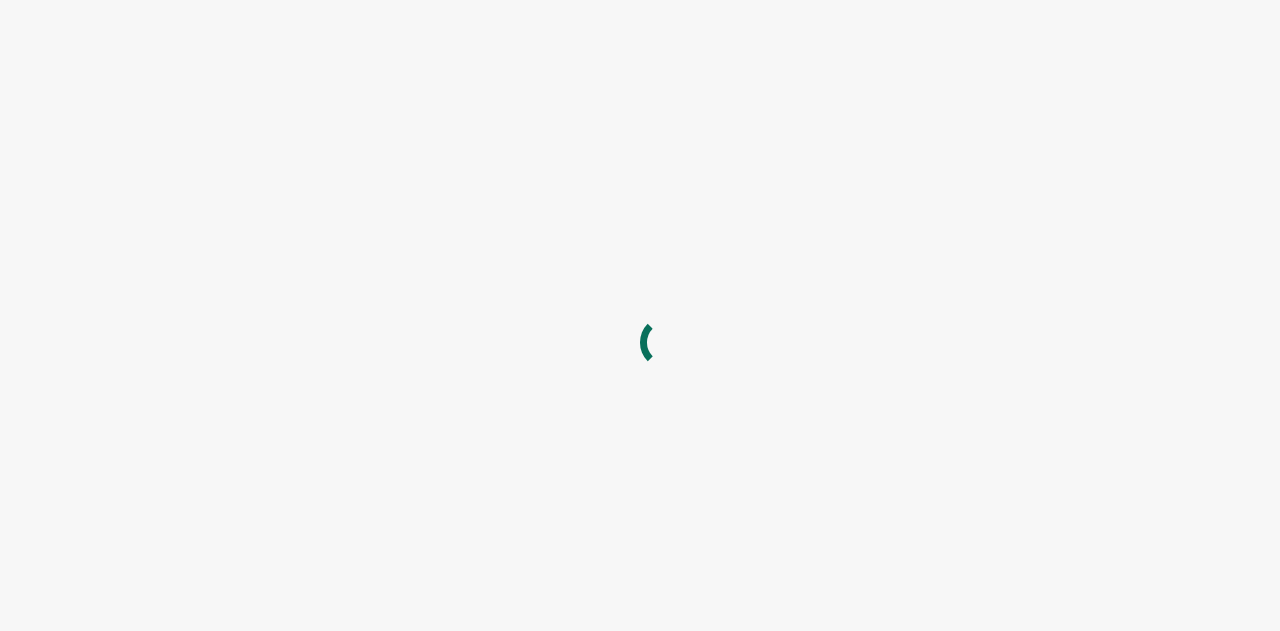 scroll, scrollTop: 0, scrollLeft: 0, axis: both 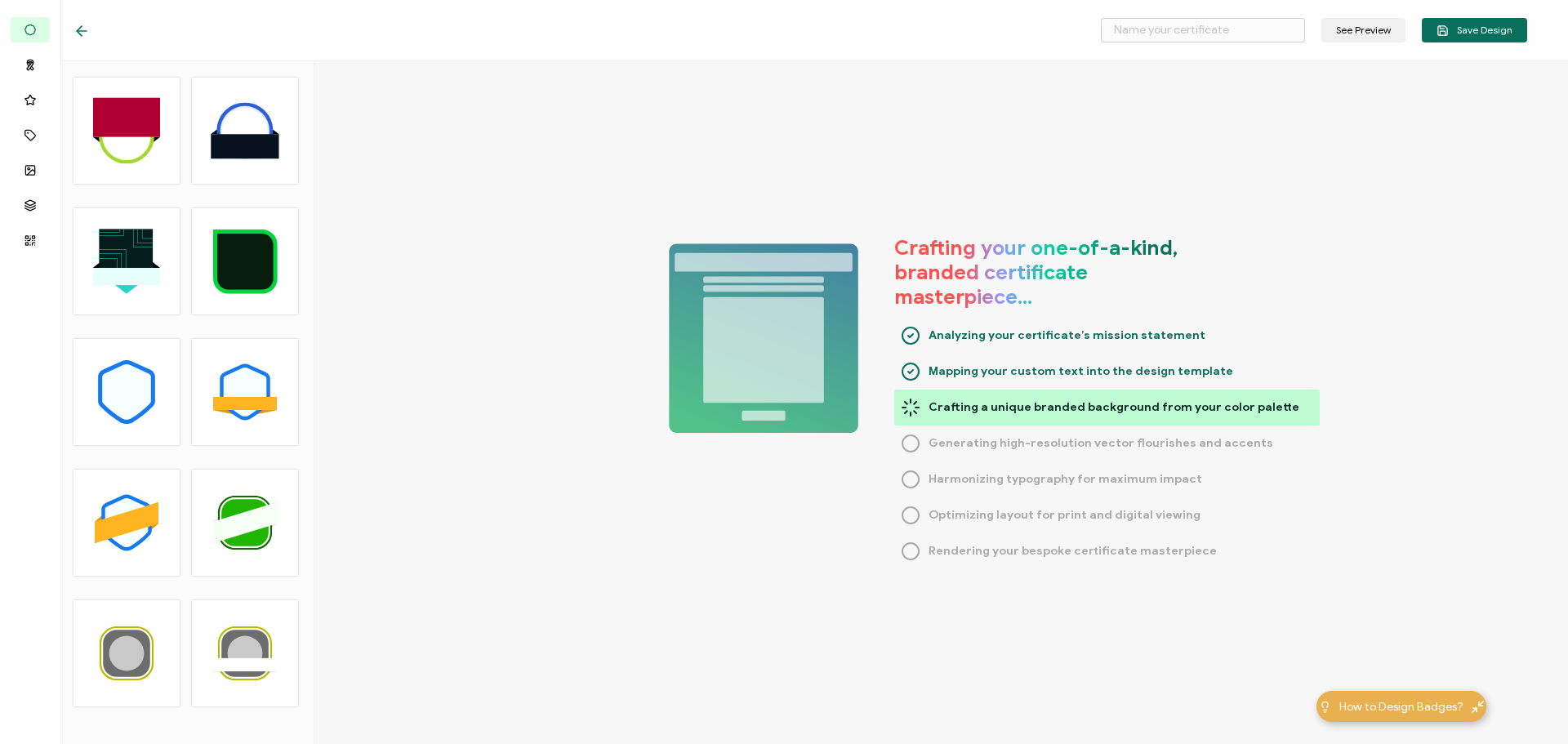 click 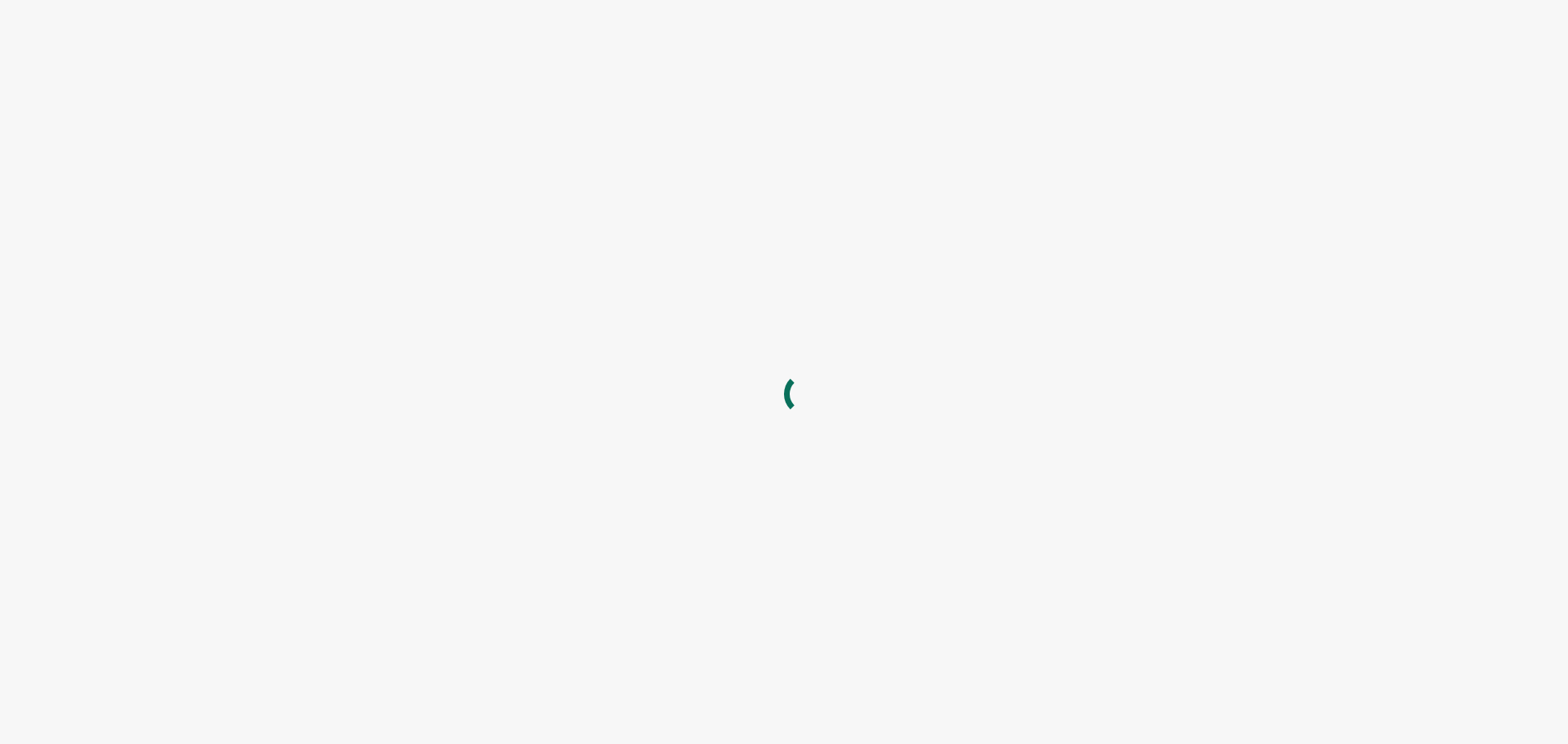 scroll, scrollTop: 0, scrollLeft: 0, axis: both 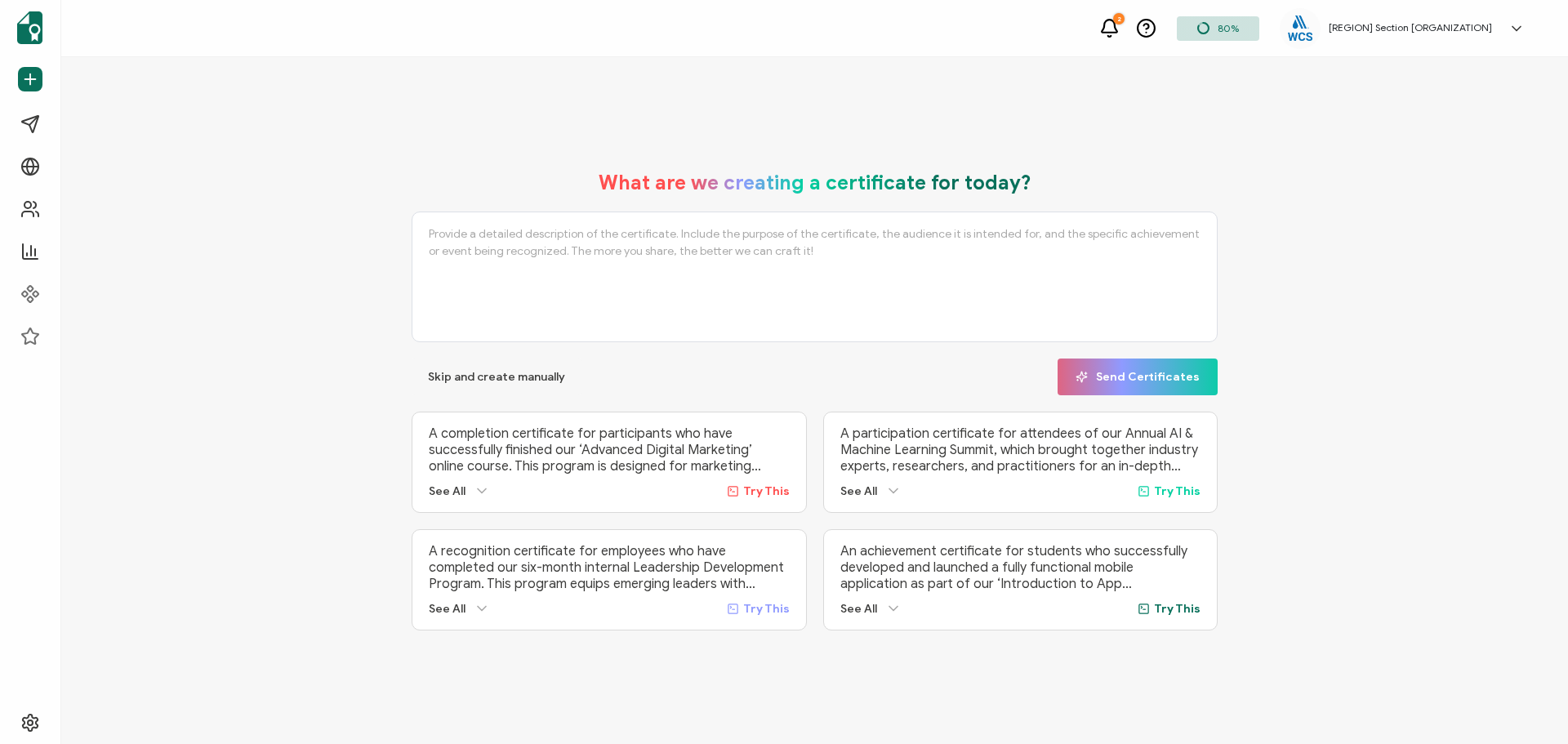 click 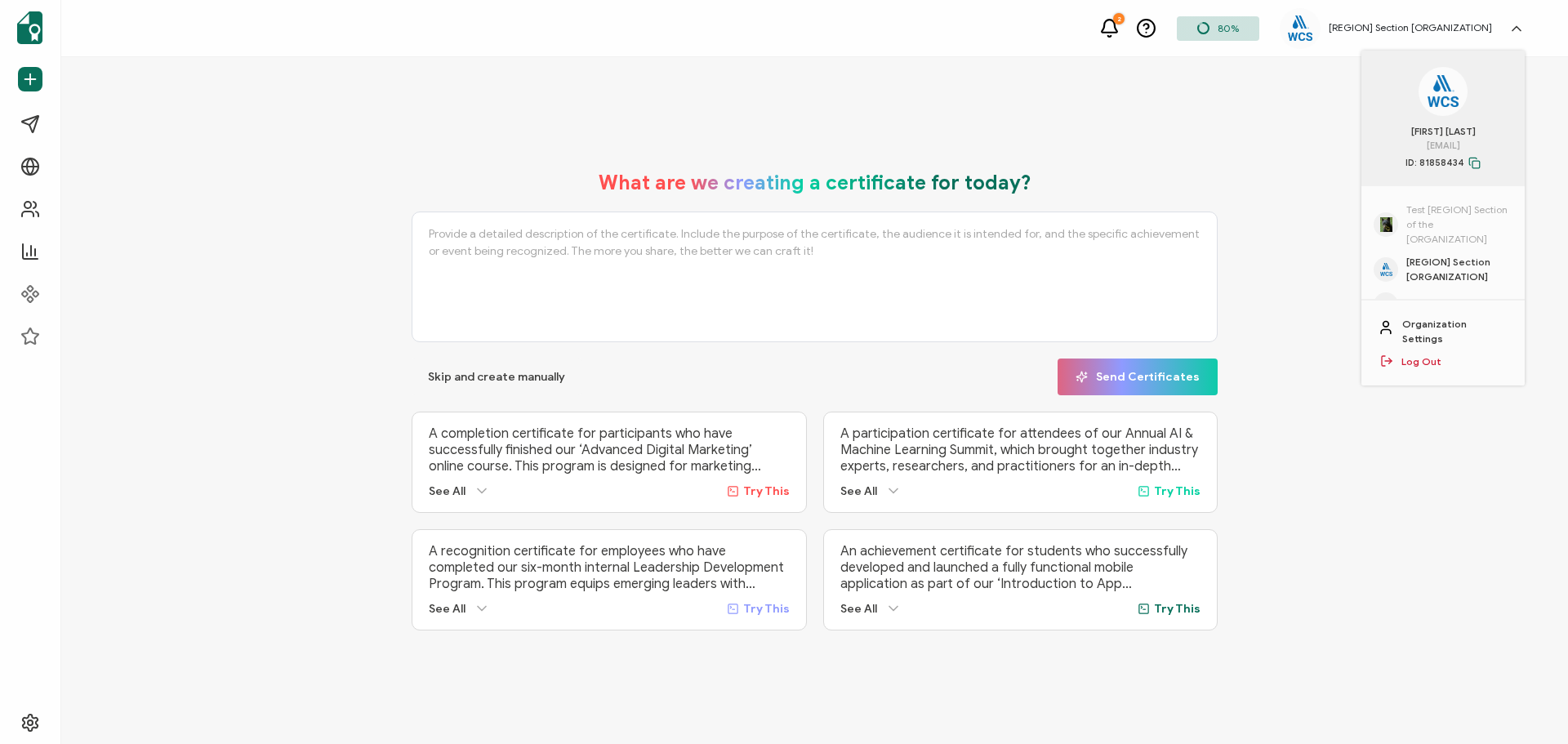 click on "Log Out" at bounding box center (1421, 362) 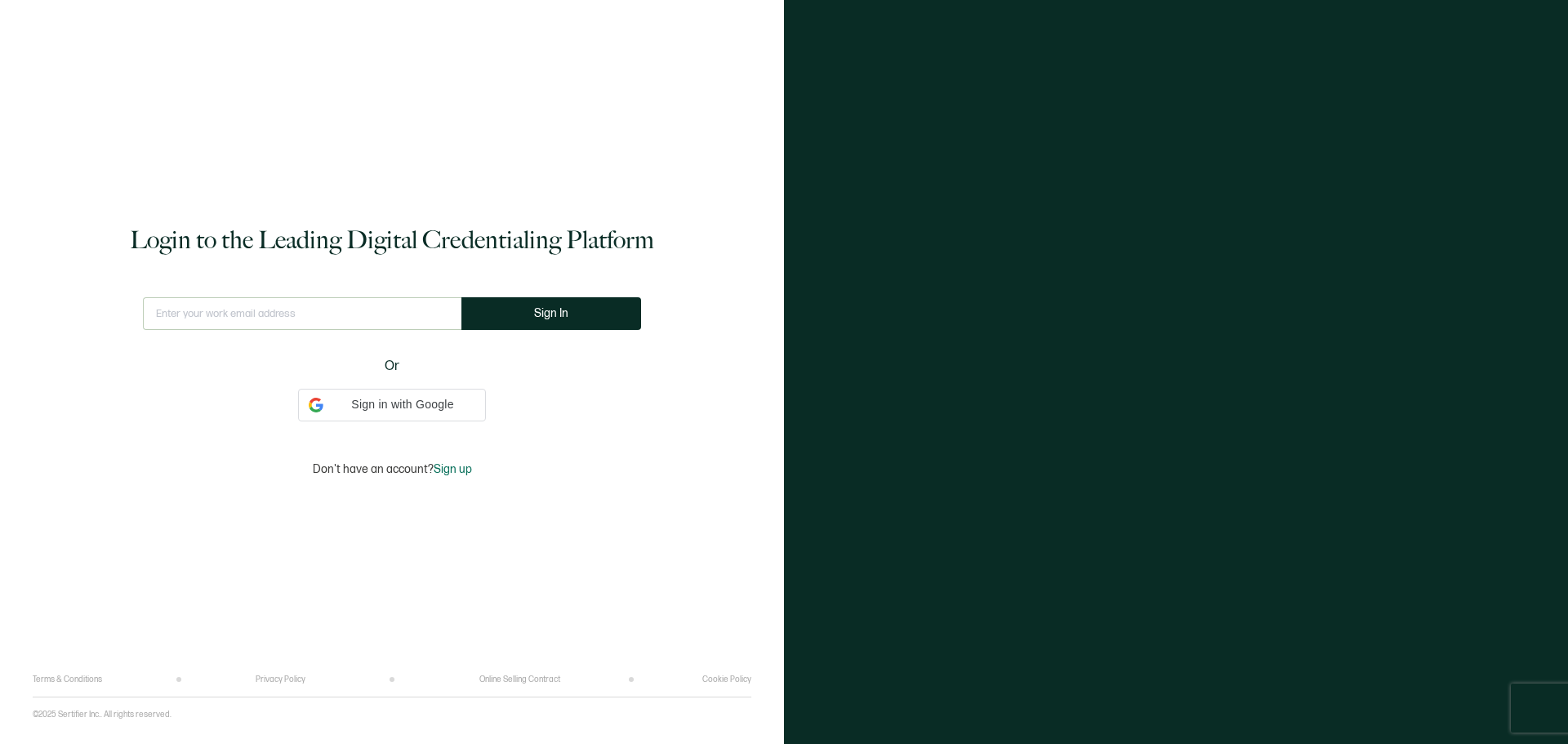 scroll, scrollTop: 0, scrollLeft: 0, axis: both 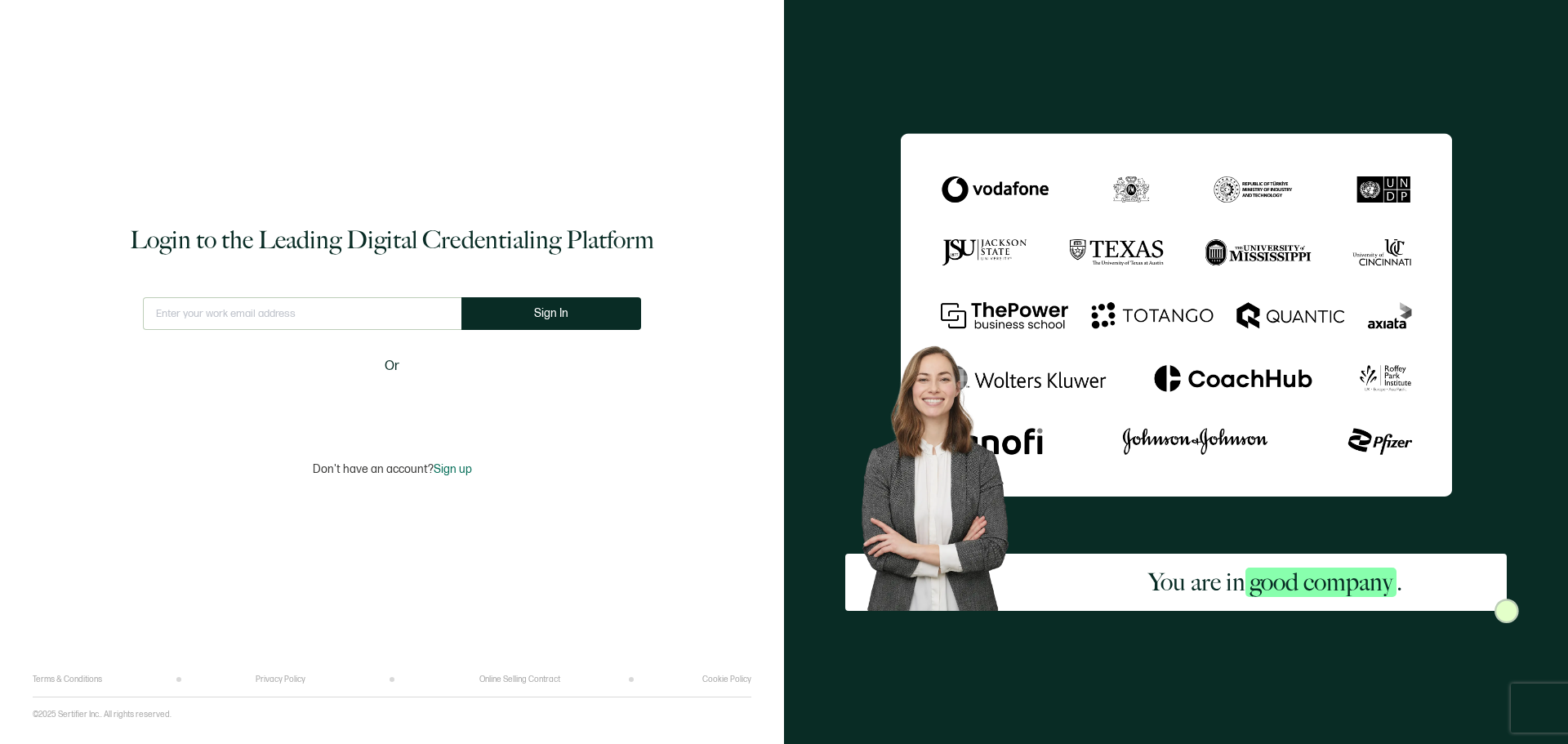 click at bounding box center [302, 314] 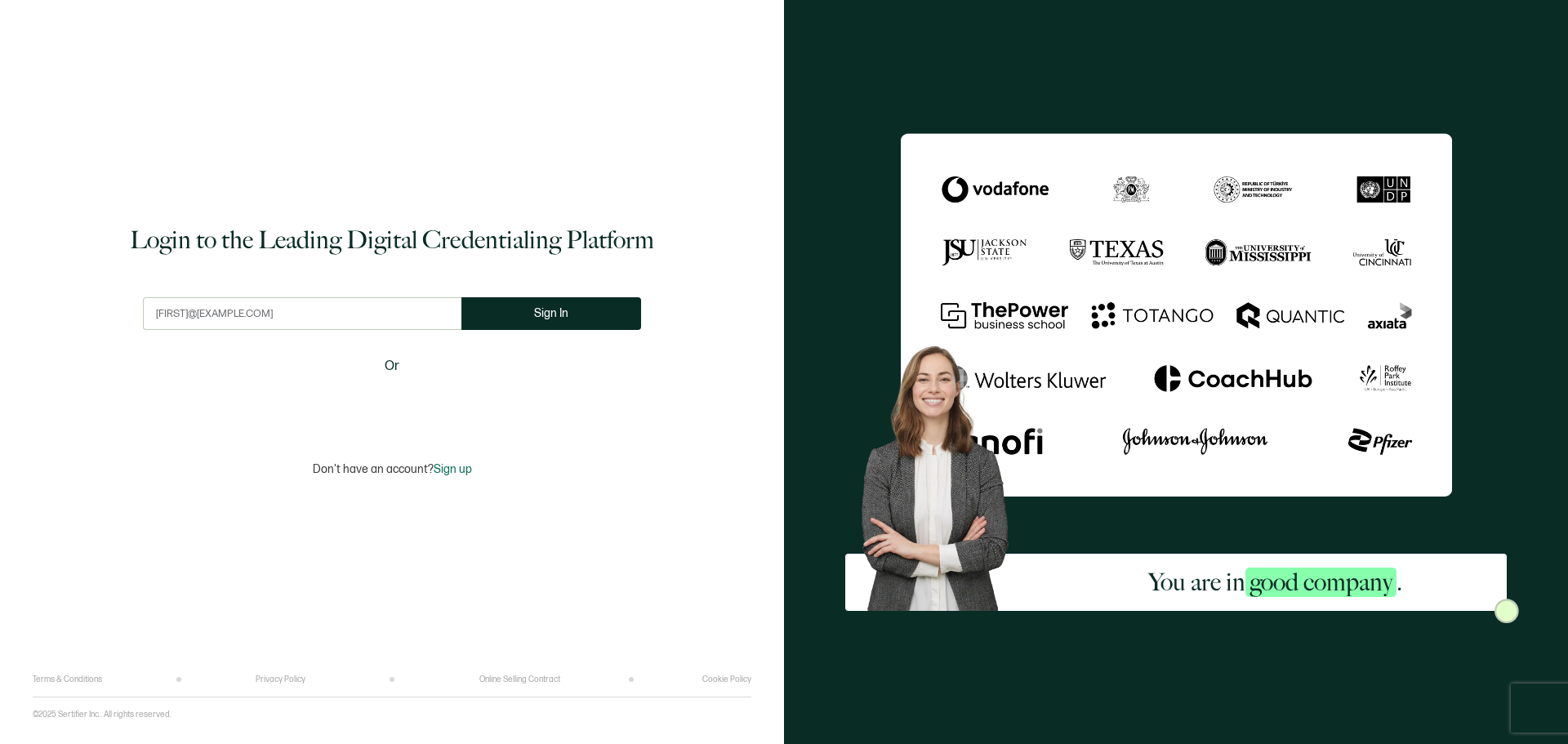 type on "[FIRST]@[EXAMPLE.COM]" 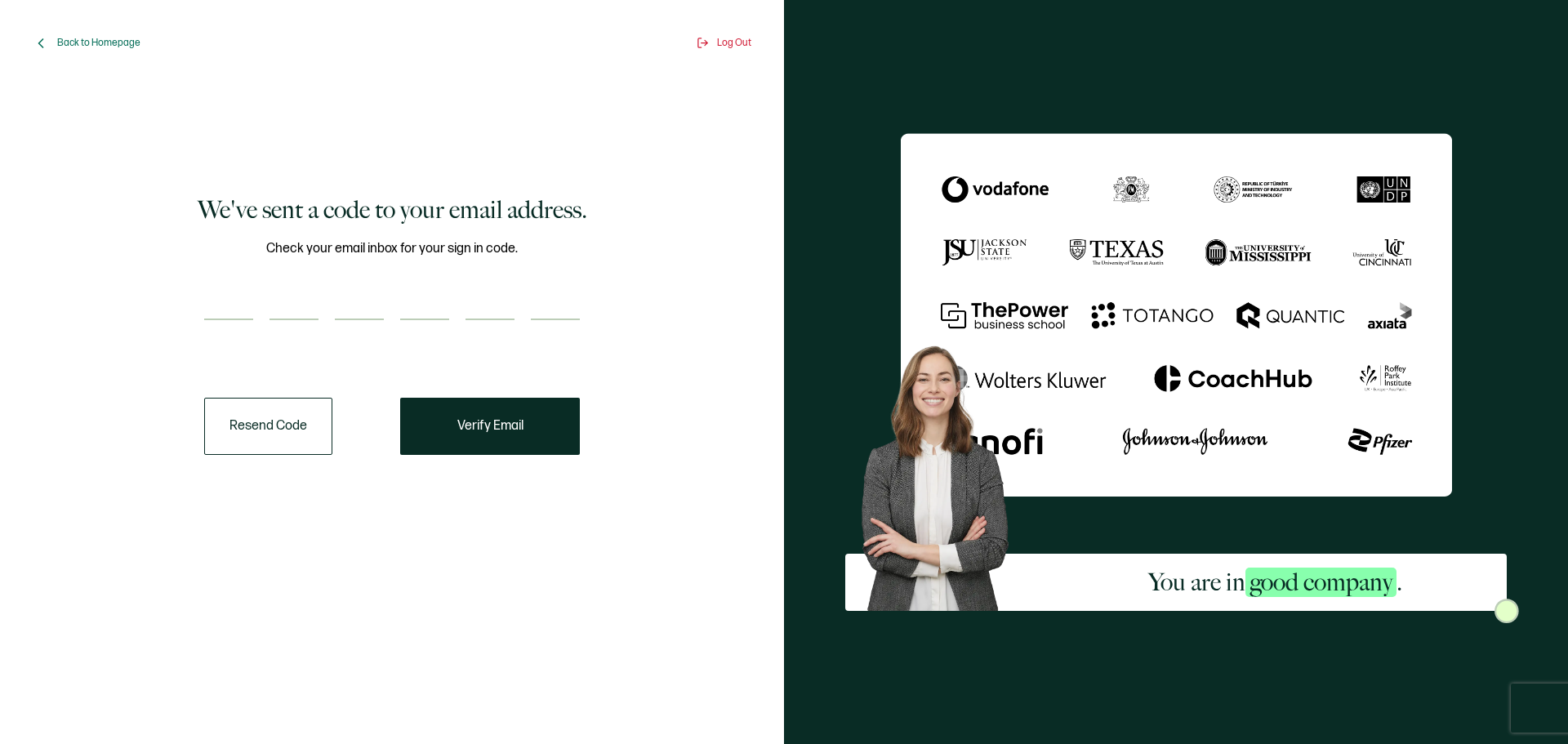 click at bounding box center (229, 304) 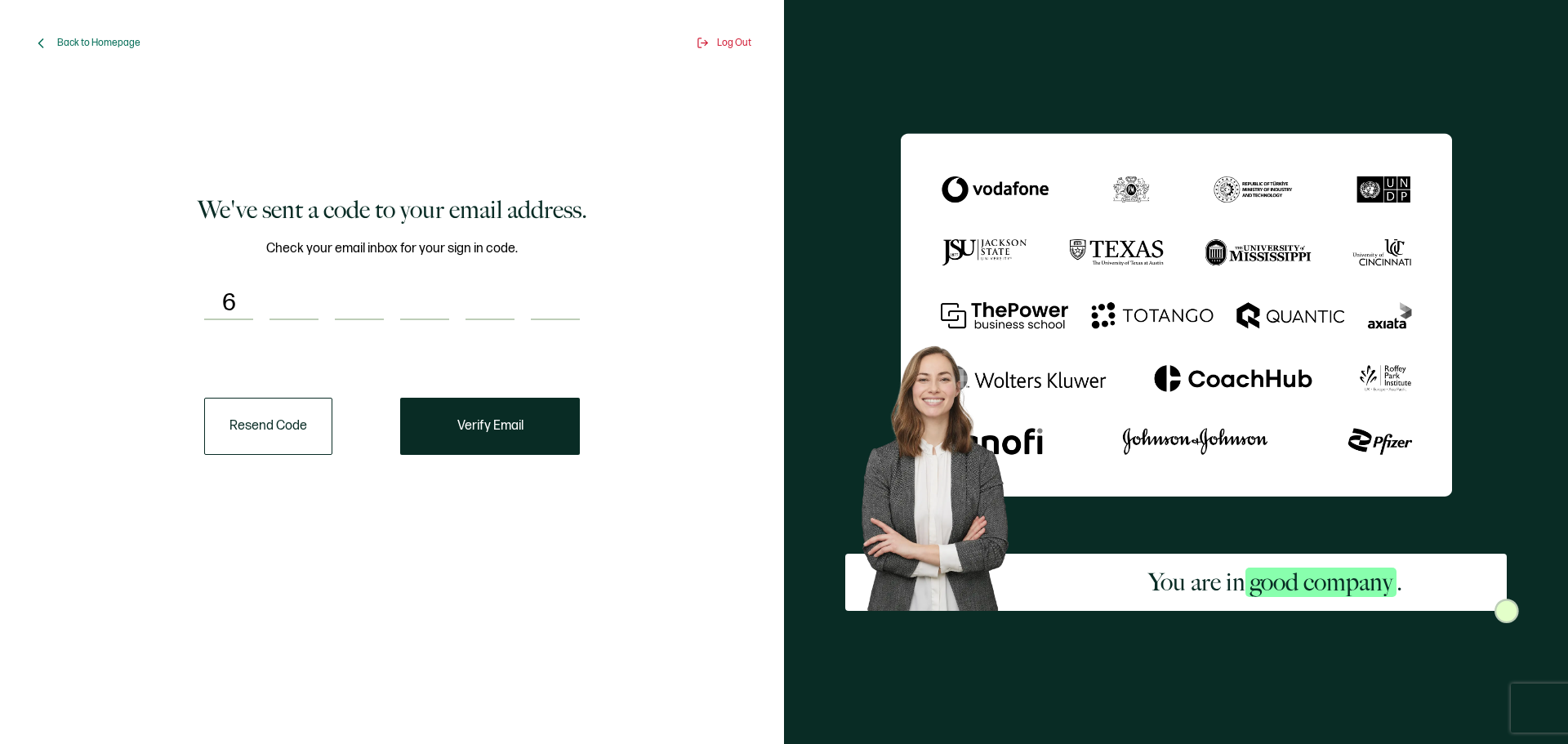 type on "3" 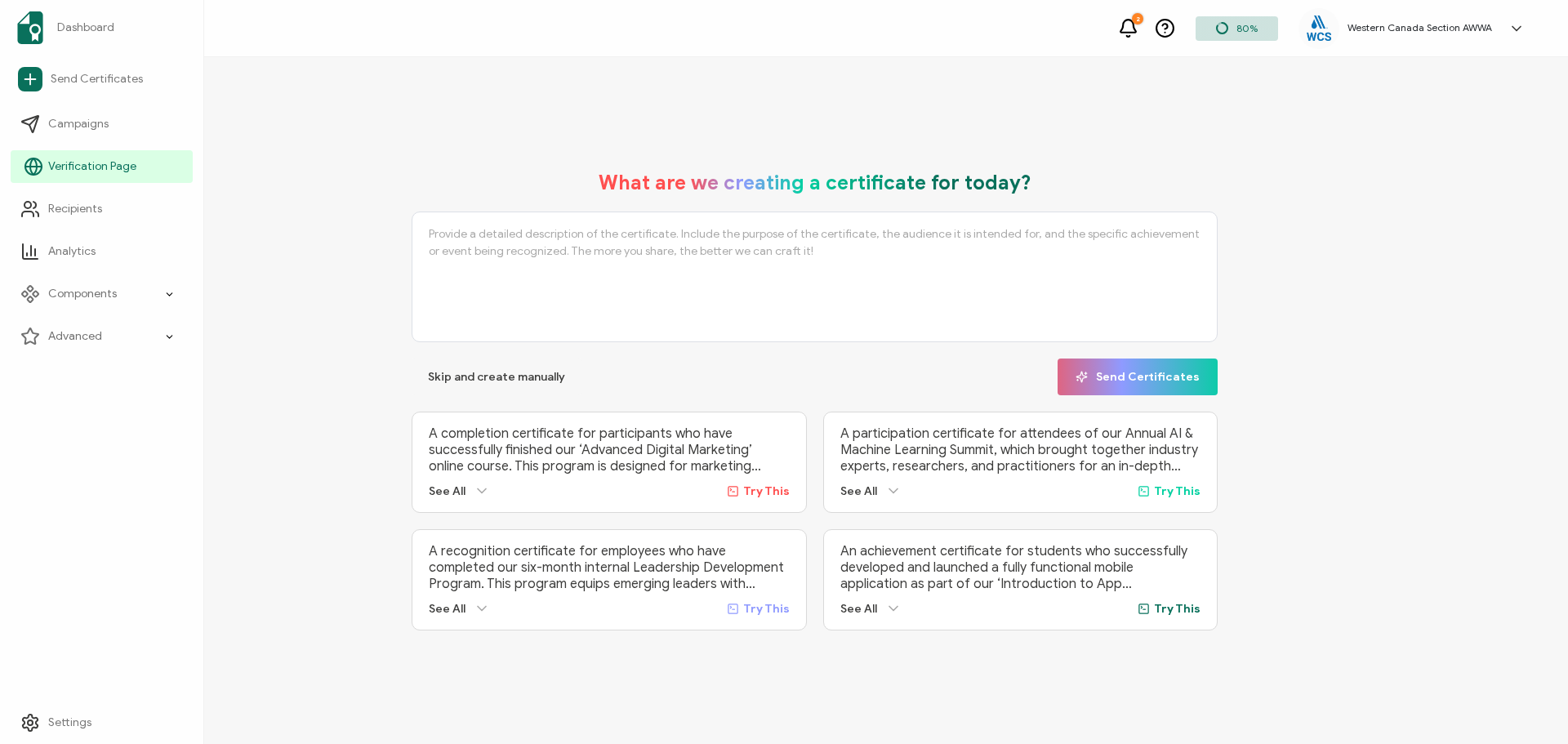 click on "Verification Page" at bounding box center [92, 167] 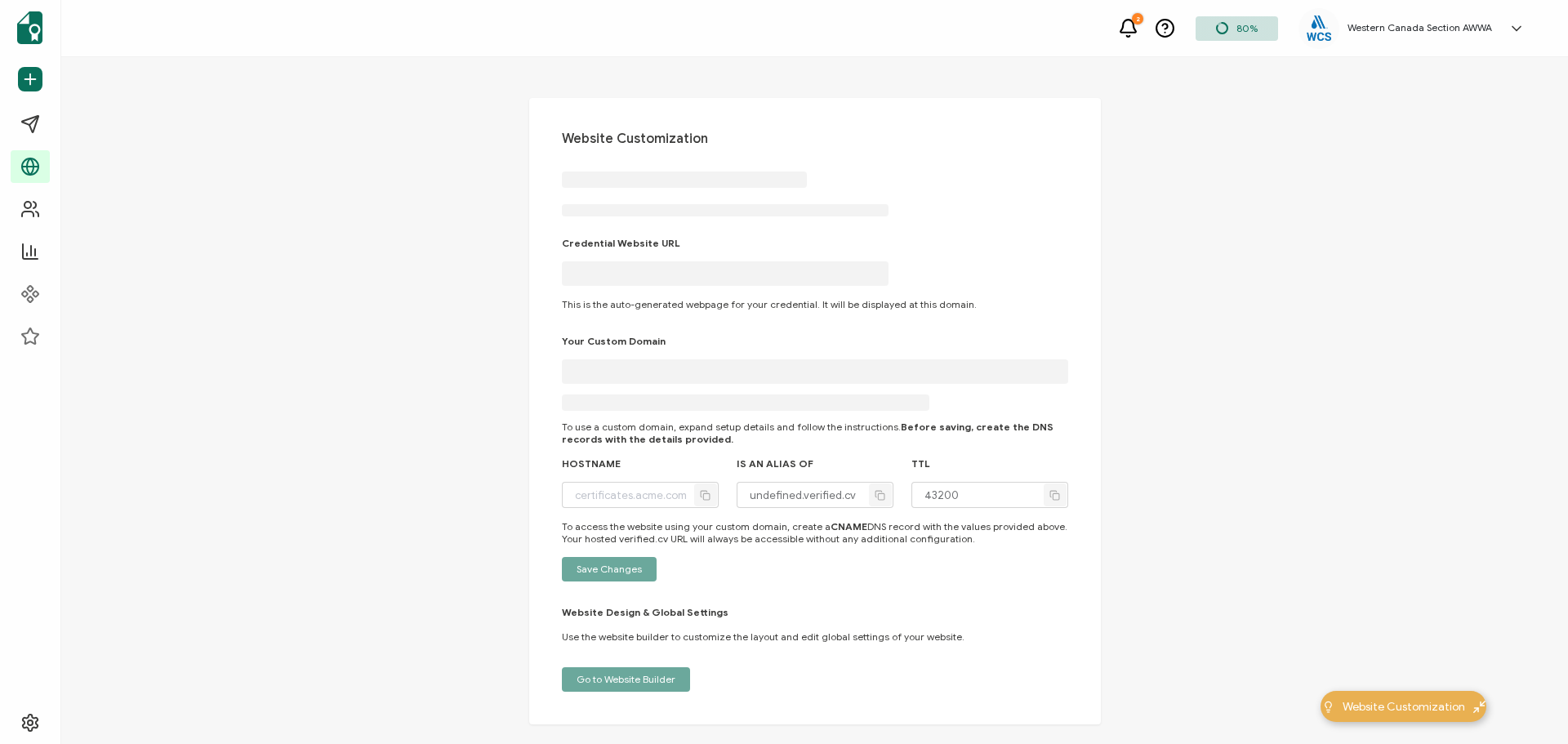 type on "wcsawwa.verified.cv" 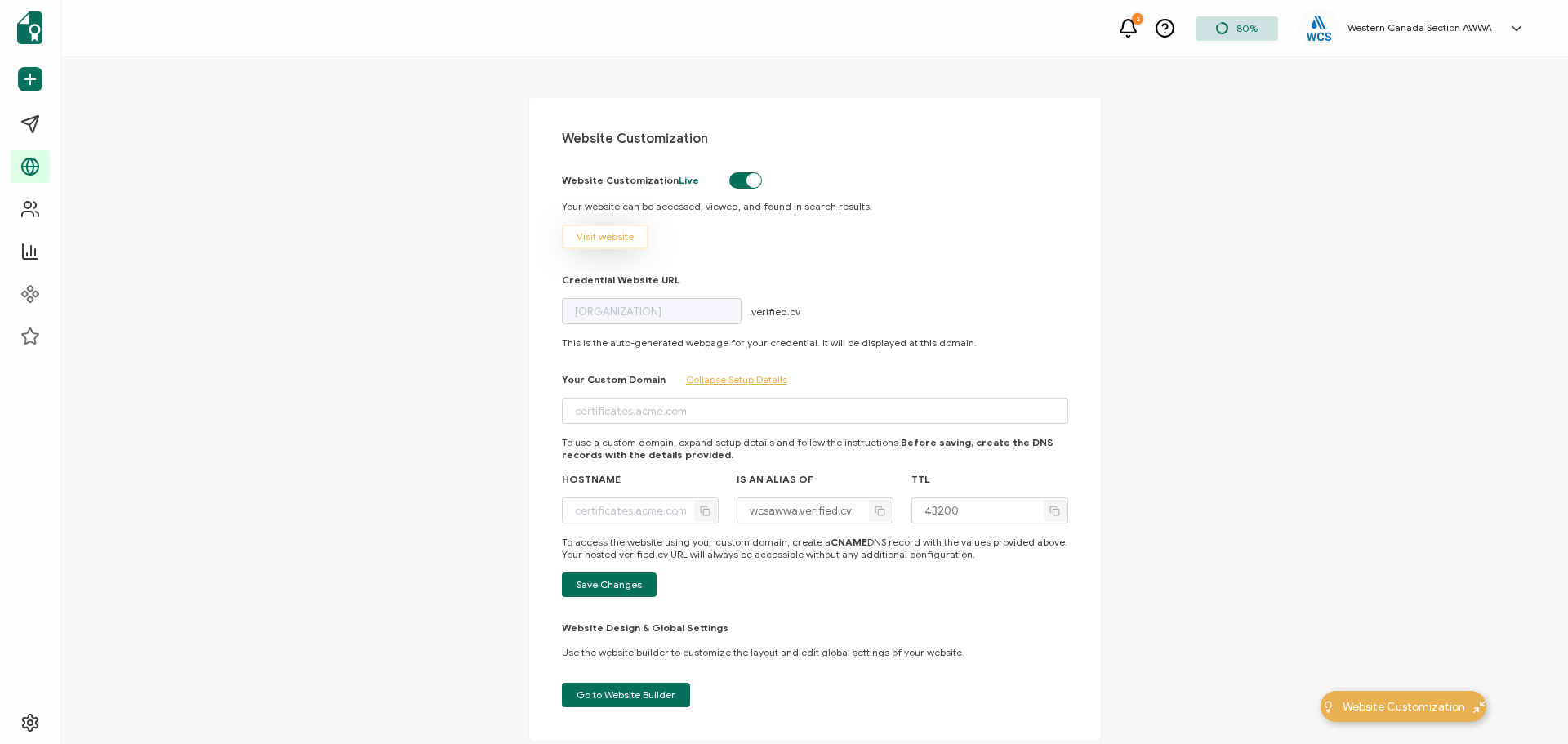 click on "Visit website" at bounding box center (605, 237) 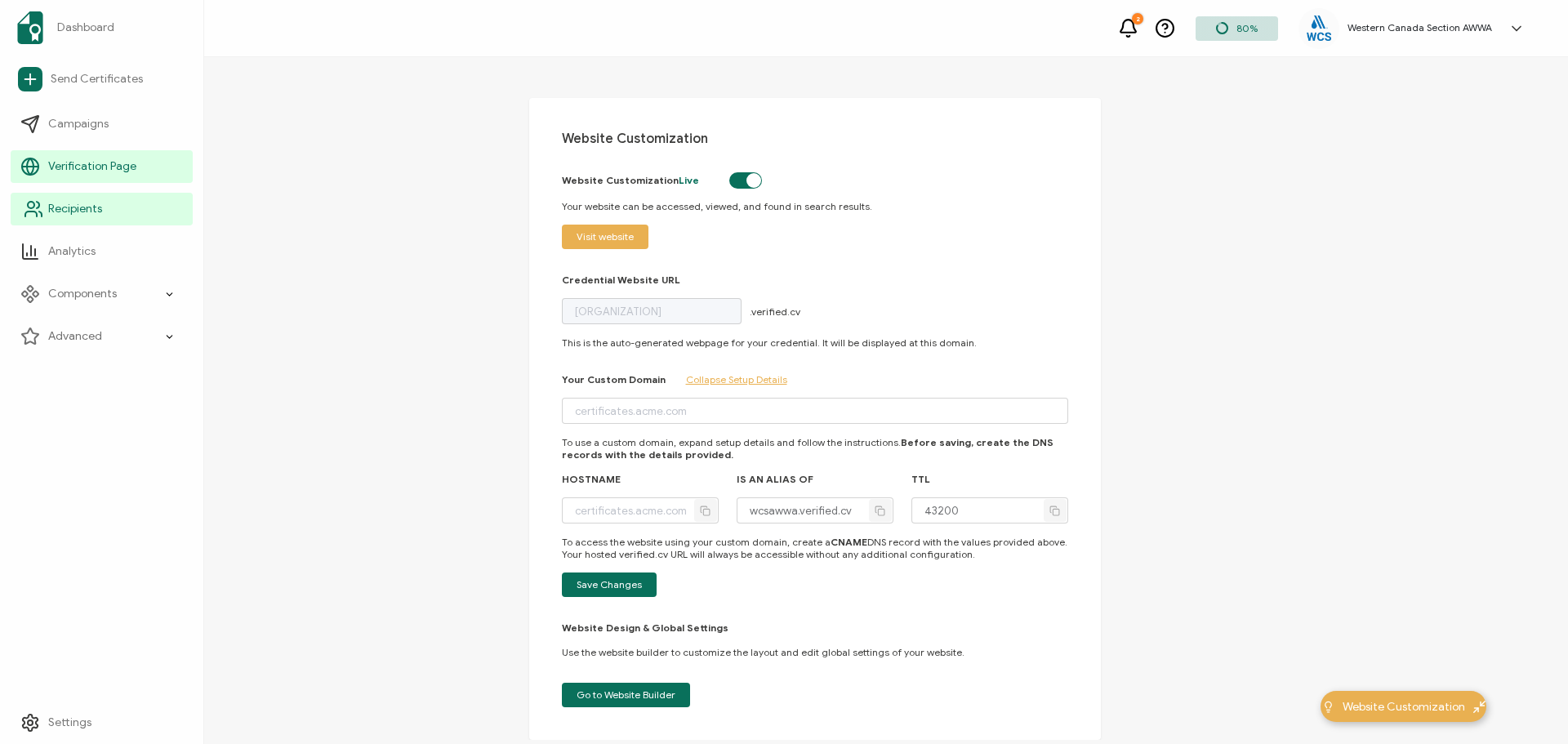 click on "Recipients" at bounding box center [75, 209] 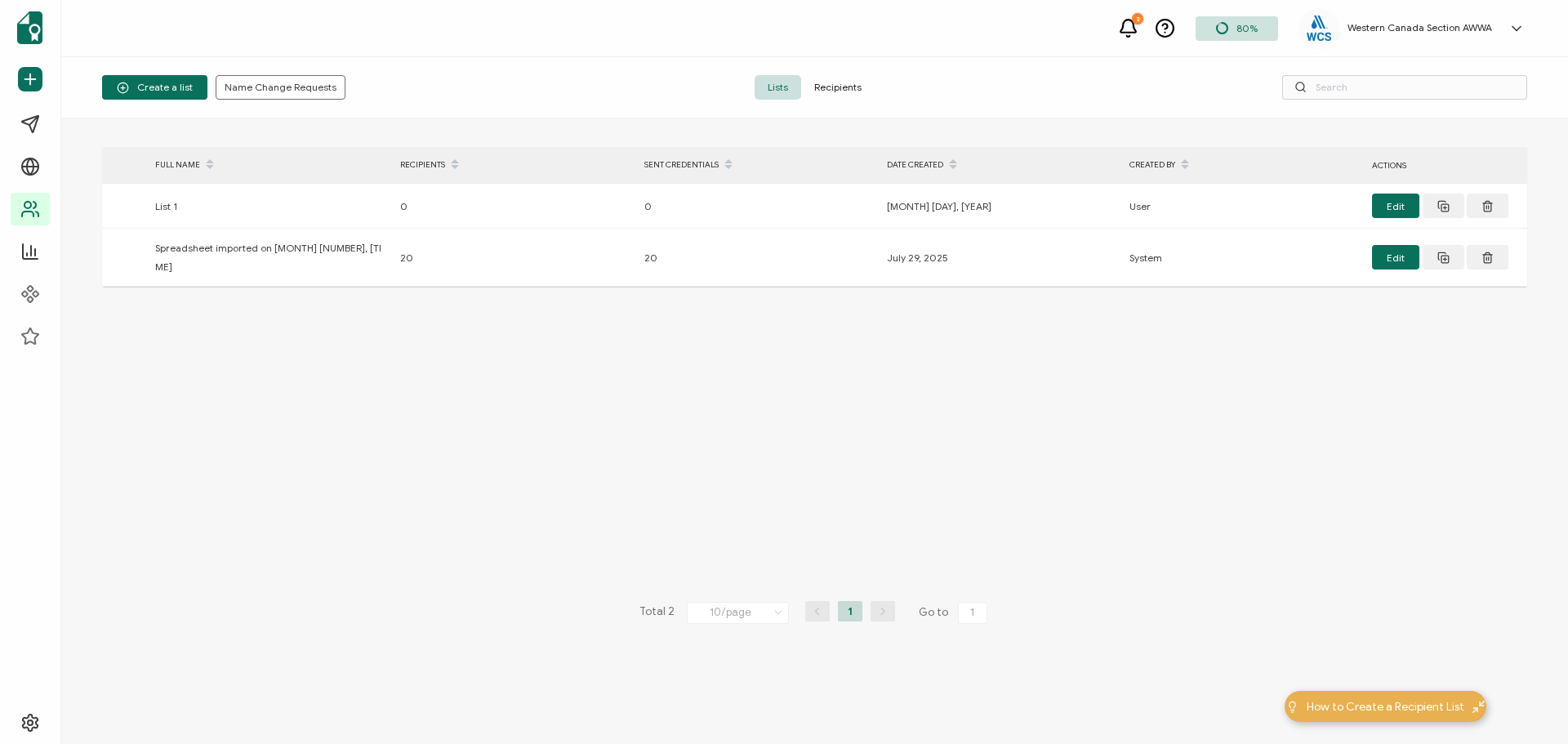 click on "Recipients" at bounding box center [838, 87] 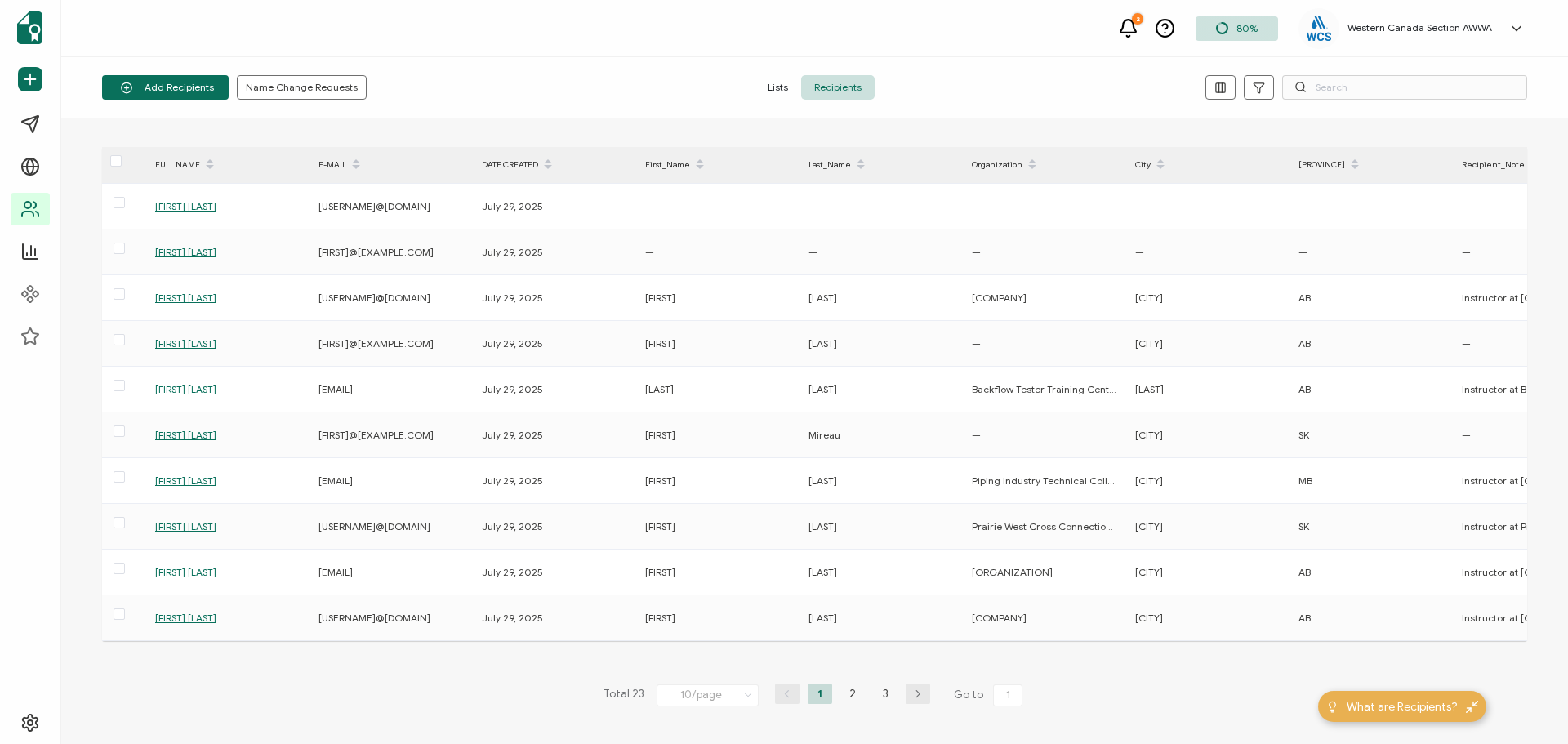 scroll, scrollTop: 0, scrollLeft: 56, axis: horizontal 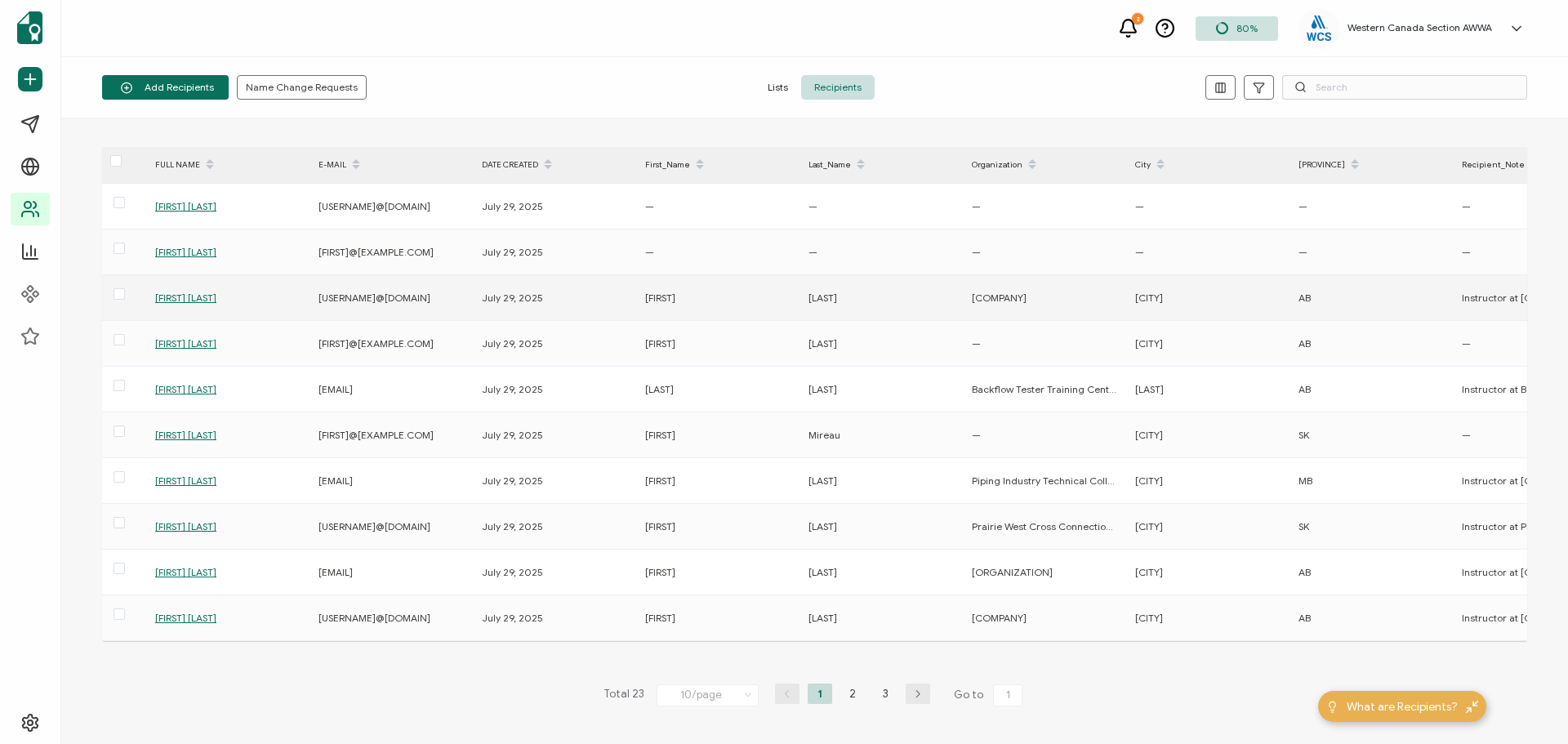 click on "[FIRST] [LAST]" at bounding box center (185, 297) 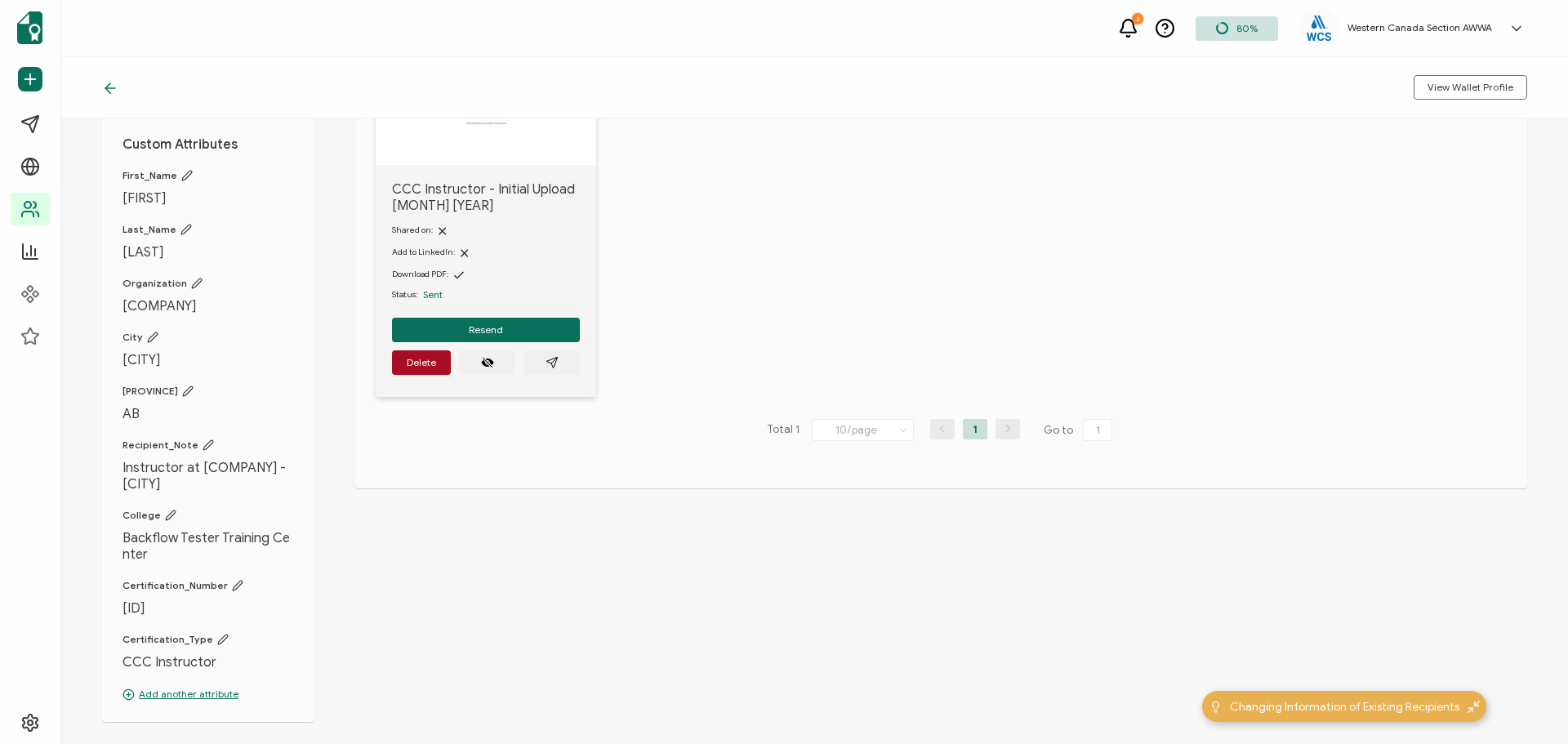 scroll, scrollTop: 245, scrollLeft: 0, axis: vertical 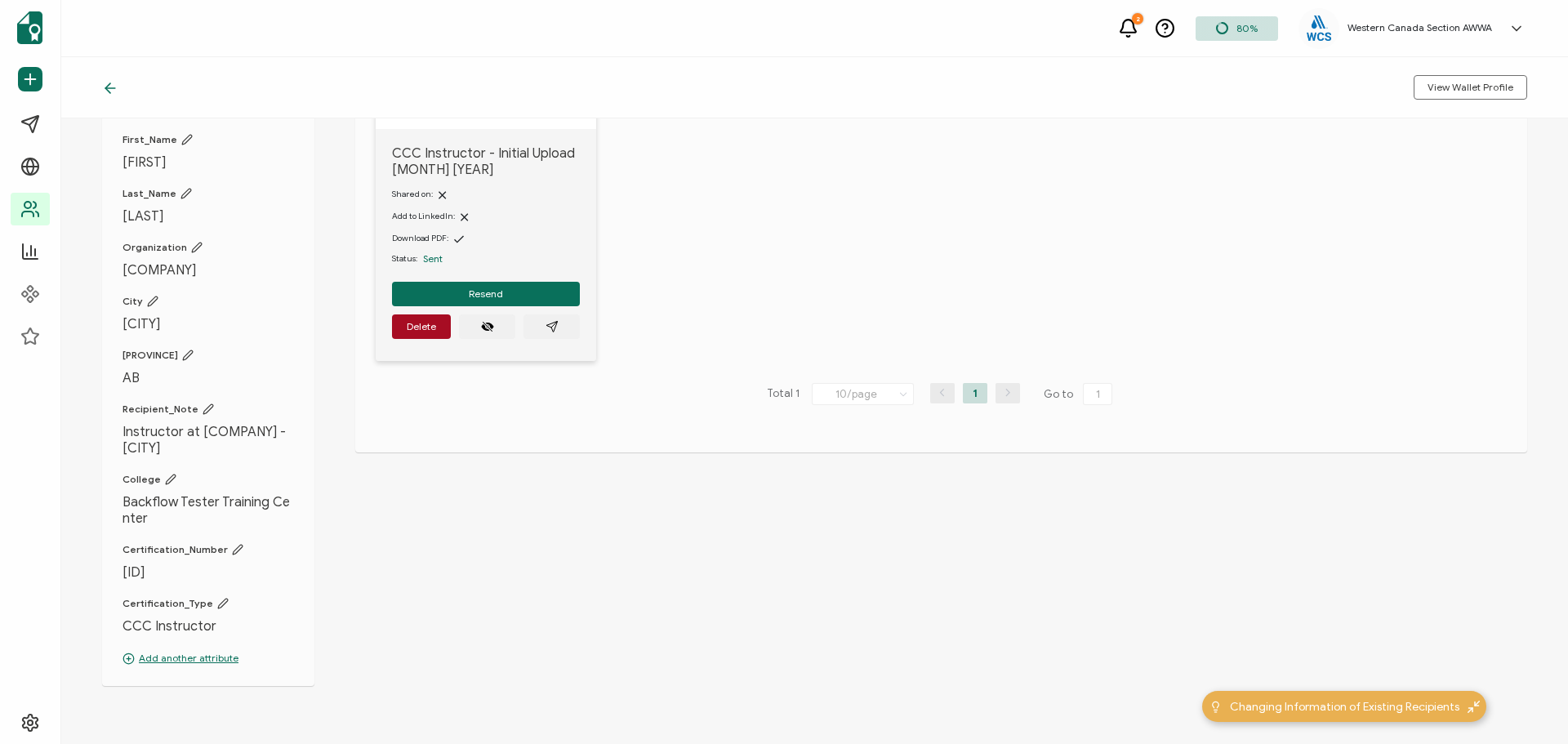 click 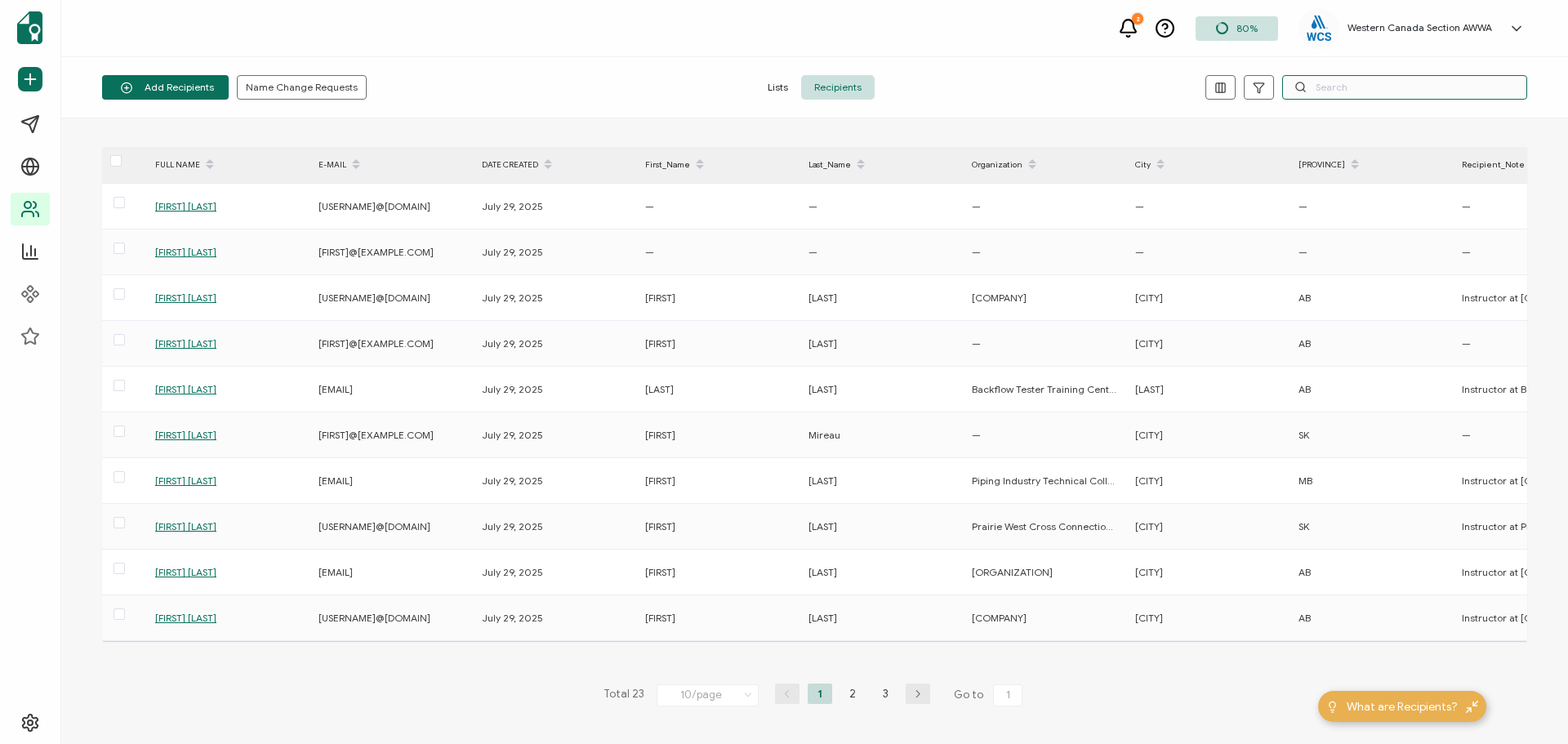 click at bounding box center [1405, 87] 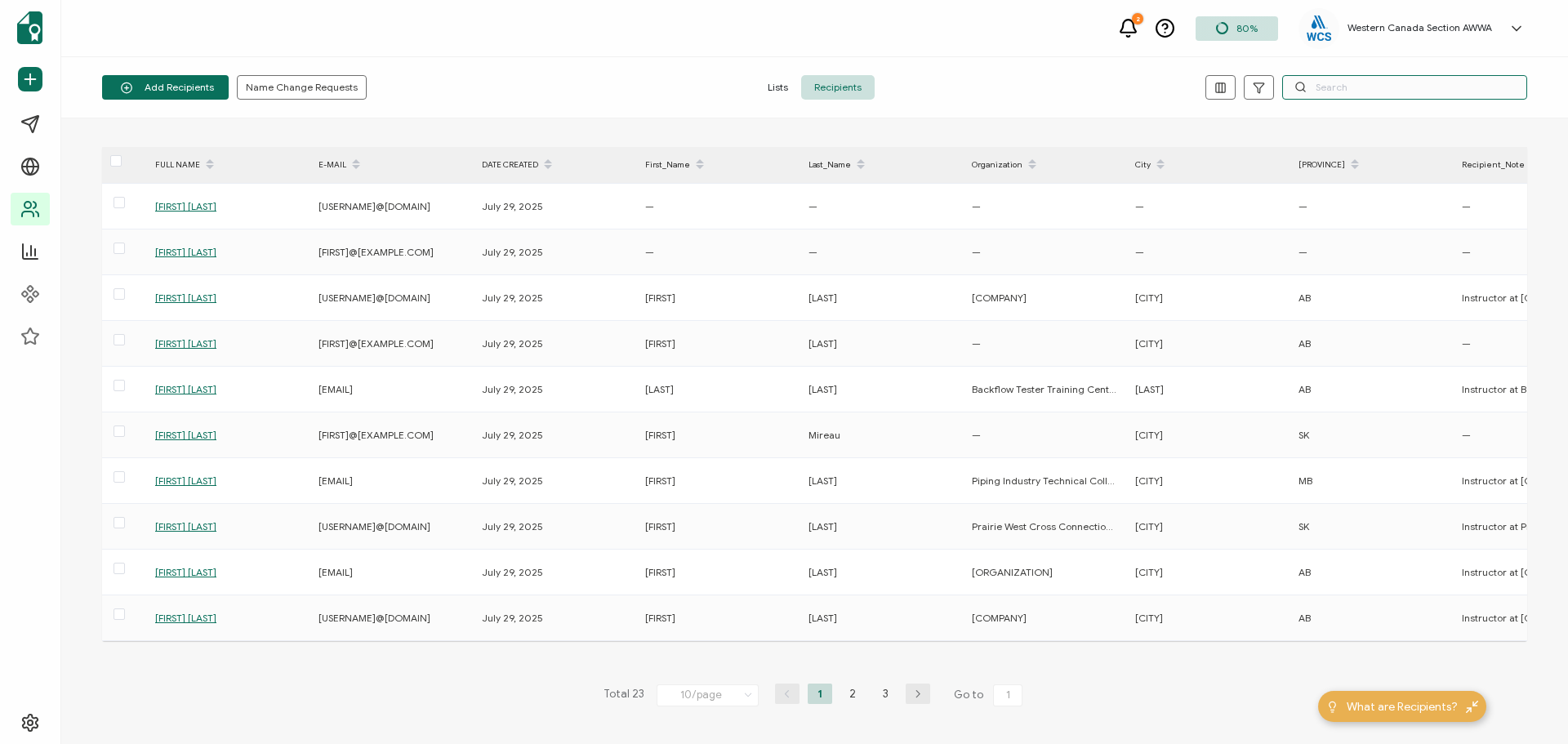scroll, scrollTop: 0, scrollLeft: 88, axis: horizontal 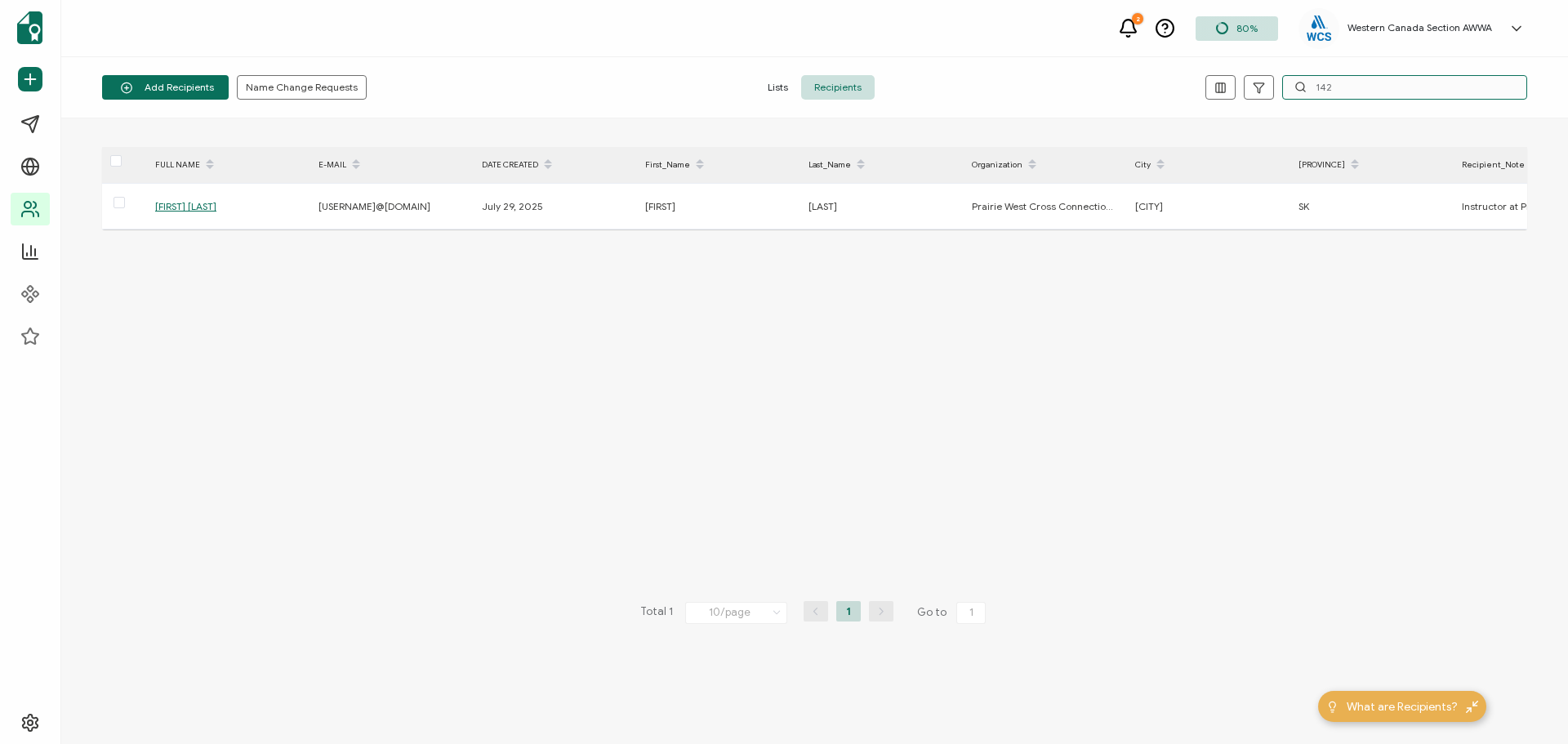 drag, startPoint x: 1366, startPoint y: 86, endPoint x: 1295, endPoint y: 87, distance: 71.007042 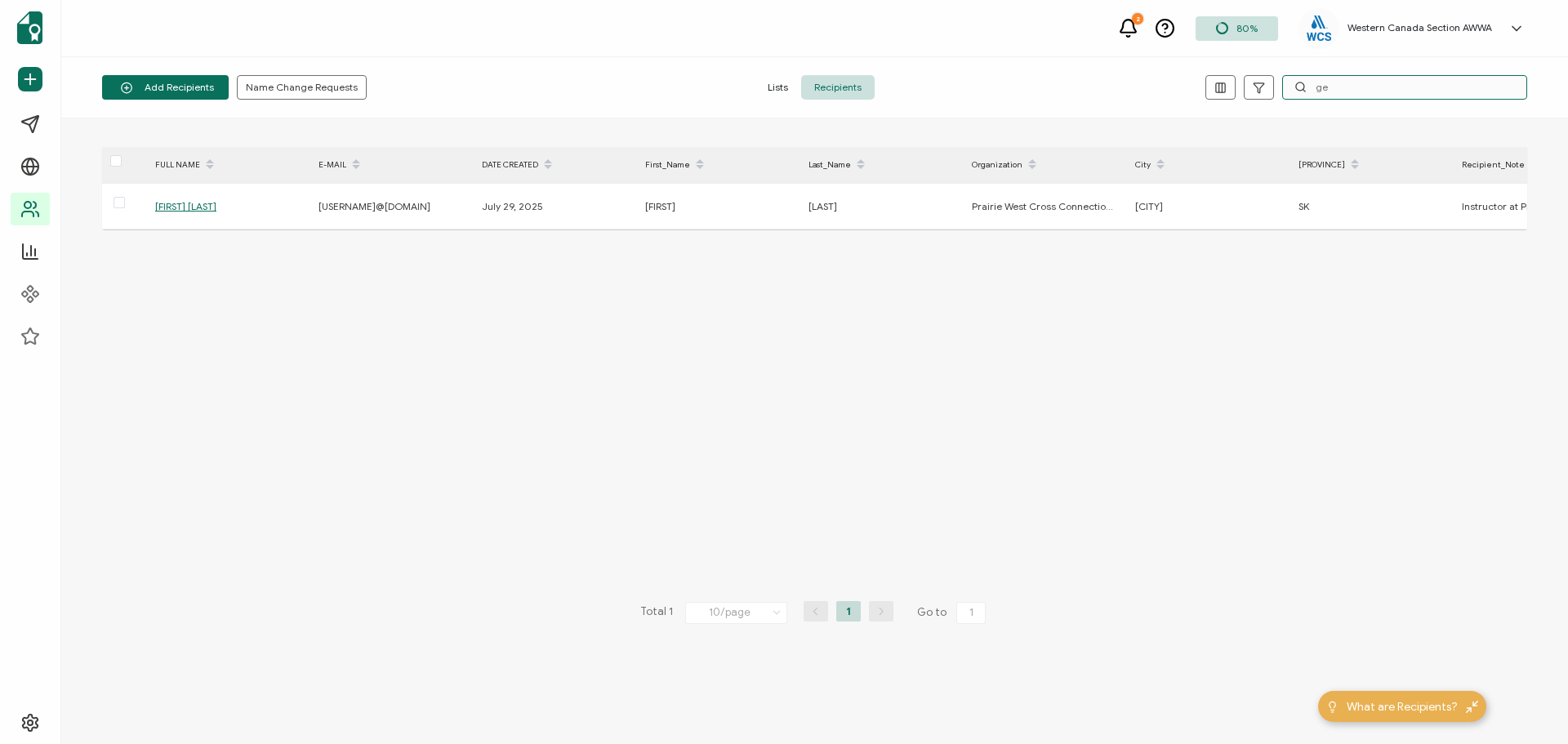 type on "g" 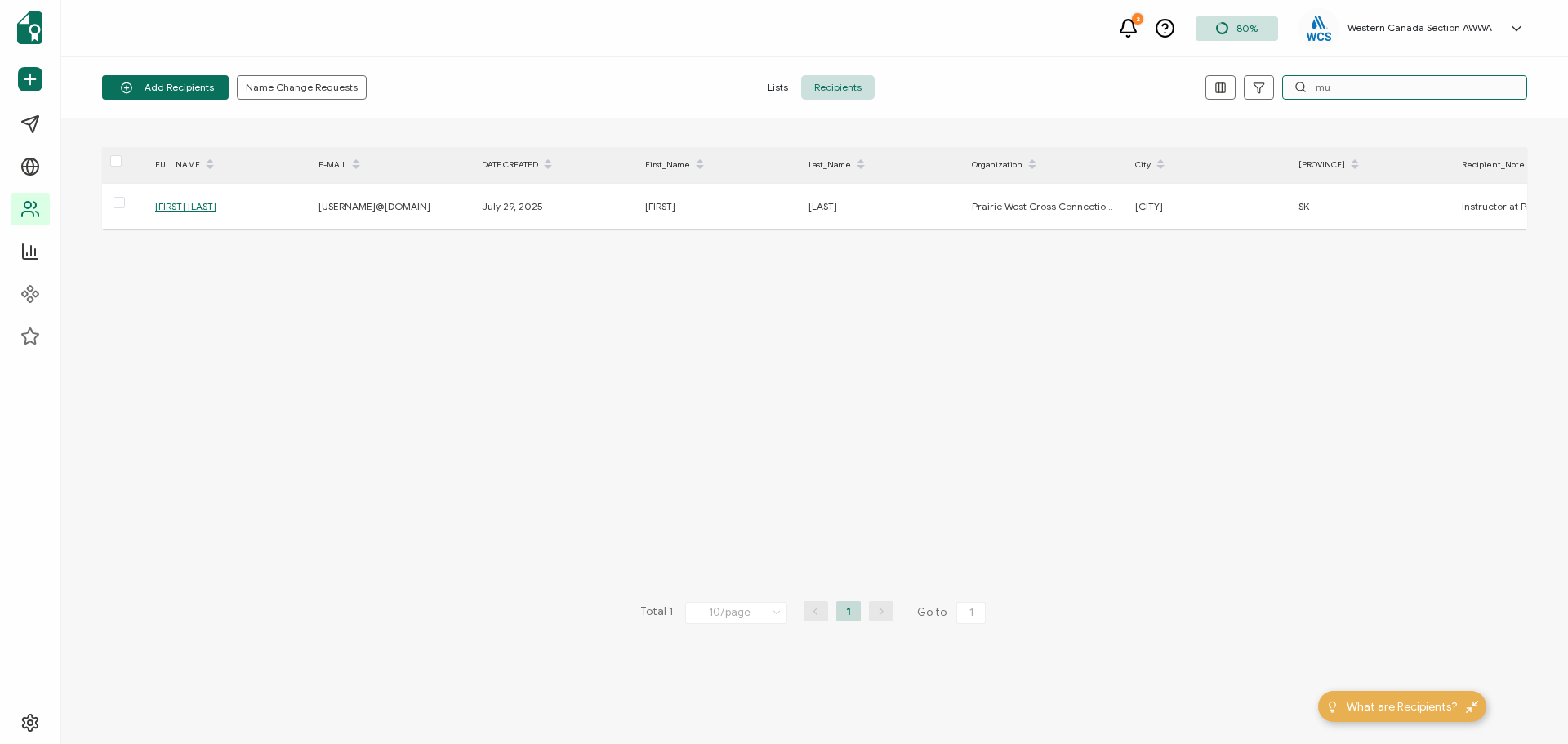 type on "m" 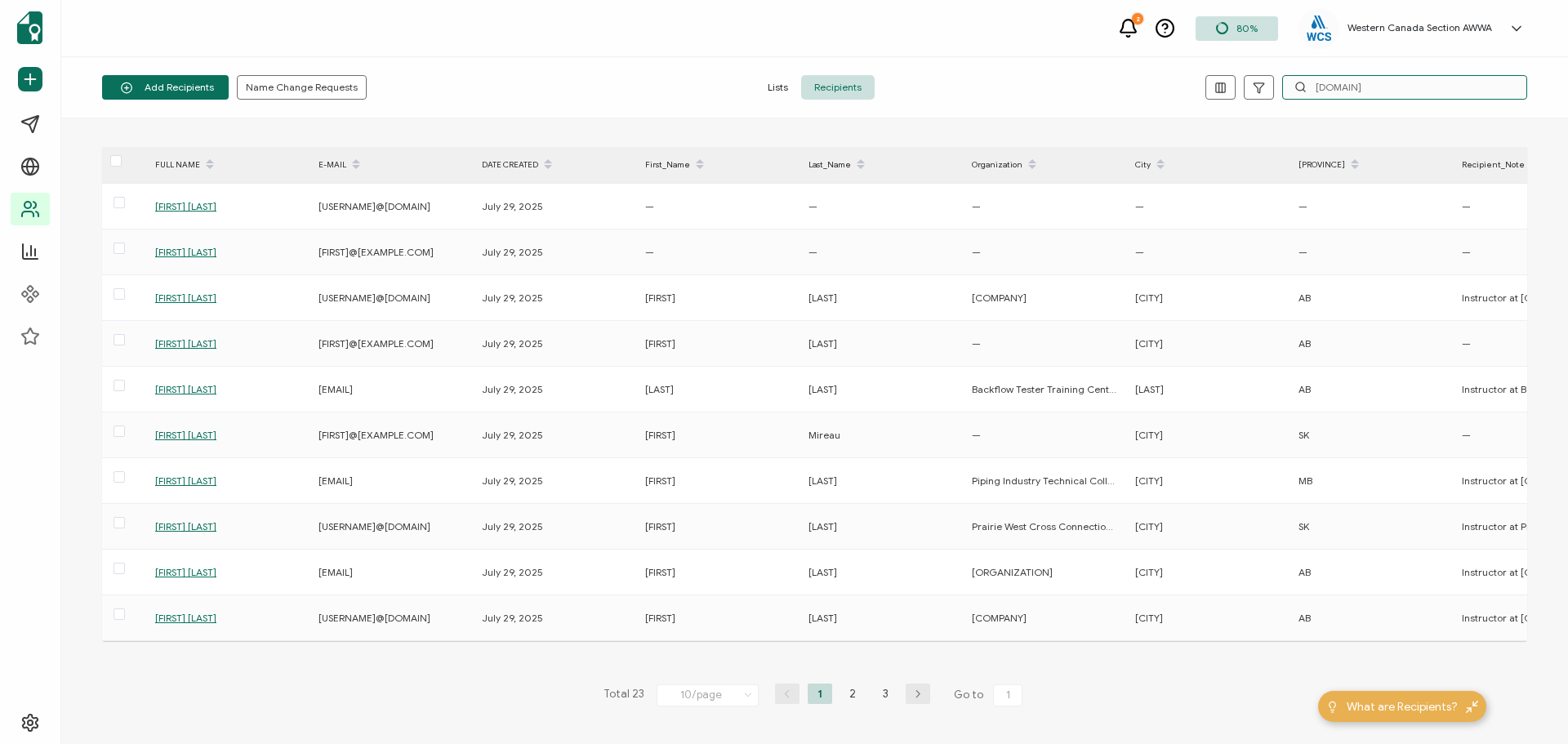 type on "[DOMAIN]" 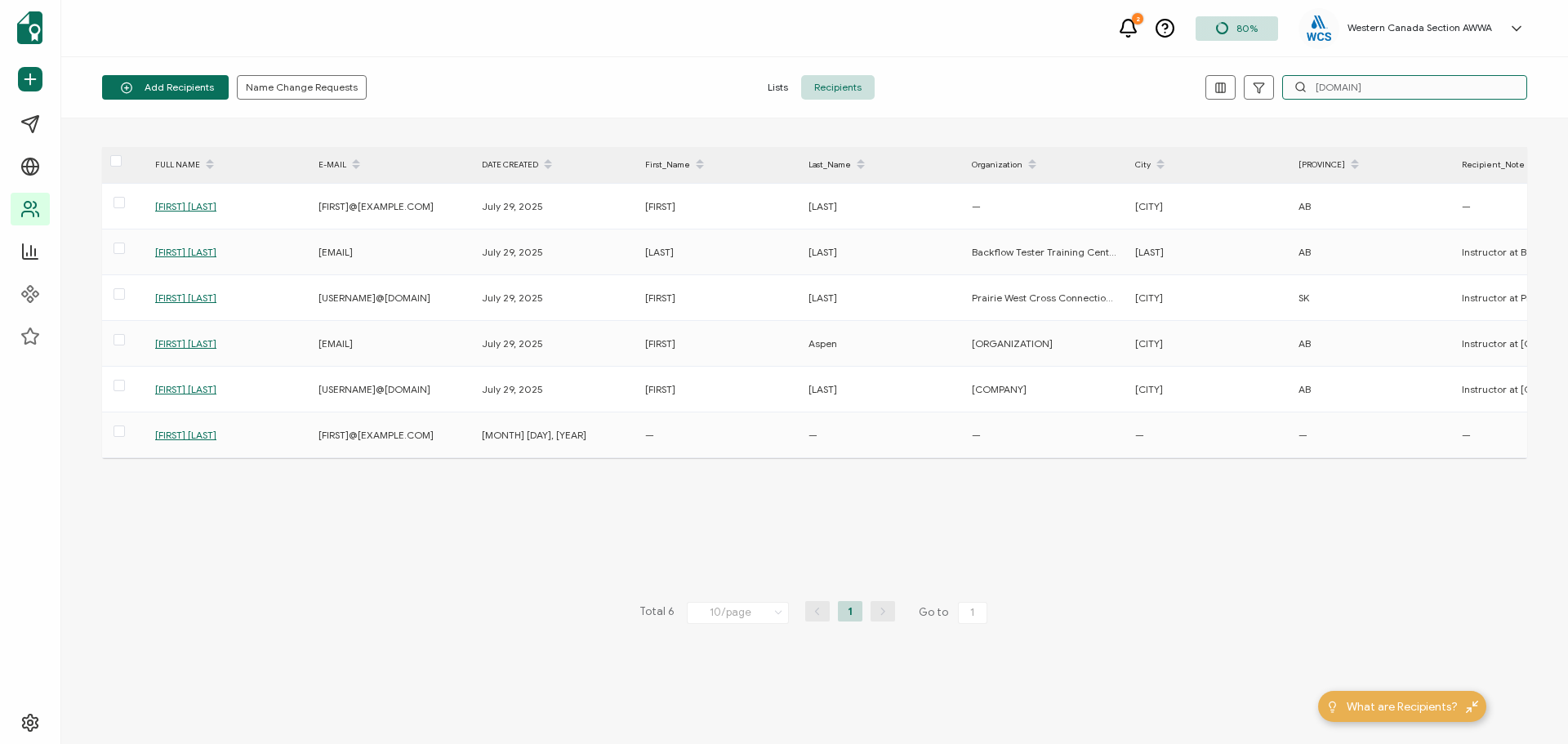 drag, startPoint x: 1366, startPoint y: 82, endPoint x: 1298, endPoint y: 84, distance: 68.02941 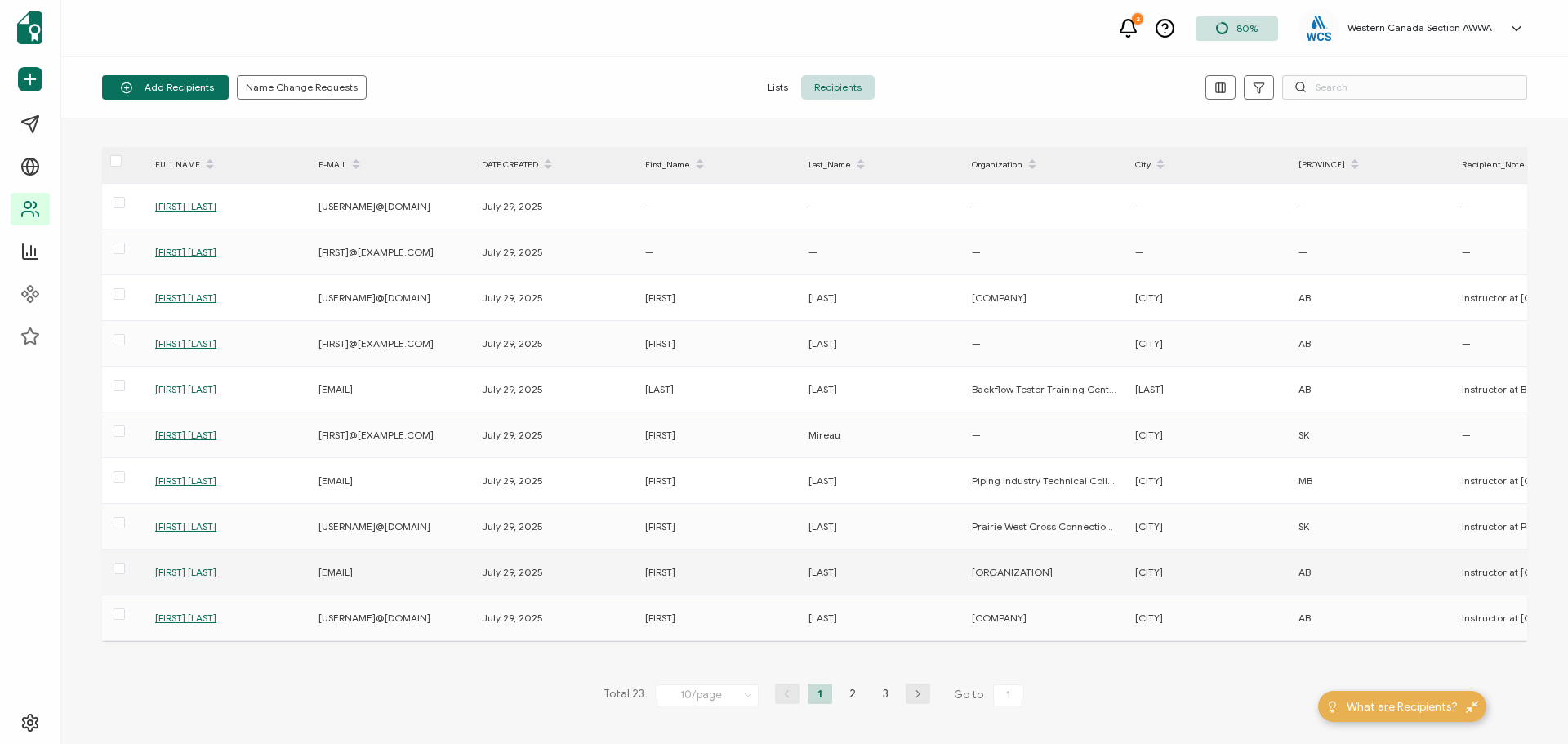 click on "[FIRST] [LAST]" at bounding box center (185, 572) 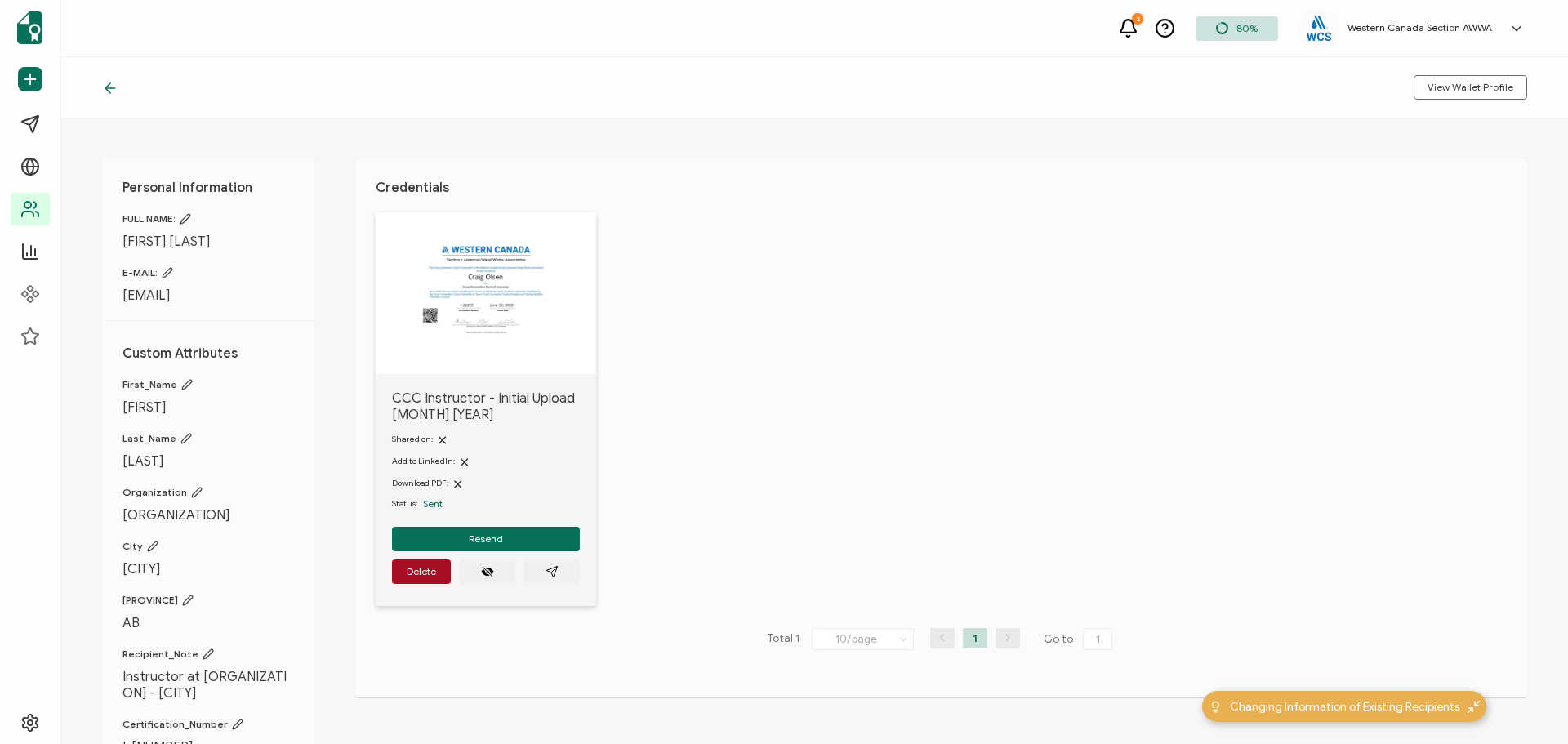 click 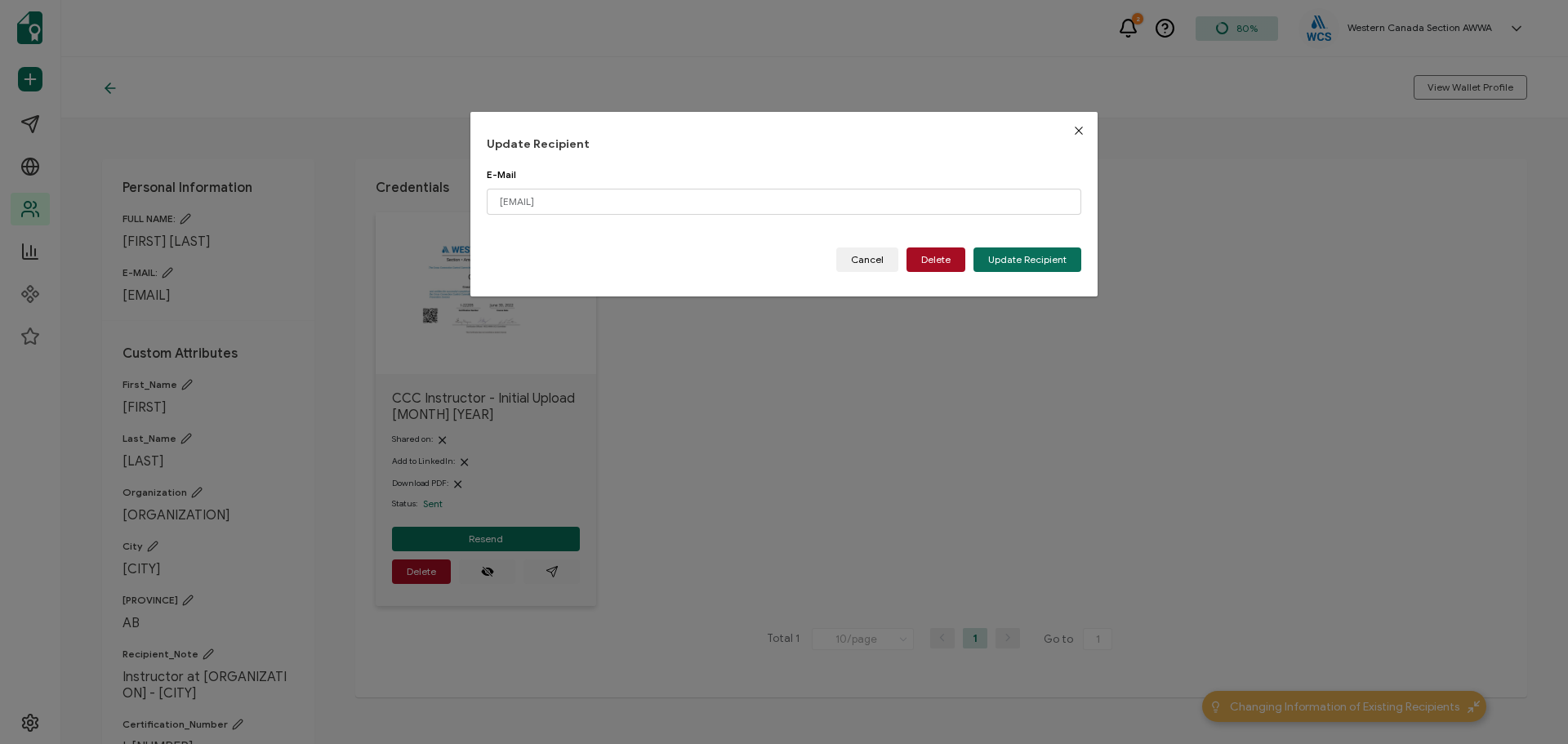click at bounding box center (1079, 131) 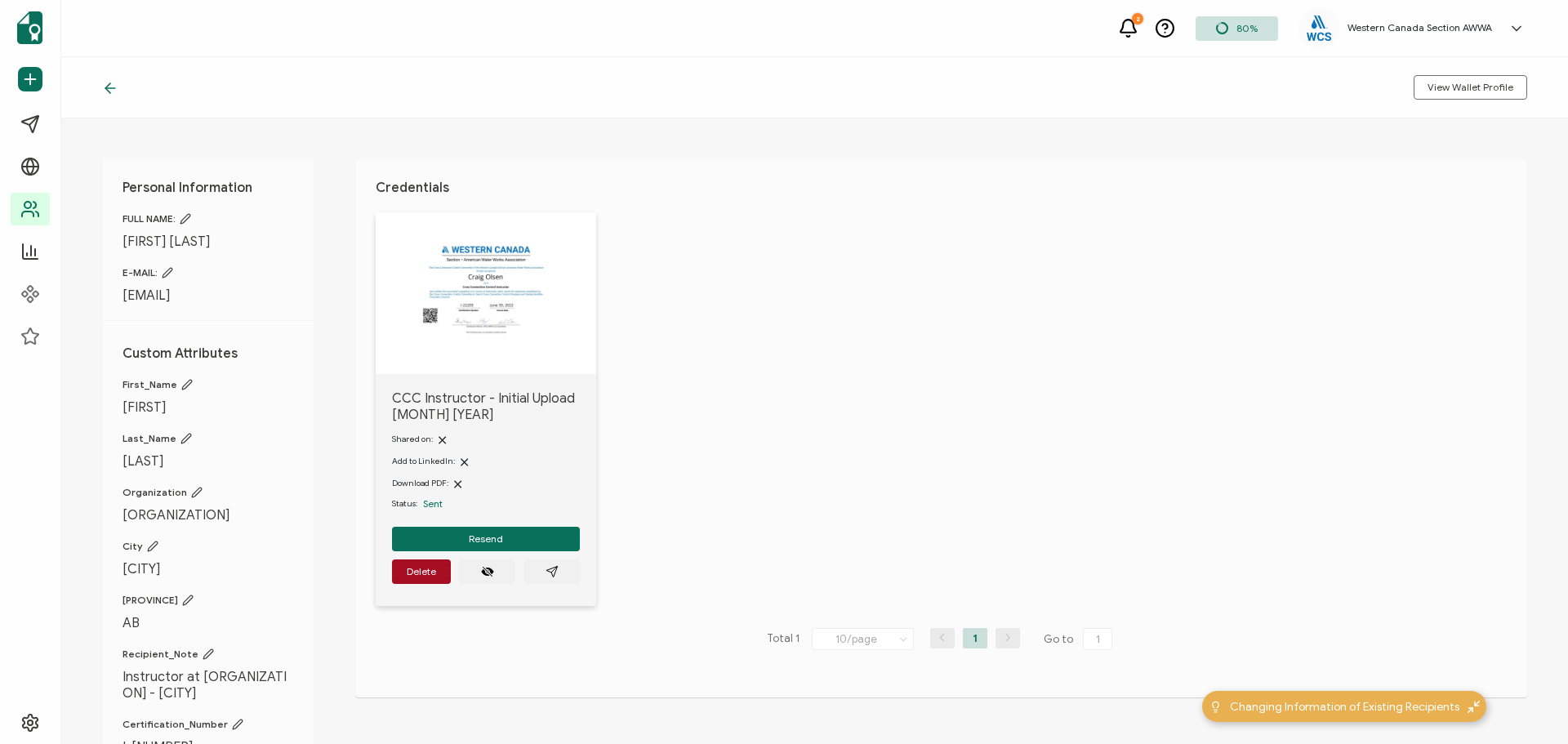 click 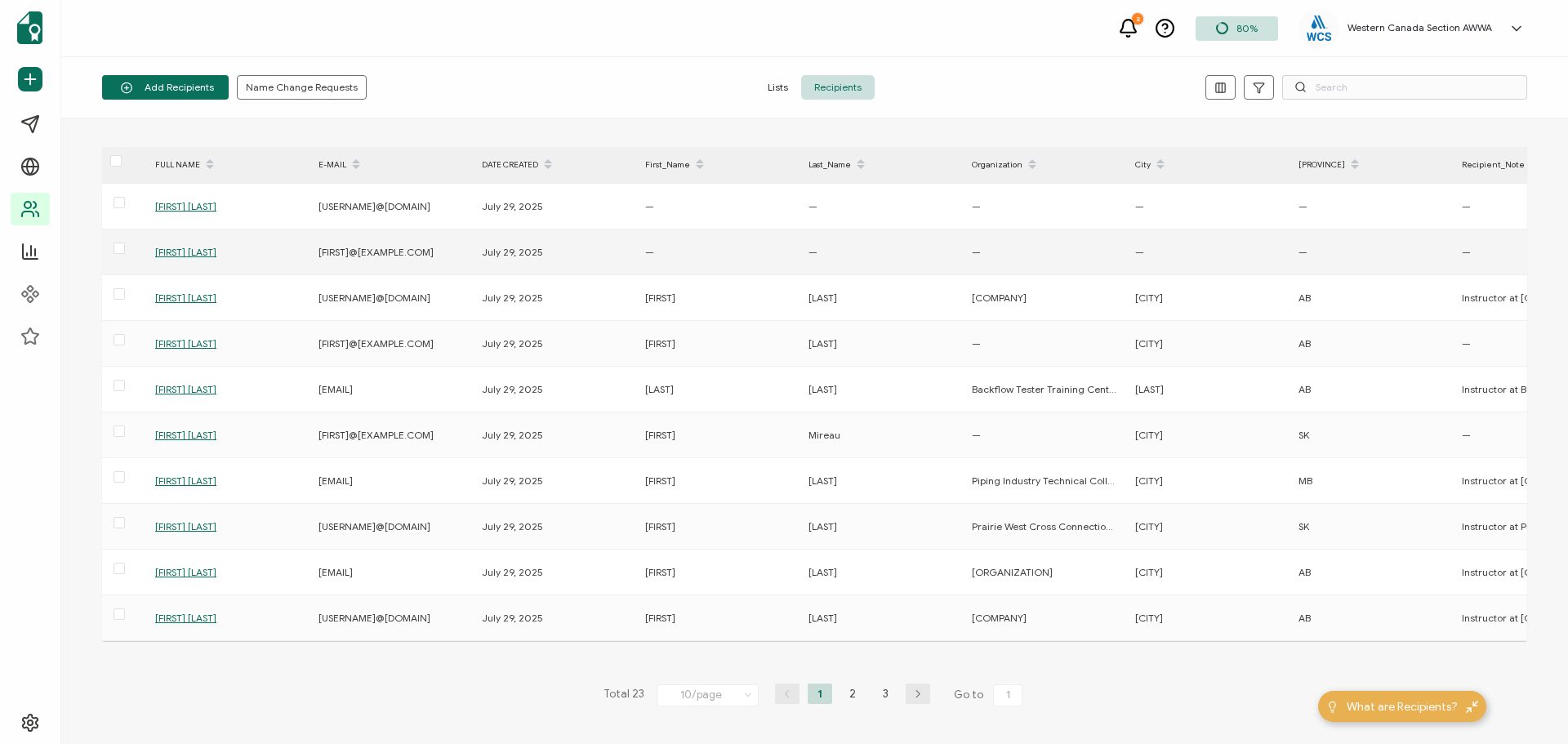 click on "[FIRST] [LAST]" at bounding box center (185, 252) 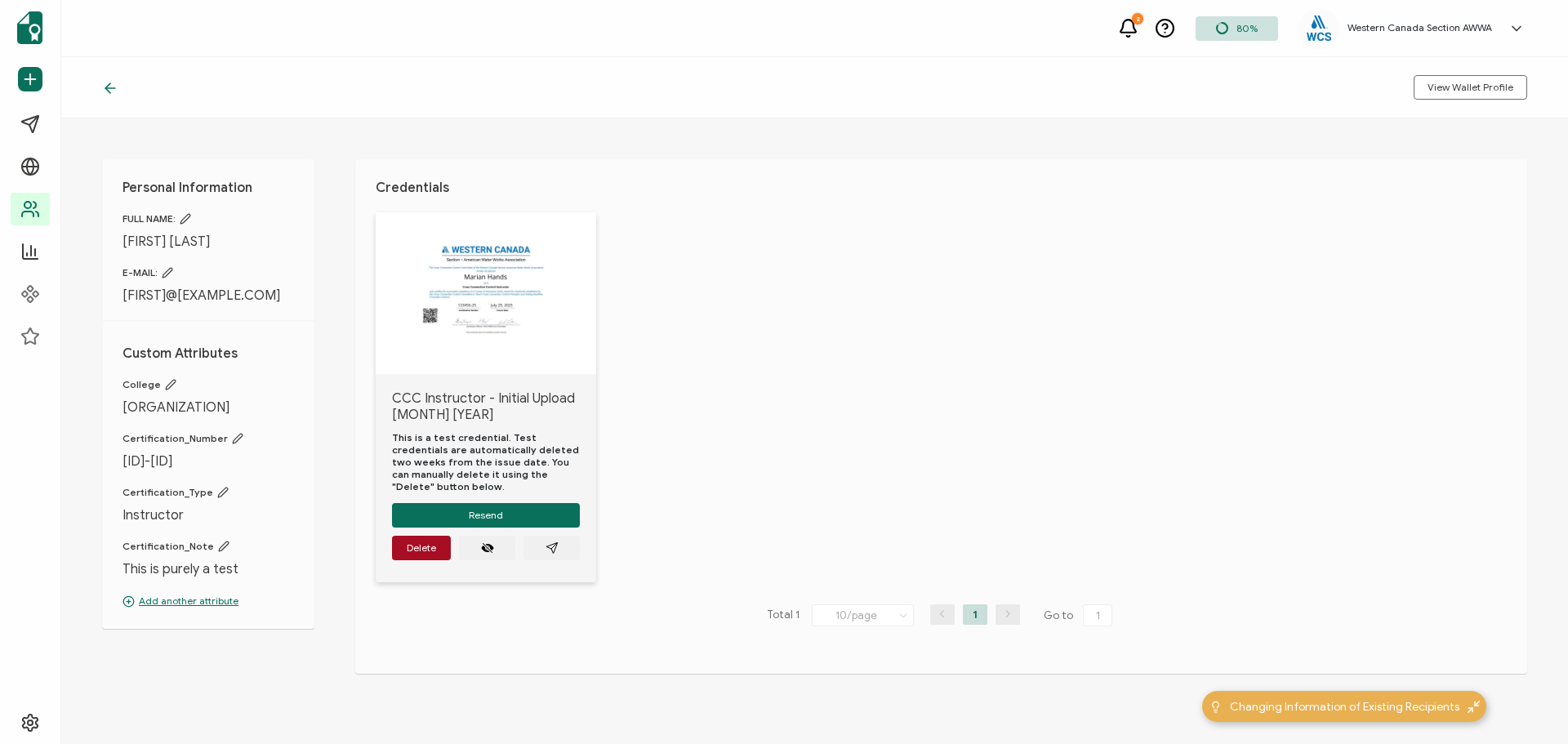 click on "Add another attribute" at bounding box center (208, 601) 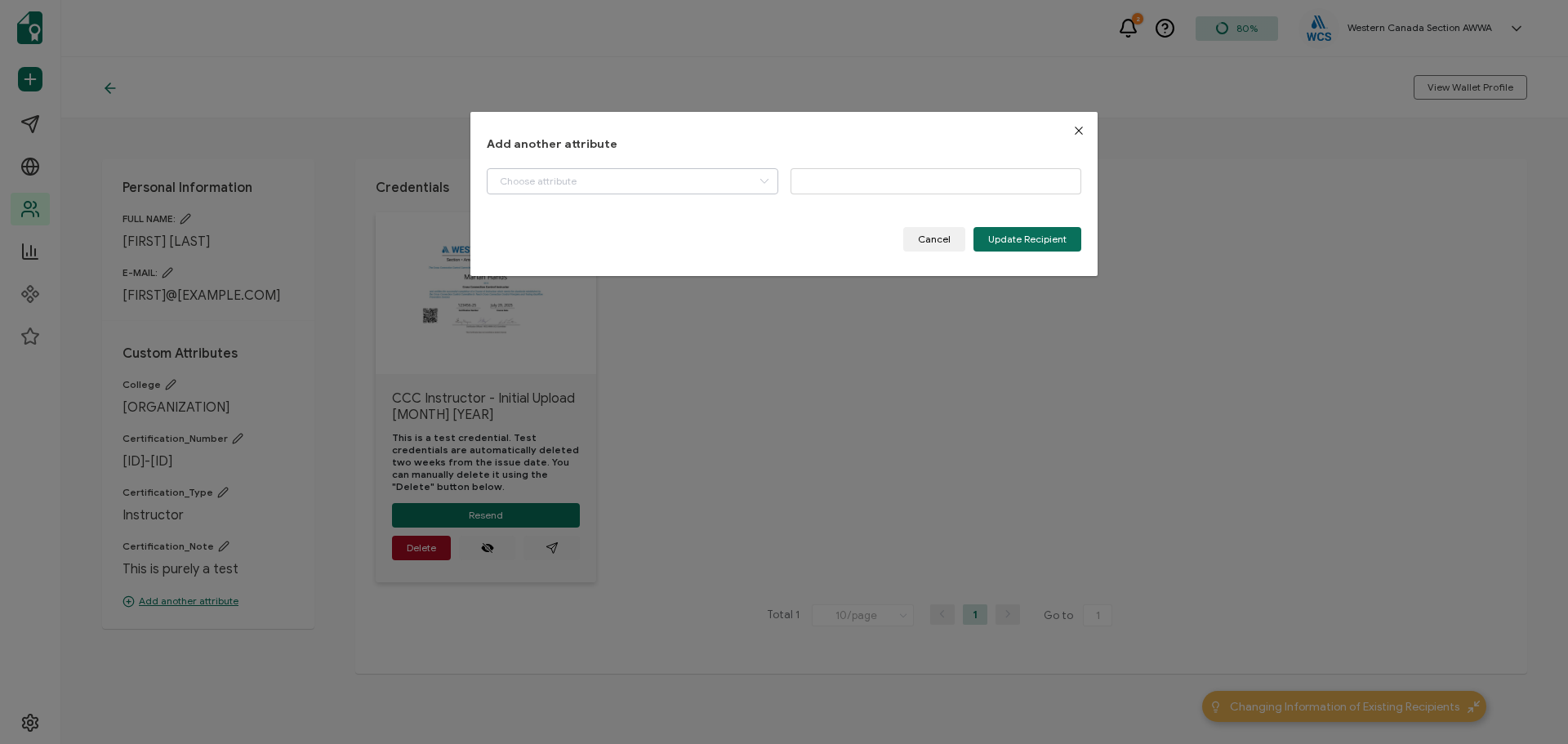 click at bounding box center (764, 181) 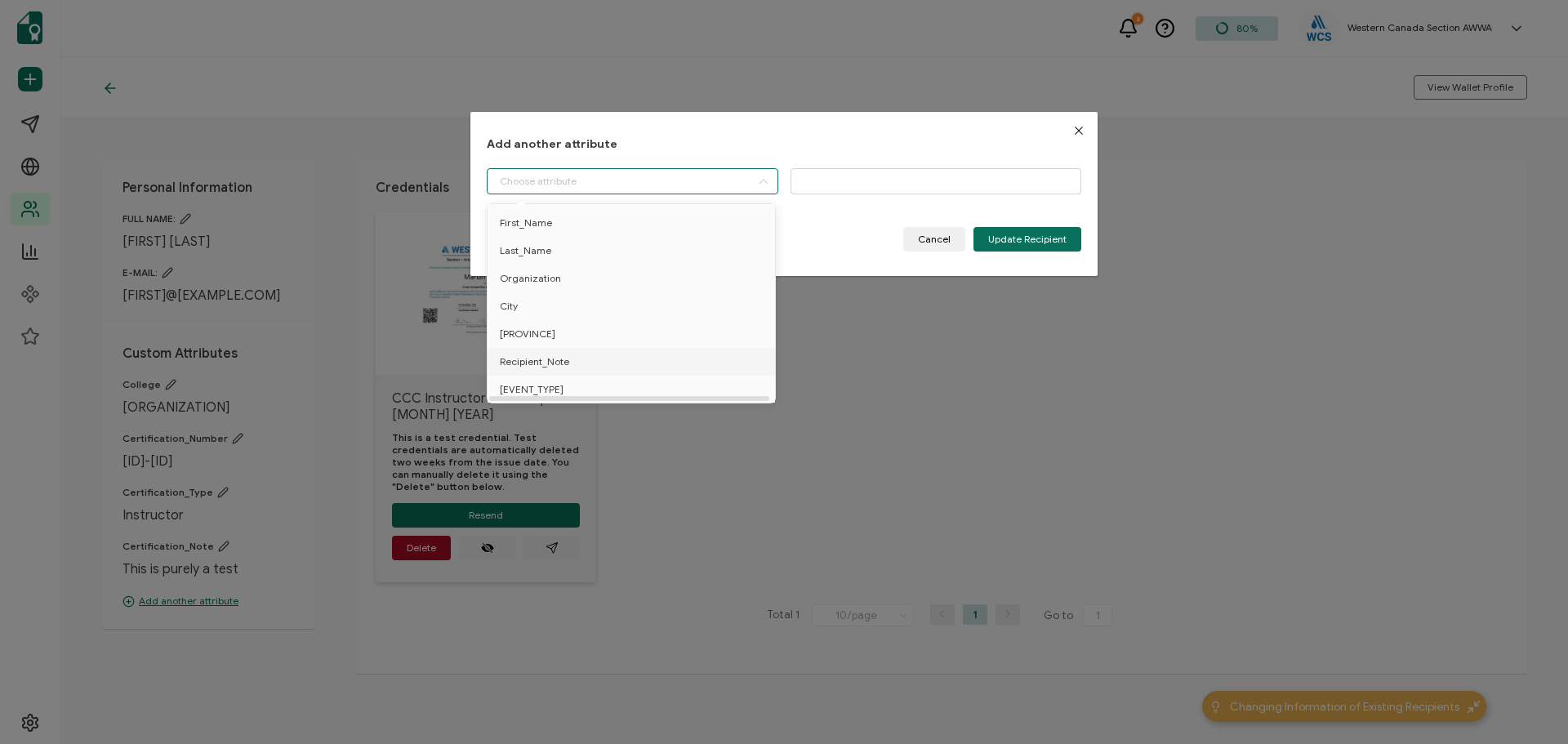 click on "Recipient_Note" at bounding box center [534, 362] 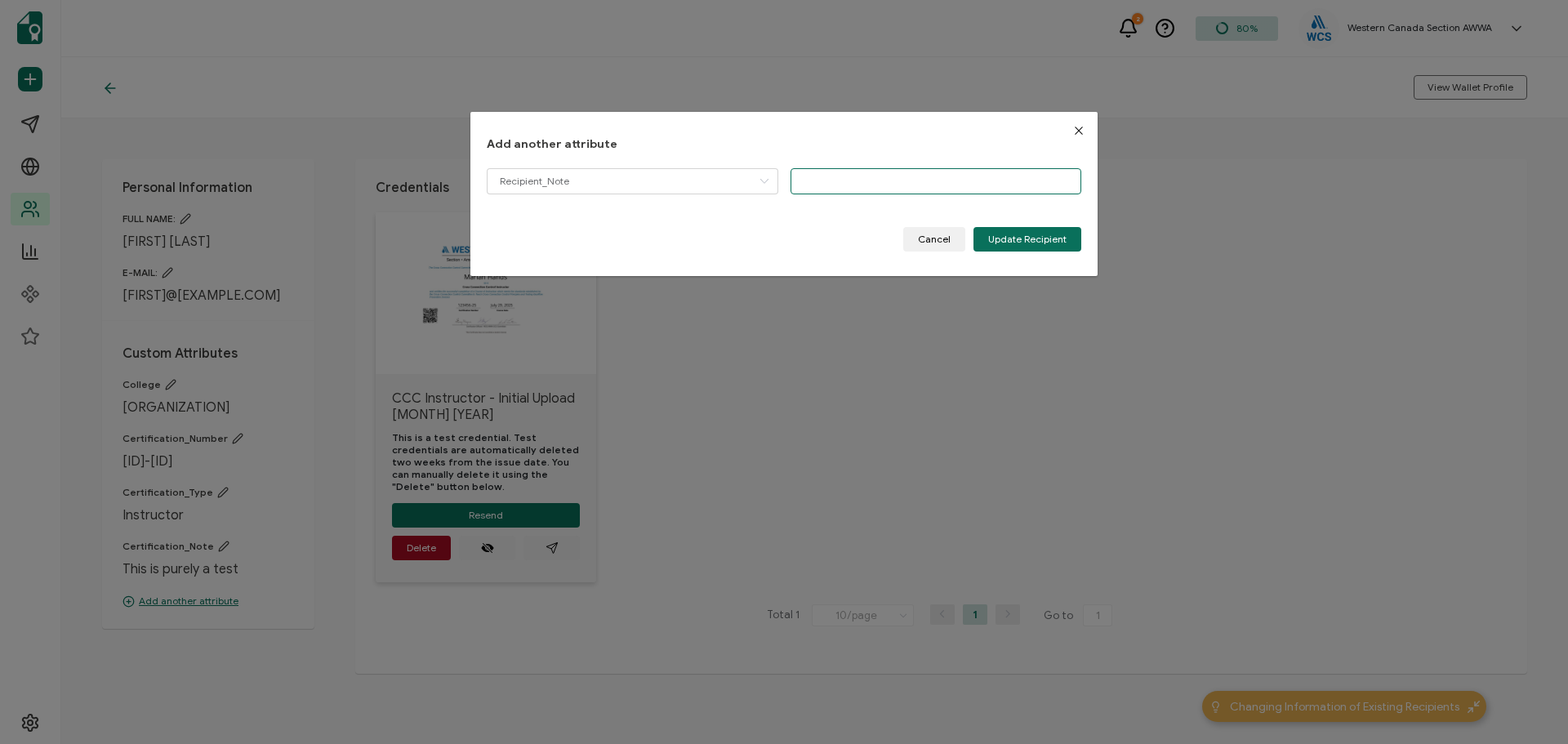 click at bounding box center (936, 181) 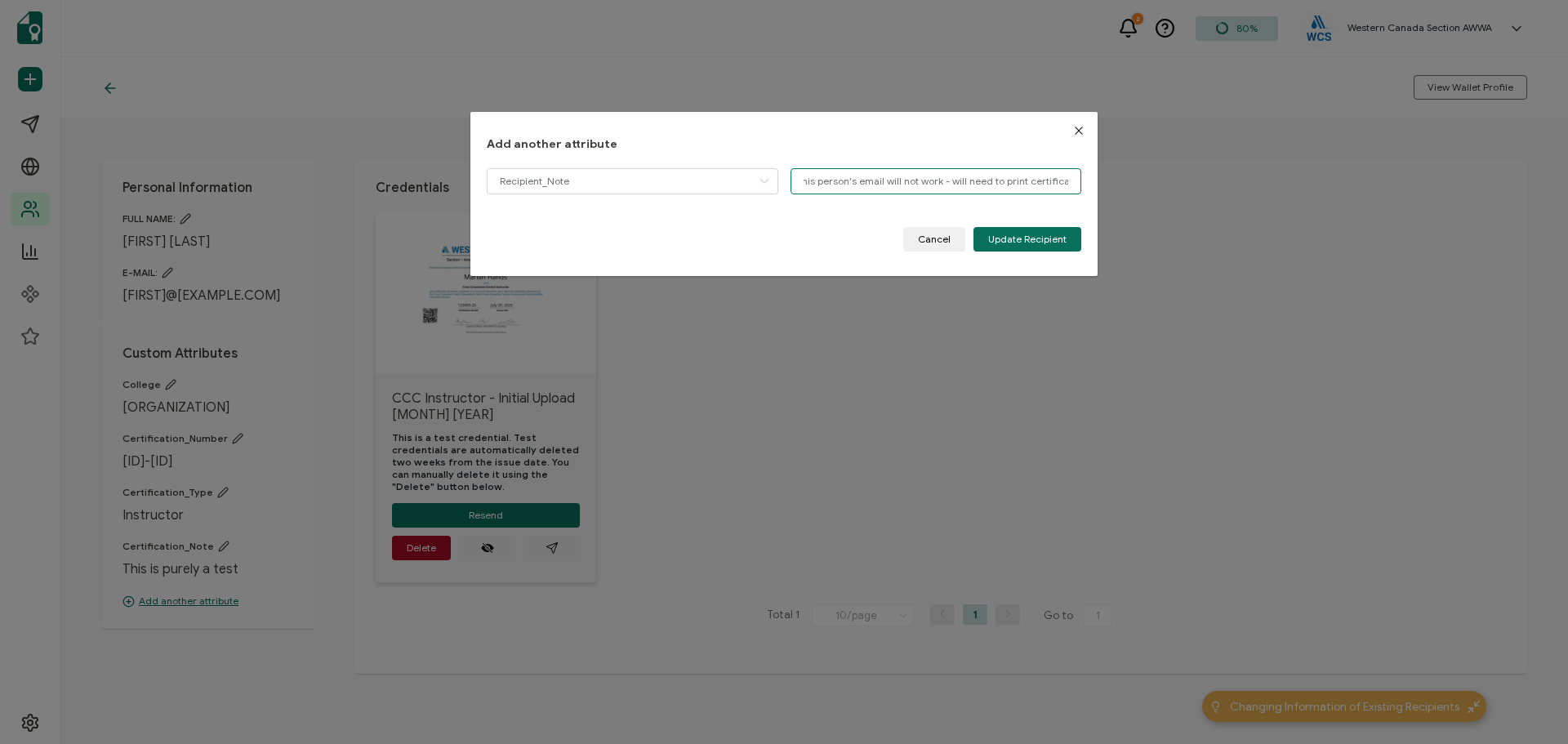 scroll, scrollTop: 0, scrollLeft: 10, axis: horizontal 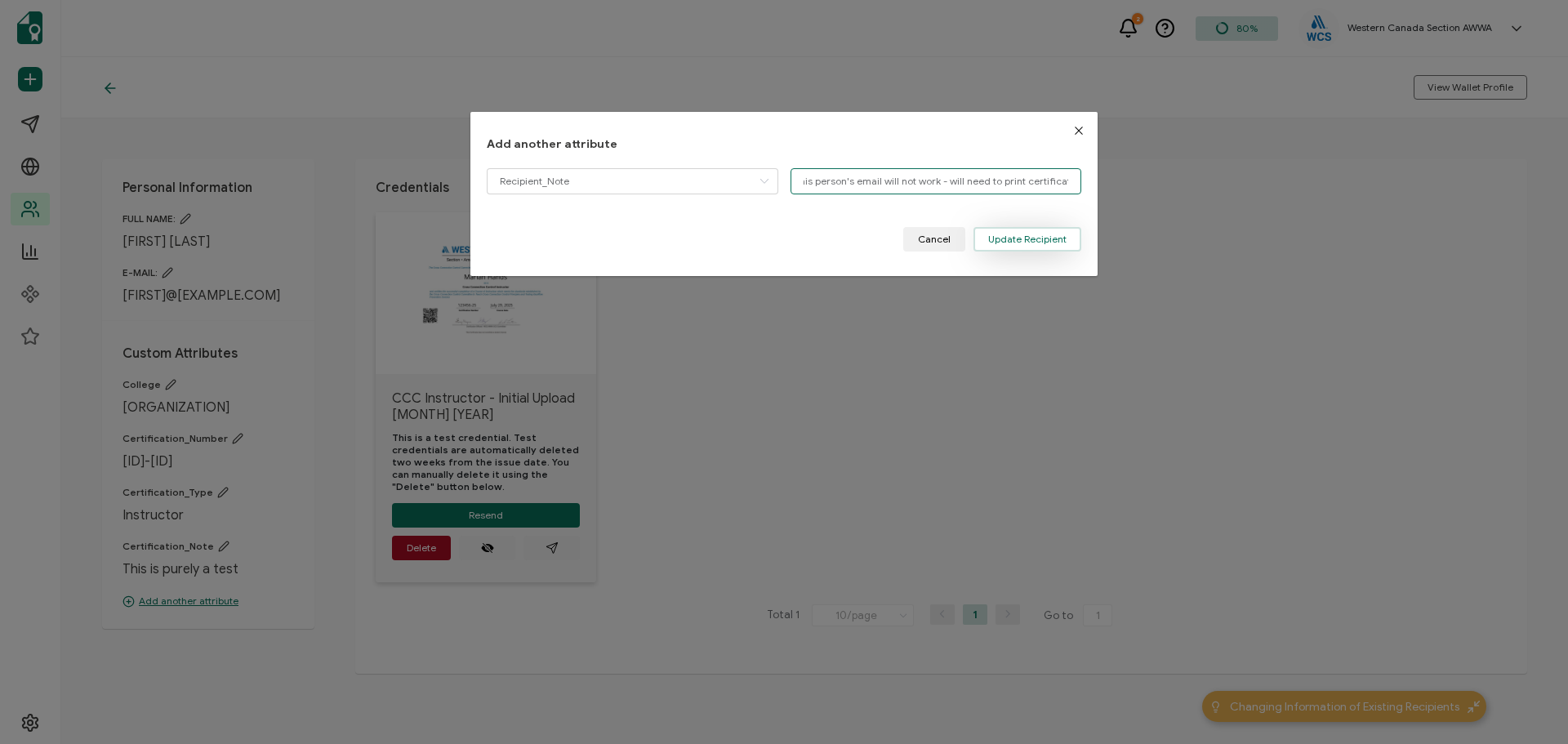 type on "This person's email will not work - will need to print certificate." 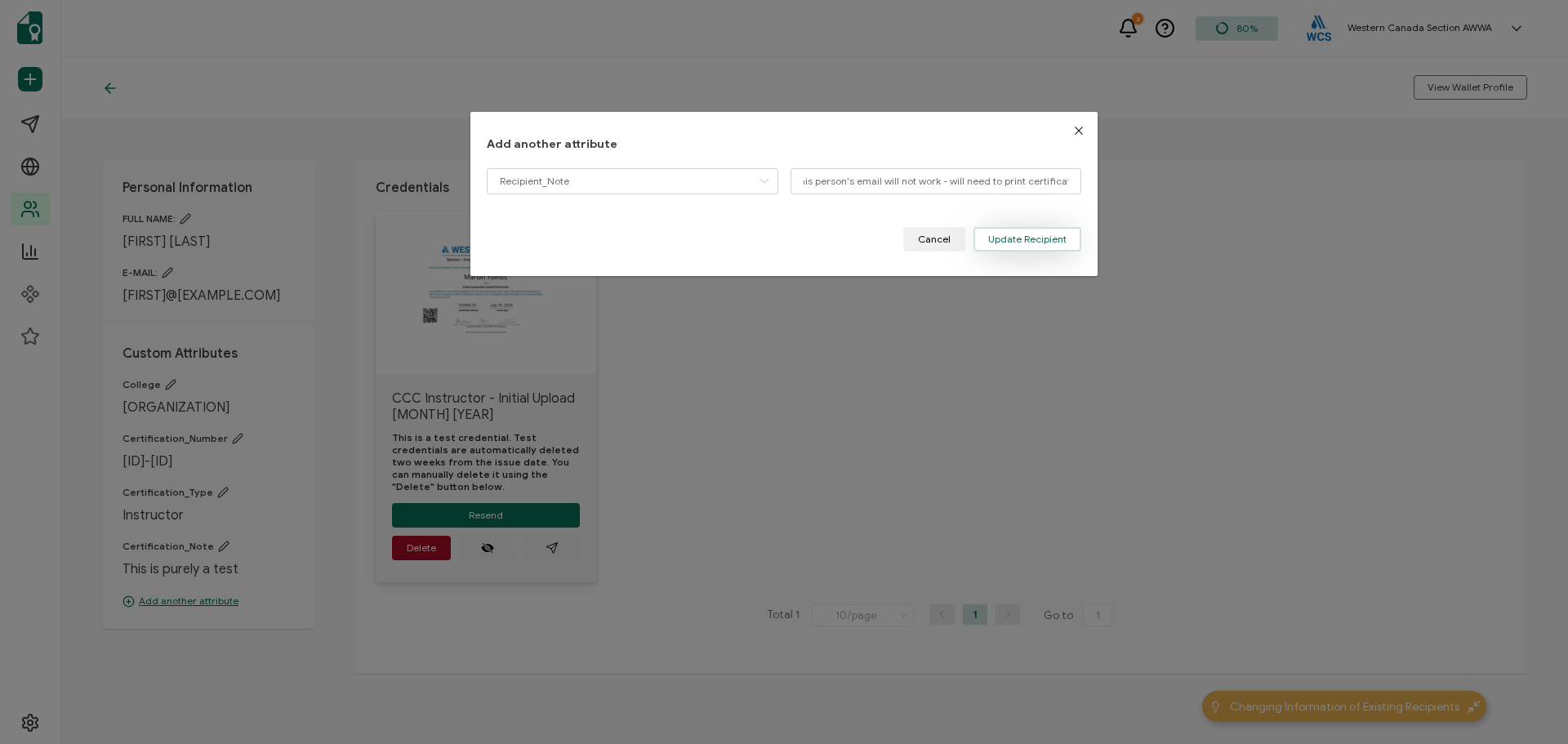 click on "Update Recipient" at bounding box center (1027, 239) 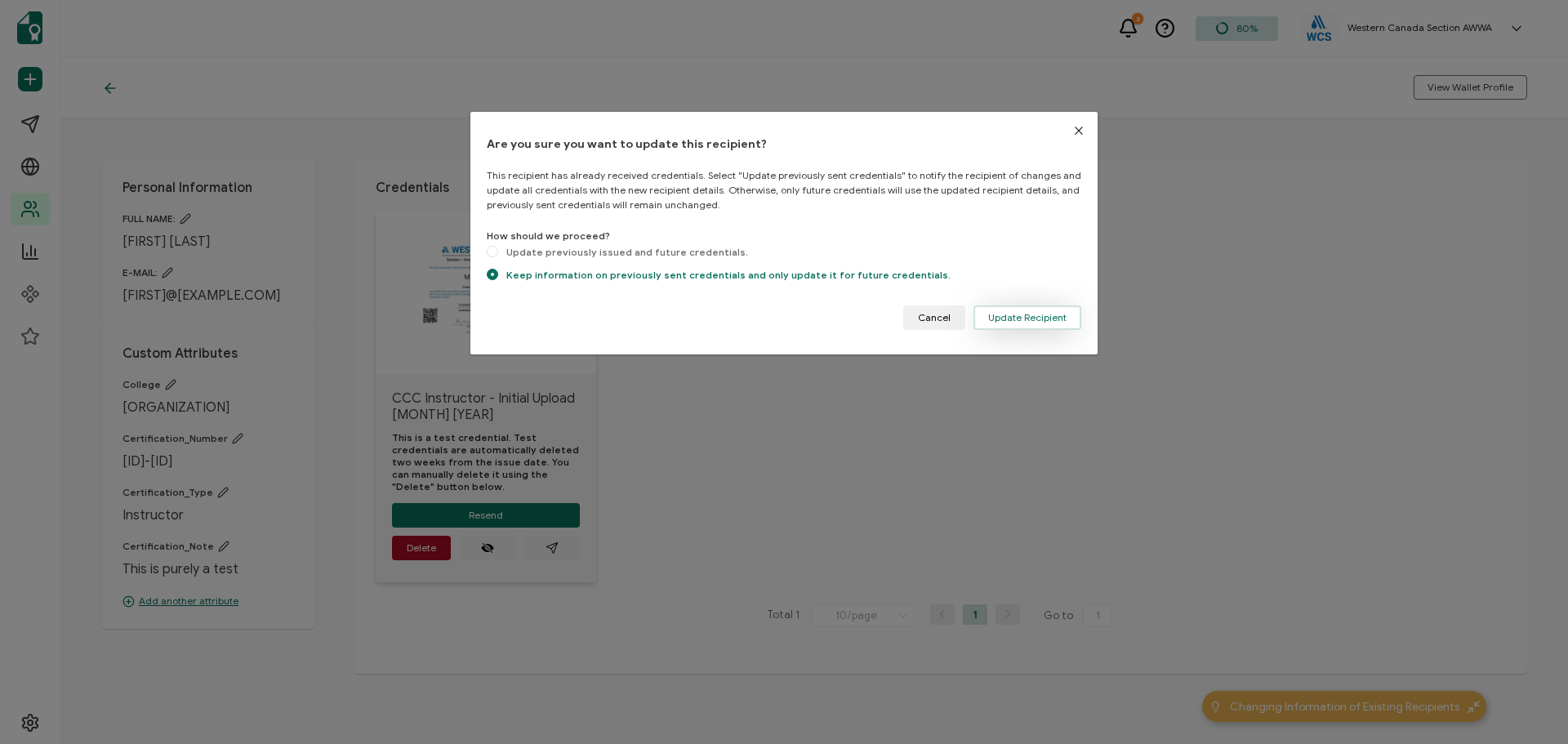 click on "Update Recipient" at bounding box center (1027, 318) 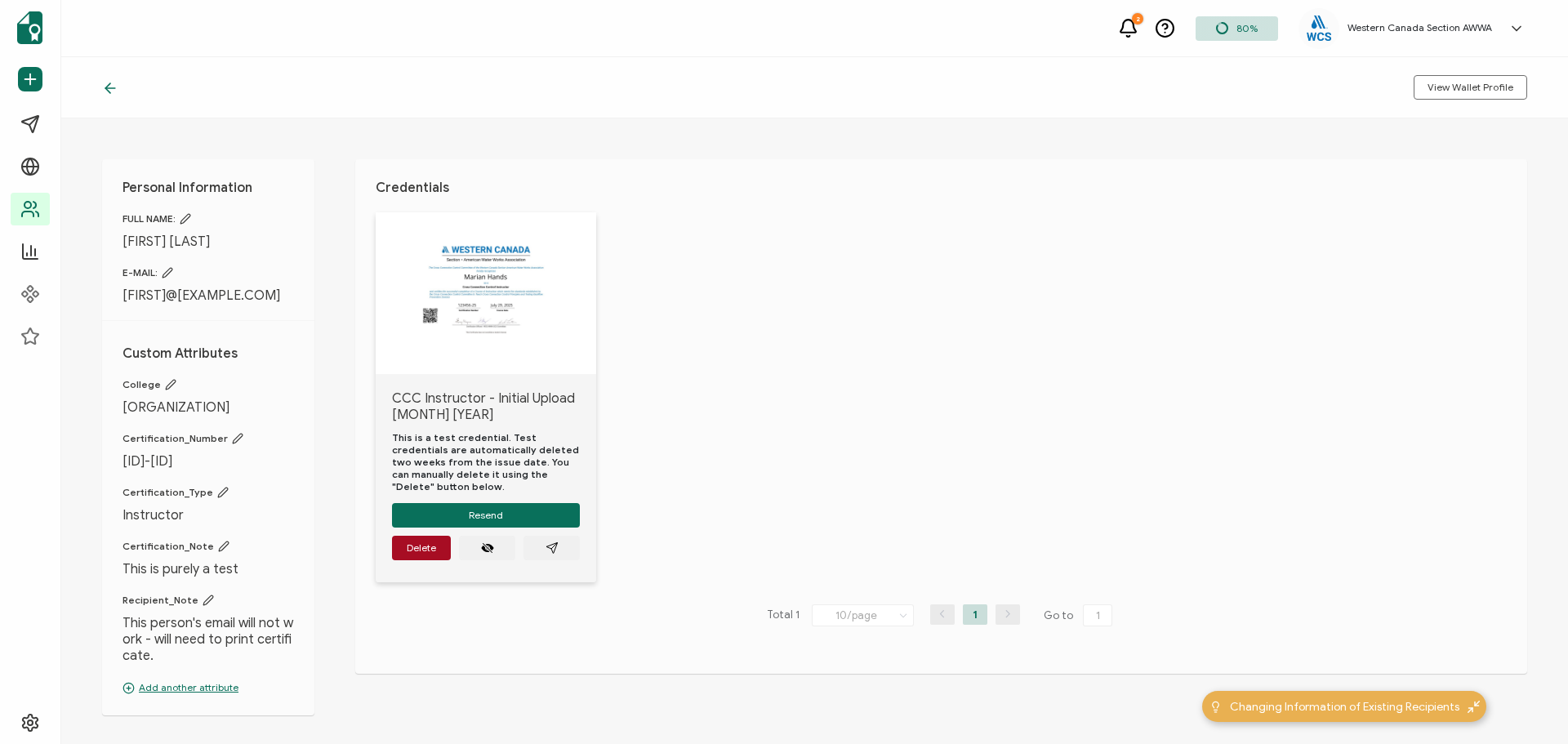 click on "Add another attribute" at bounding box center [208, 688] 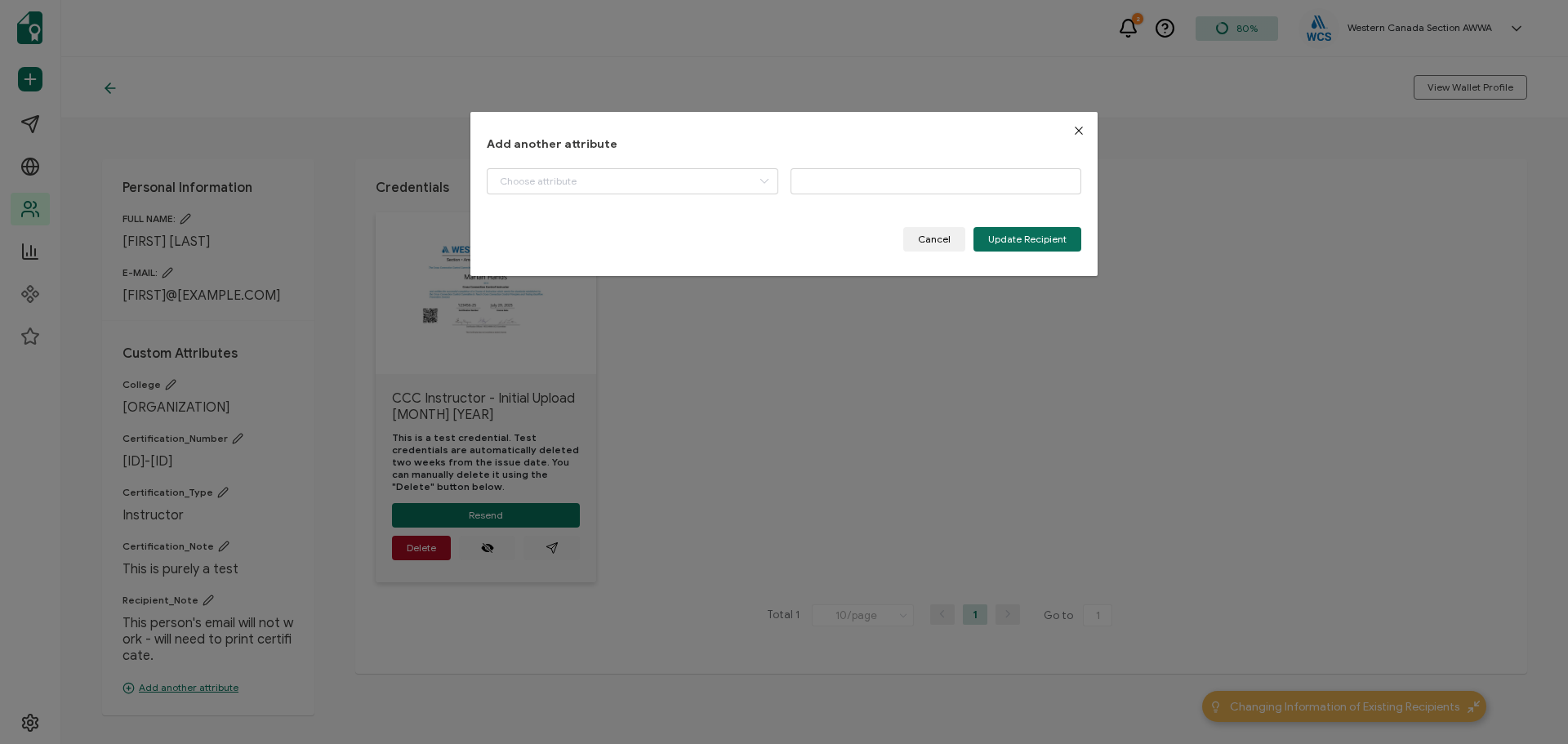 click on "Add another attribute
First_Name Last_Name Organization City Province Expire_CertNotice         Please enter a valid name.   Cancel     Update Recipient" at bounding box center [784, 372] 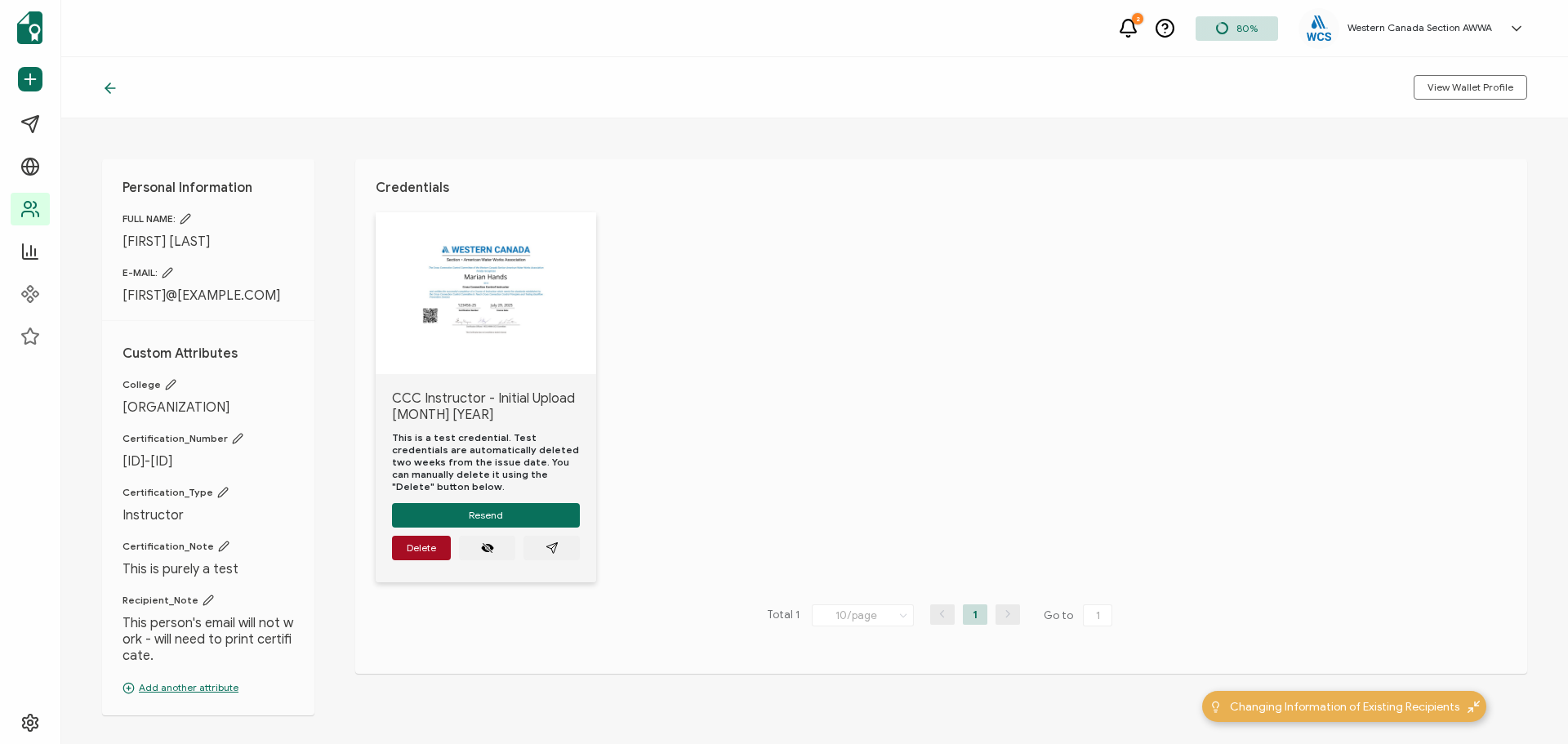 click on "CCC Instructor - Initial Upload [MONTH] [YEAR]
This is a test credential. Test credentials are automatically deleted two weeks from the issue date. You can manually delete it using the "Delete" button below.
Resend
Delete" at bounding box center (951, 408) 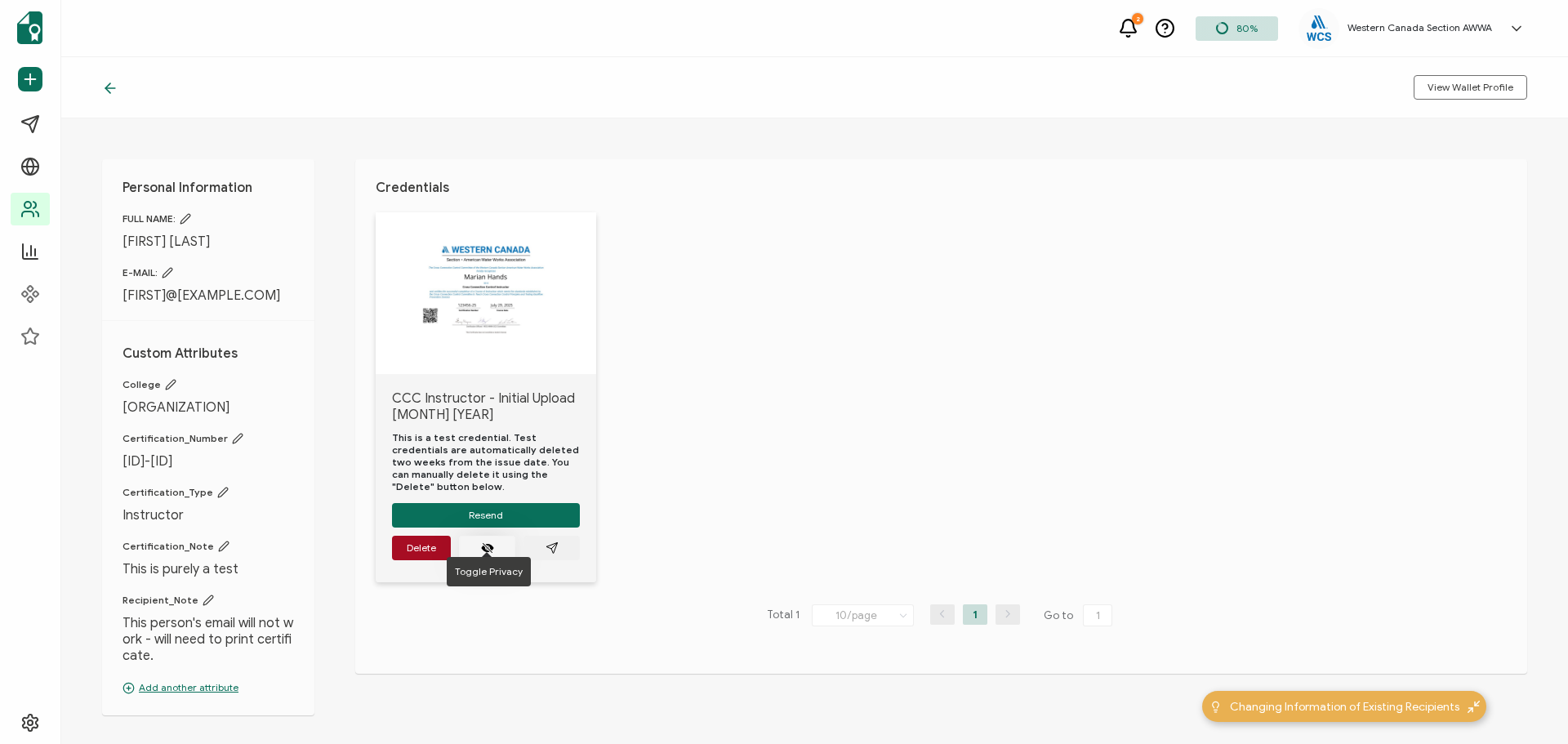 click 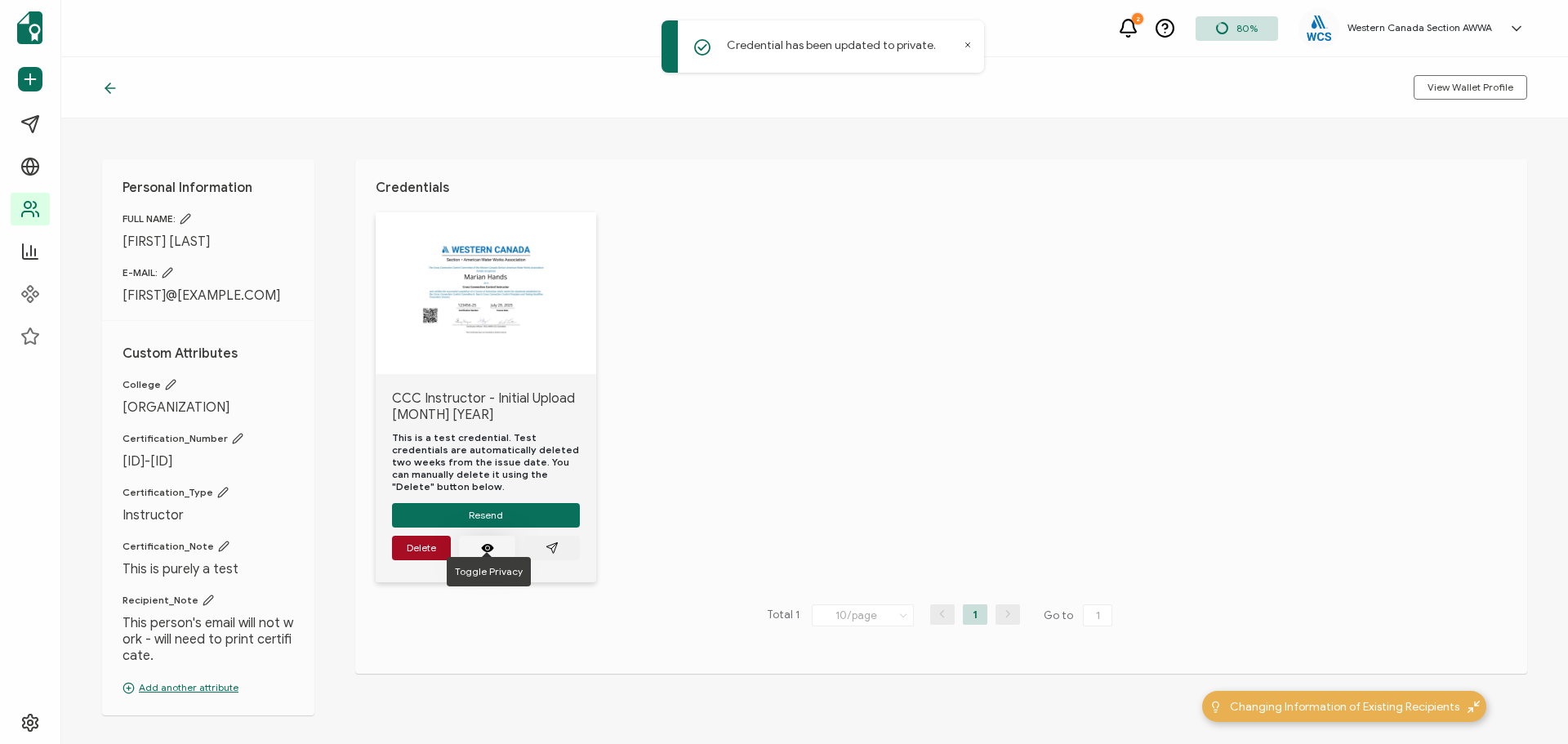 click 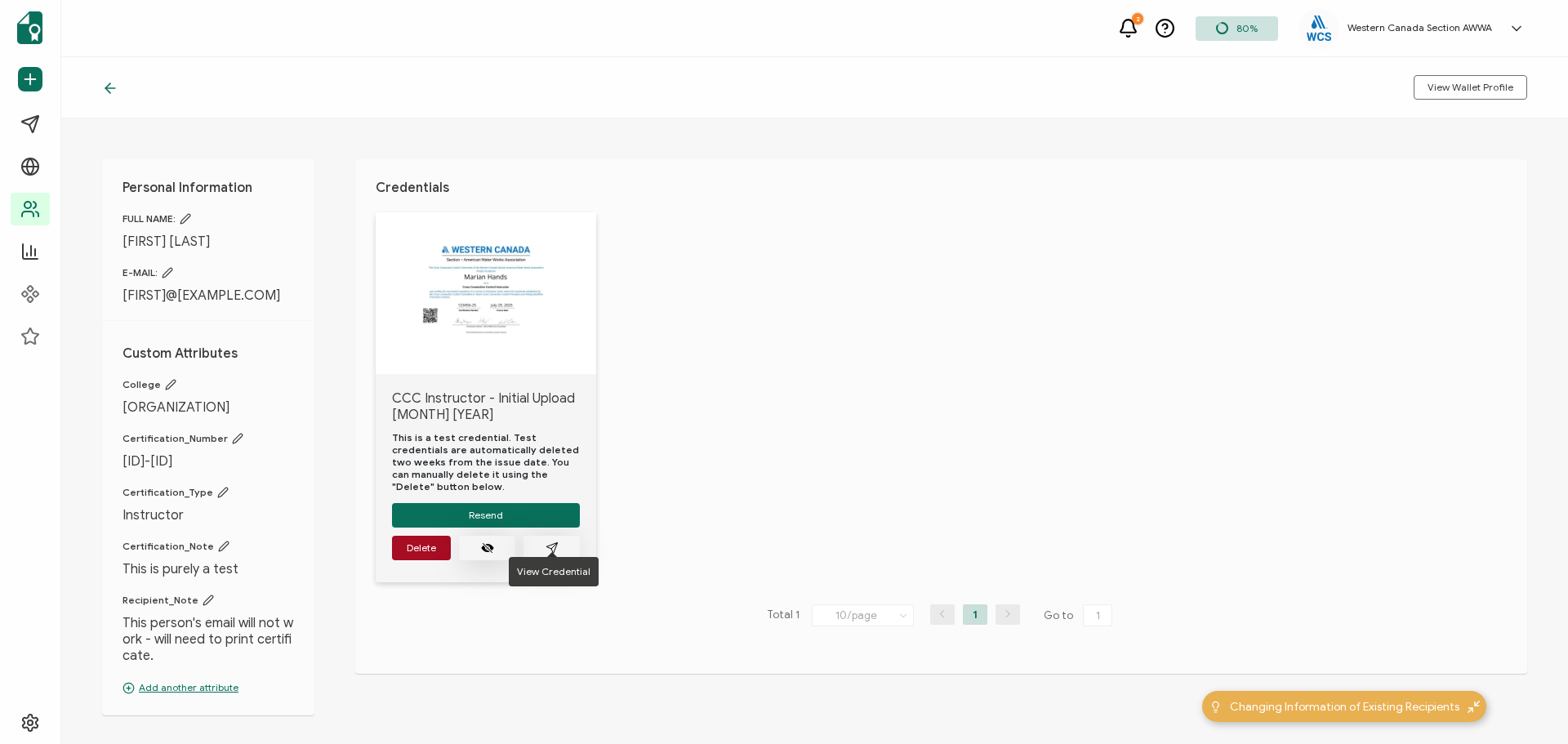 click 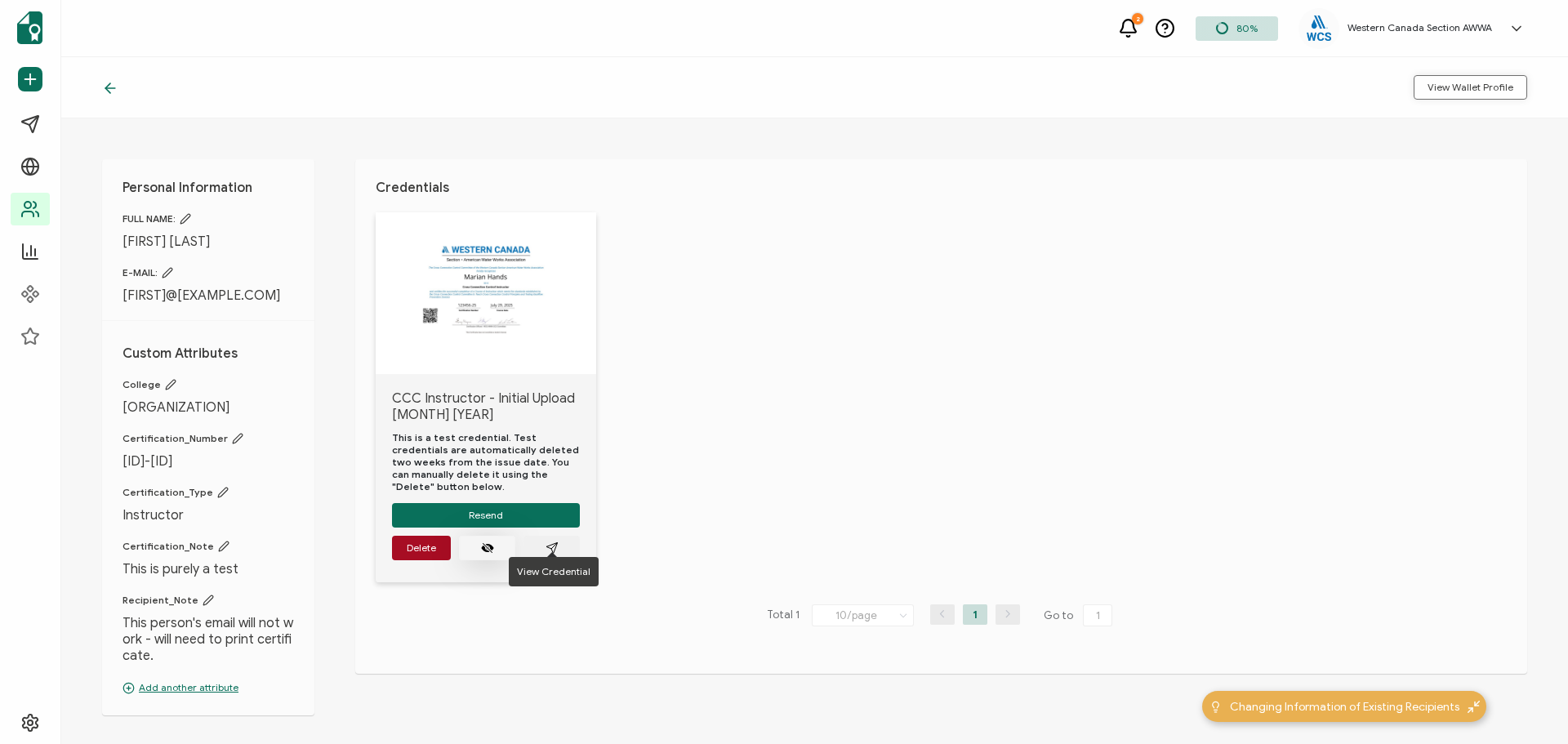 click on "View Wallet Profile" at bounding box center (1470, 87) 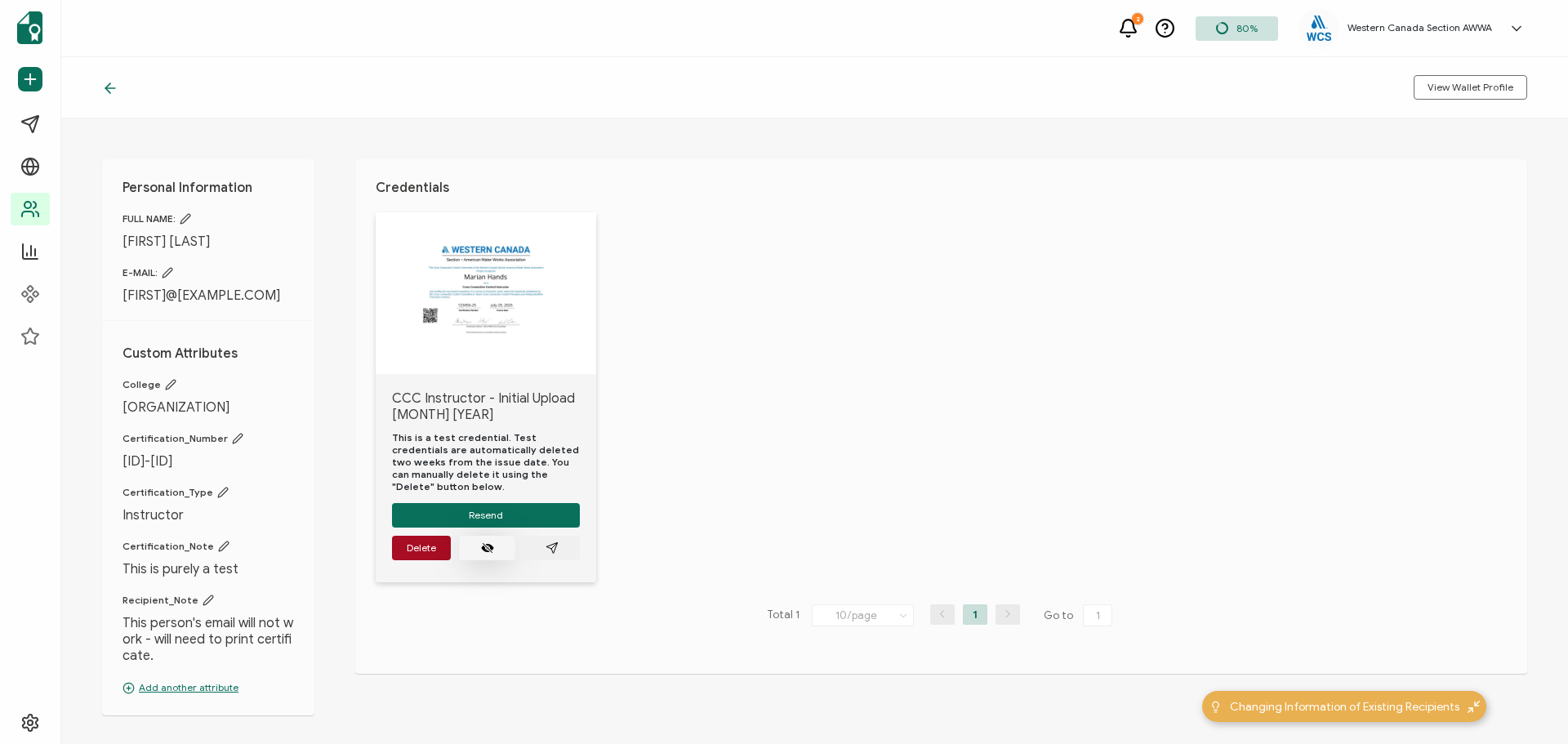 click 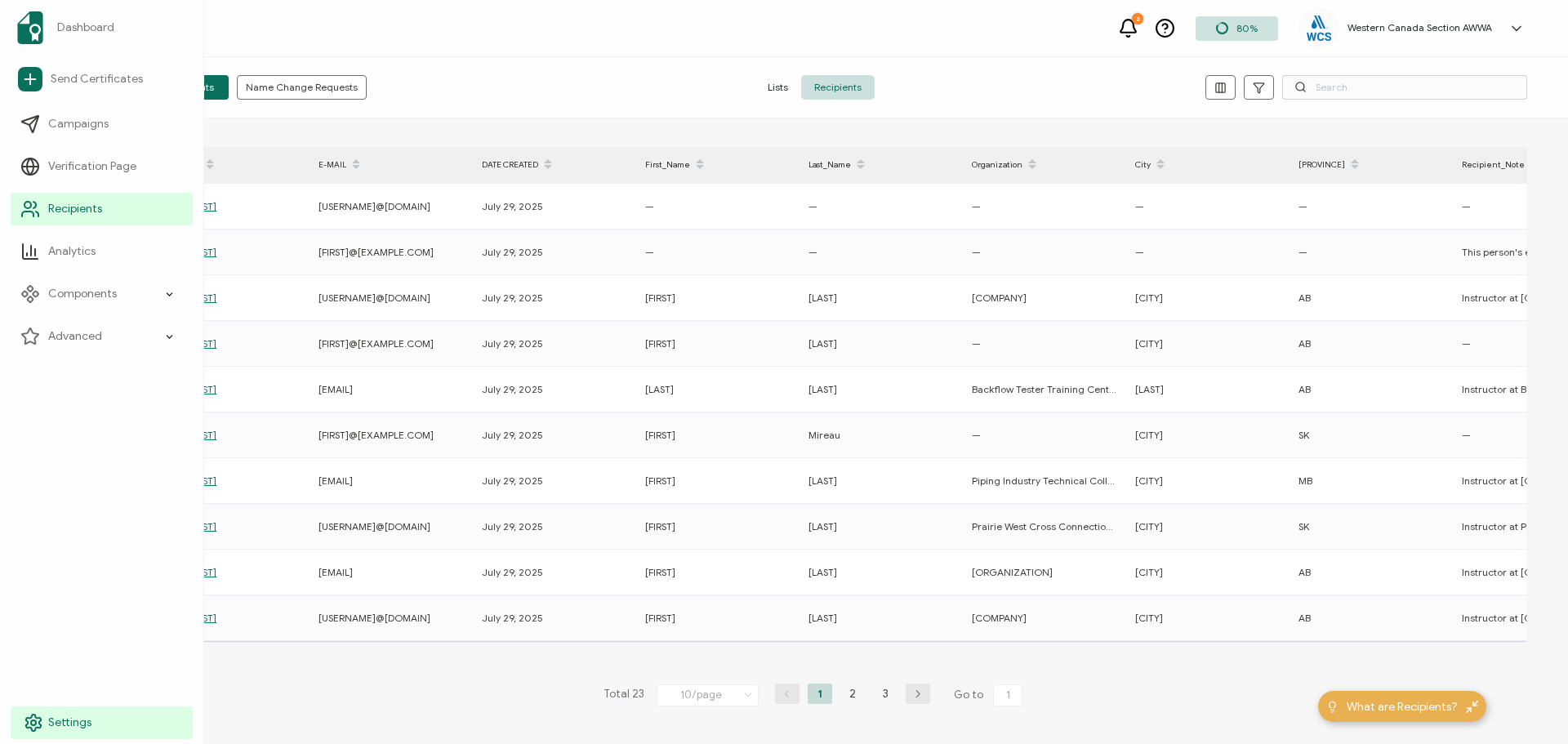 click 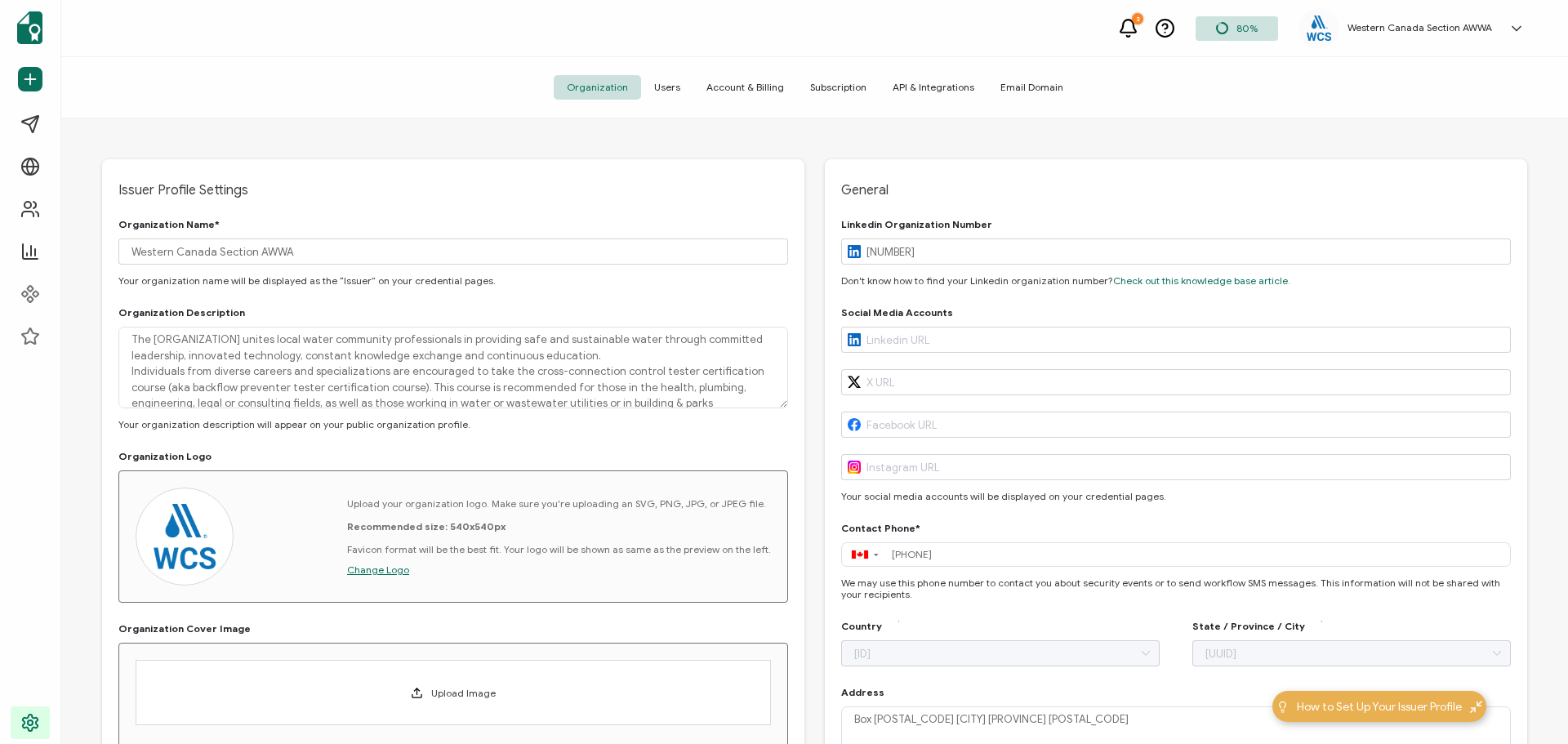 type on "[COUNTRY]" 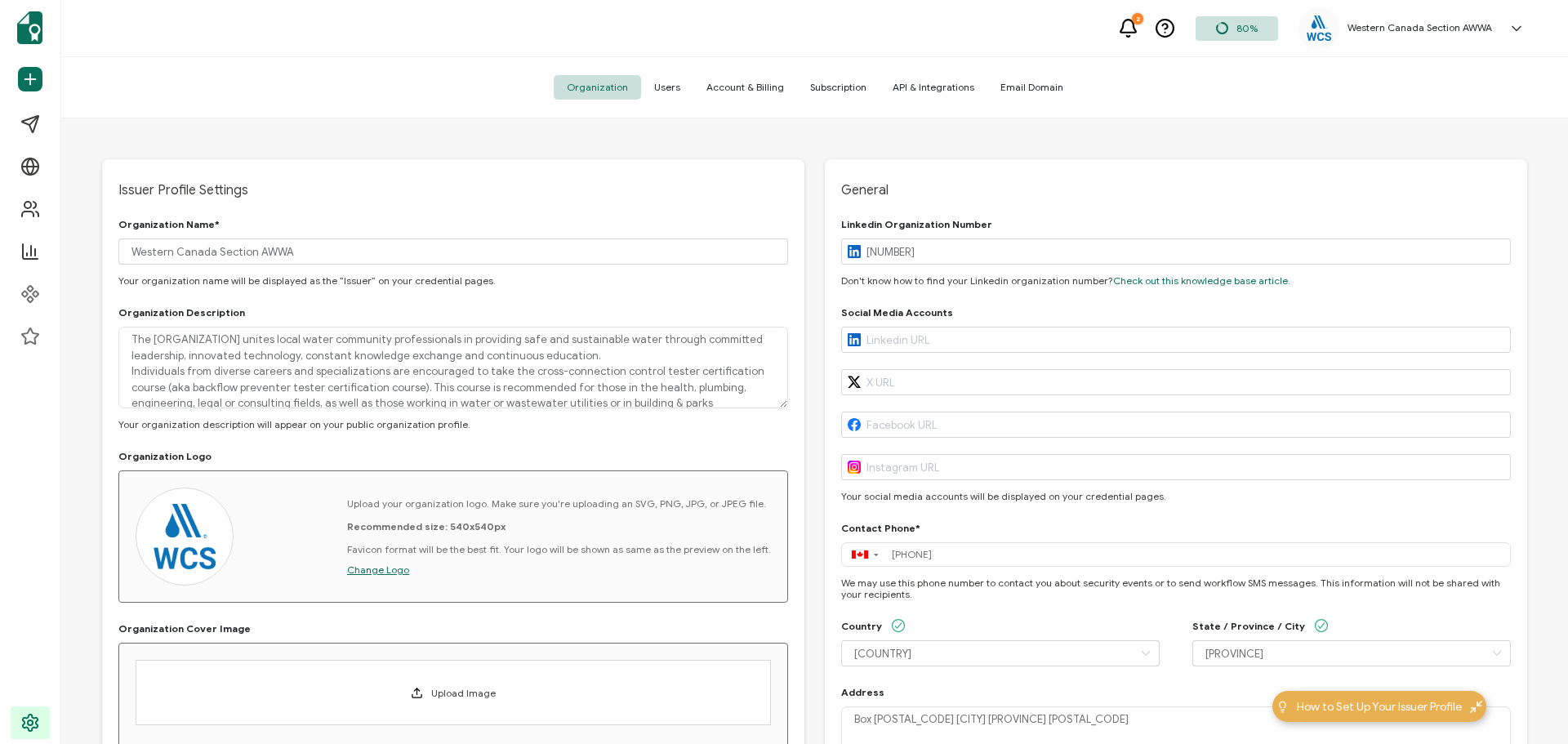 click on "Users" at bounding box center (667, 87) 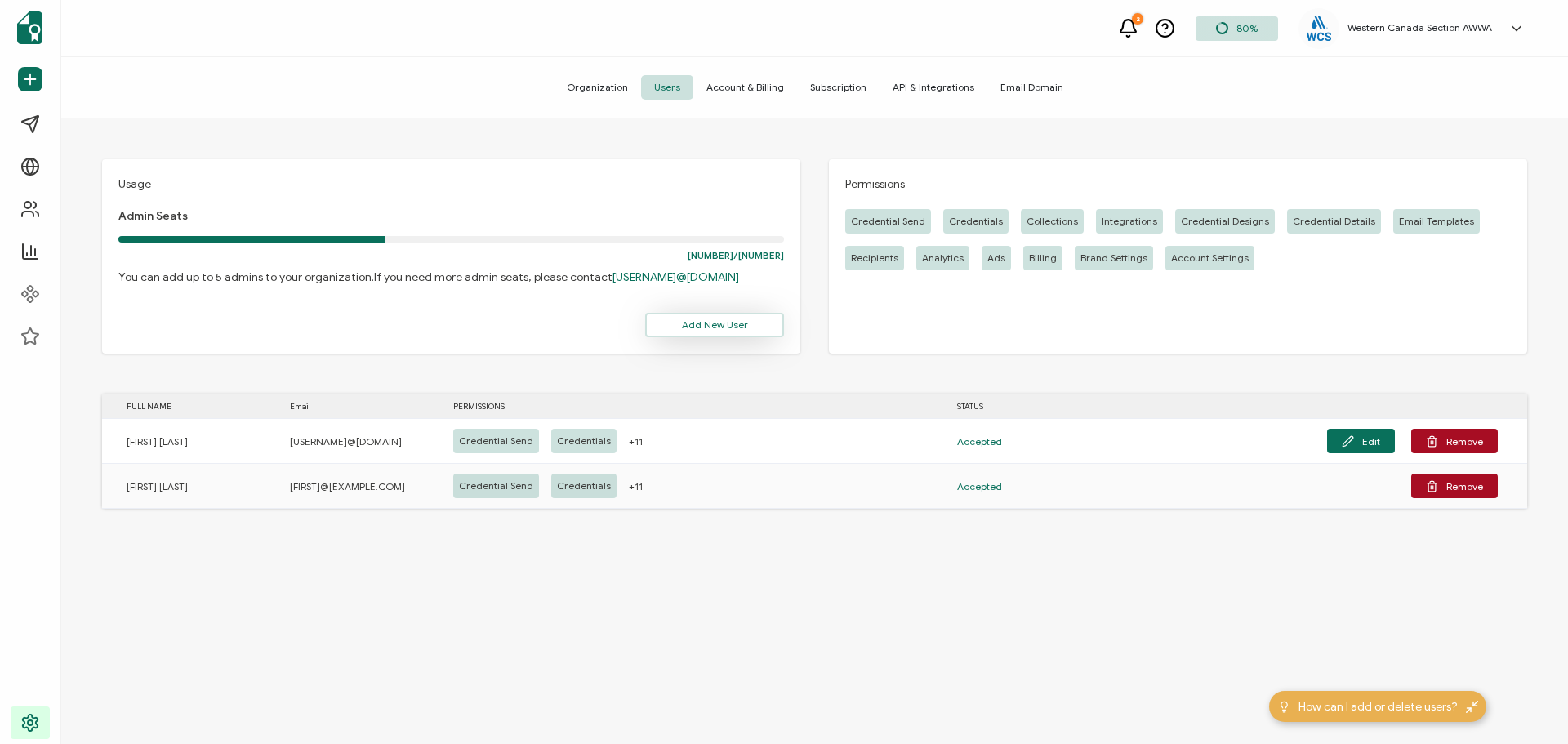 click on "Add New User" at bounding box center (715, 325) 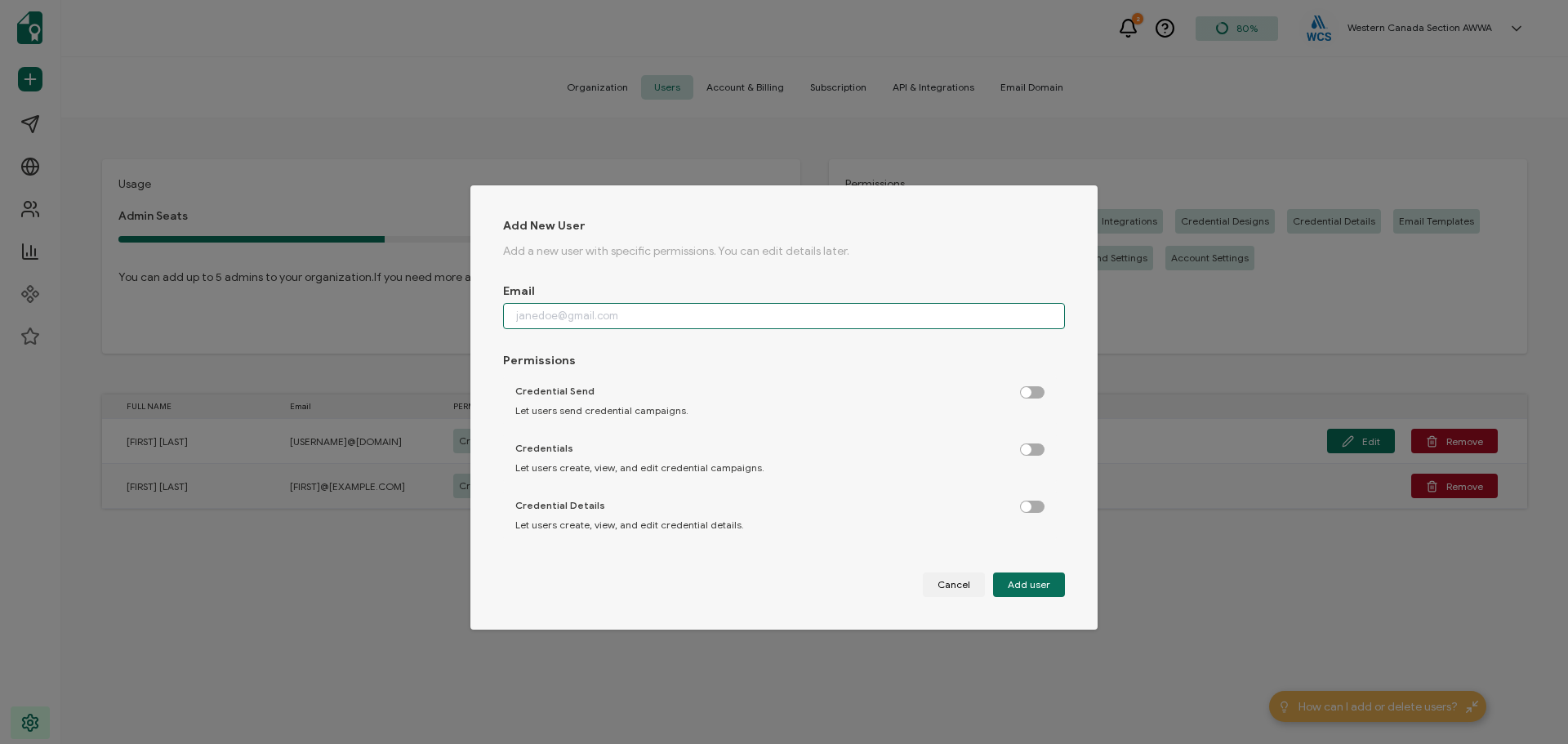 click at bounding box center (784, 316) 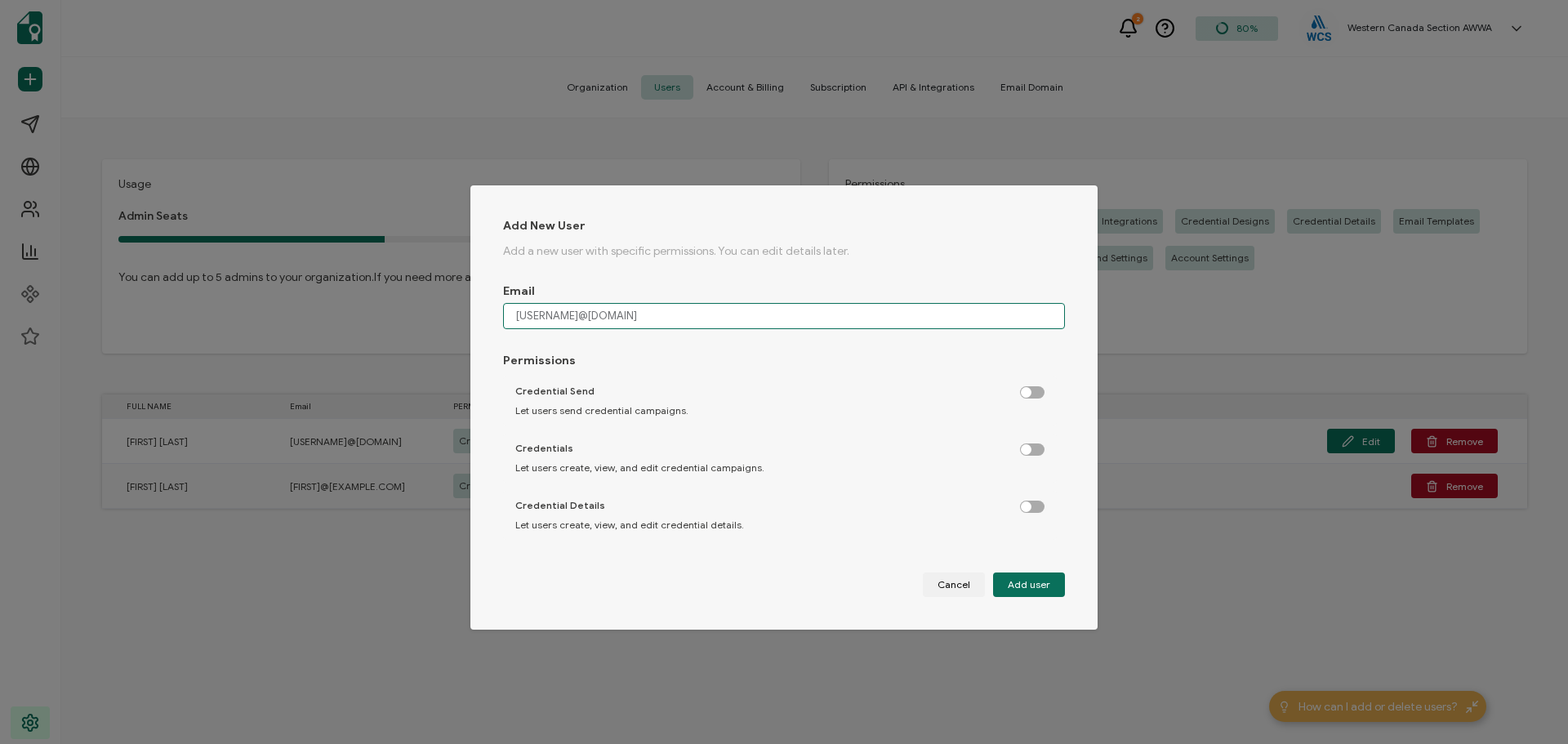 type on "[USERNAME]@[DOMAIN]" 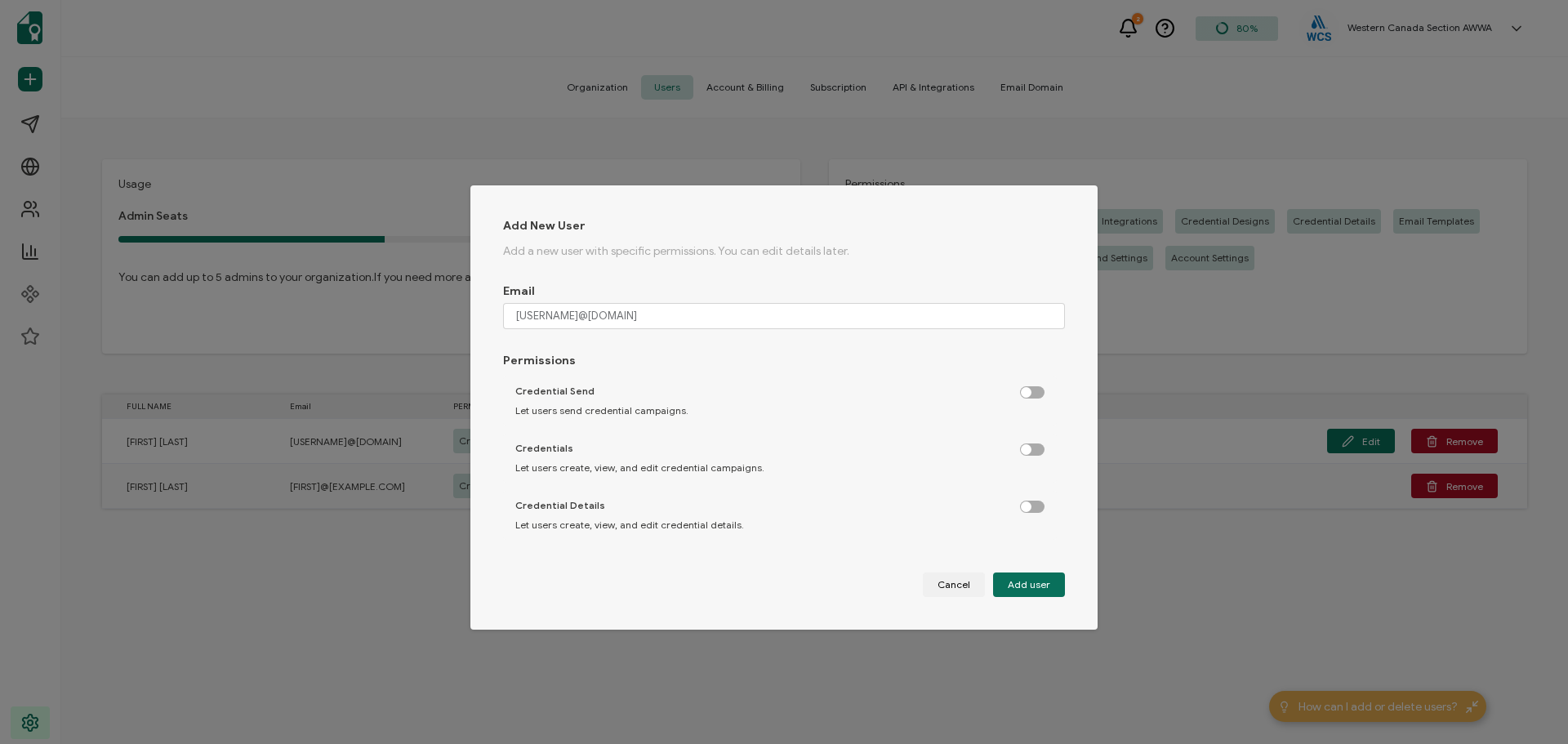 click at bounding box center (1040, 388) 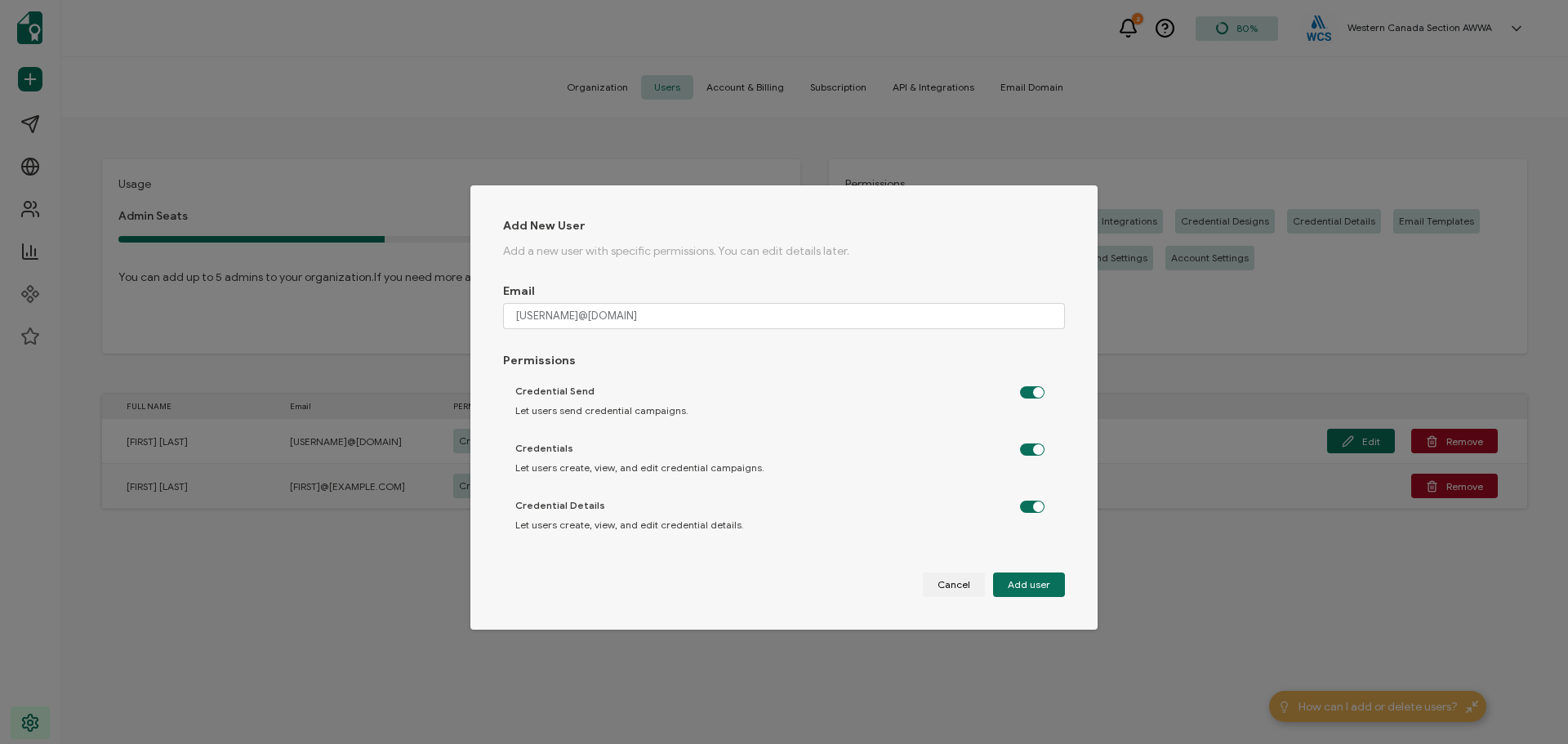 checkbox on "true" 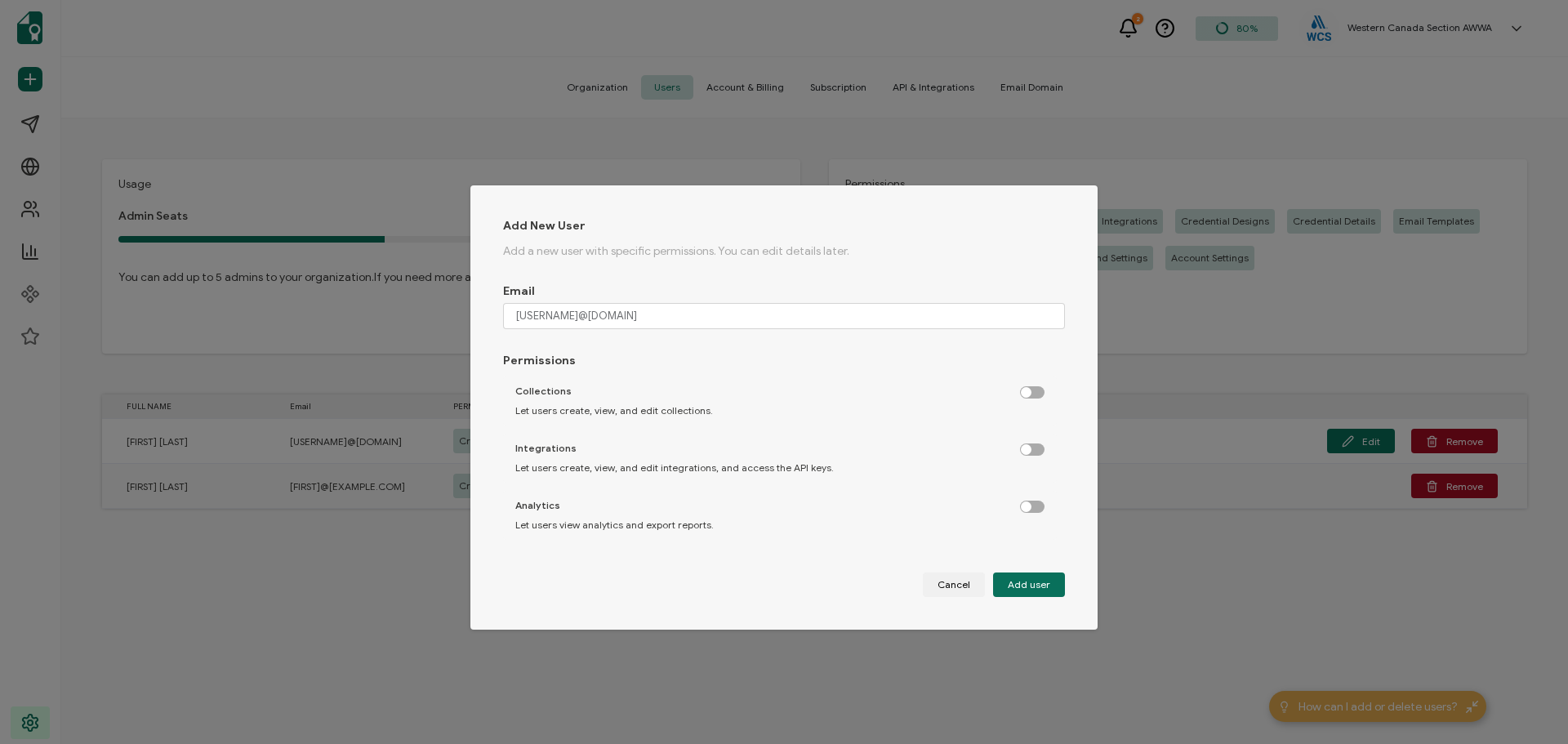 scroll, scrollTop: 335, scrollLeft: 0, axis: vertical 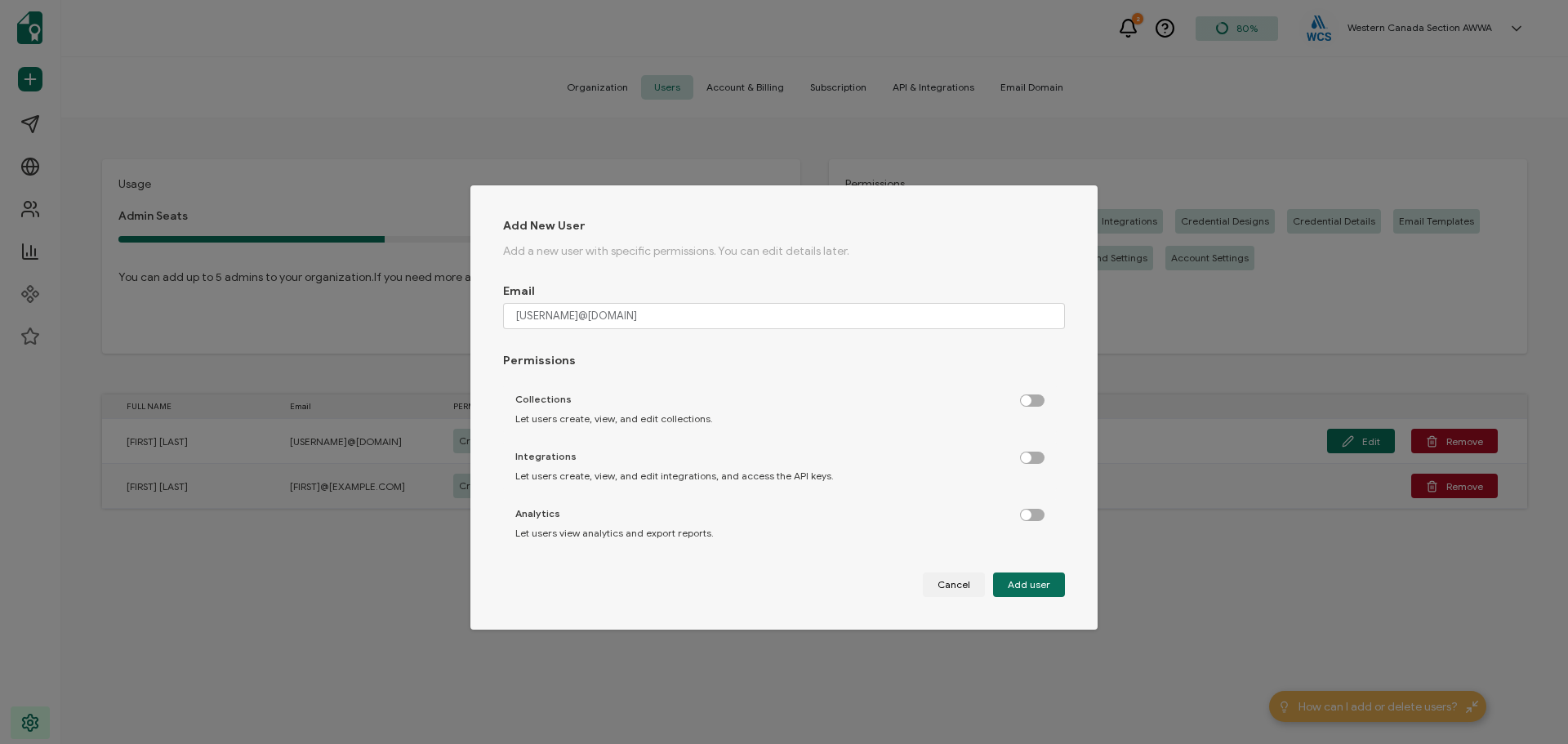 click at bounding box center (1040, 510) 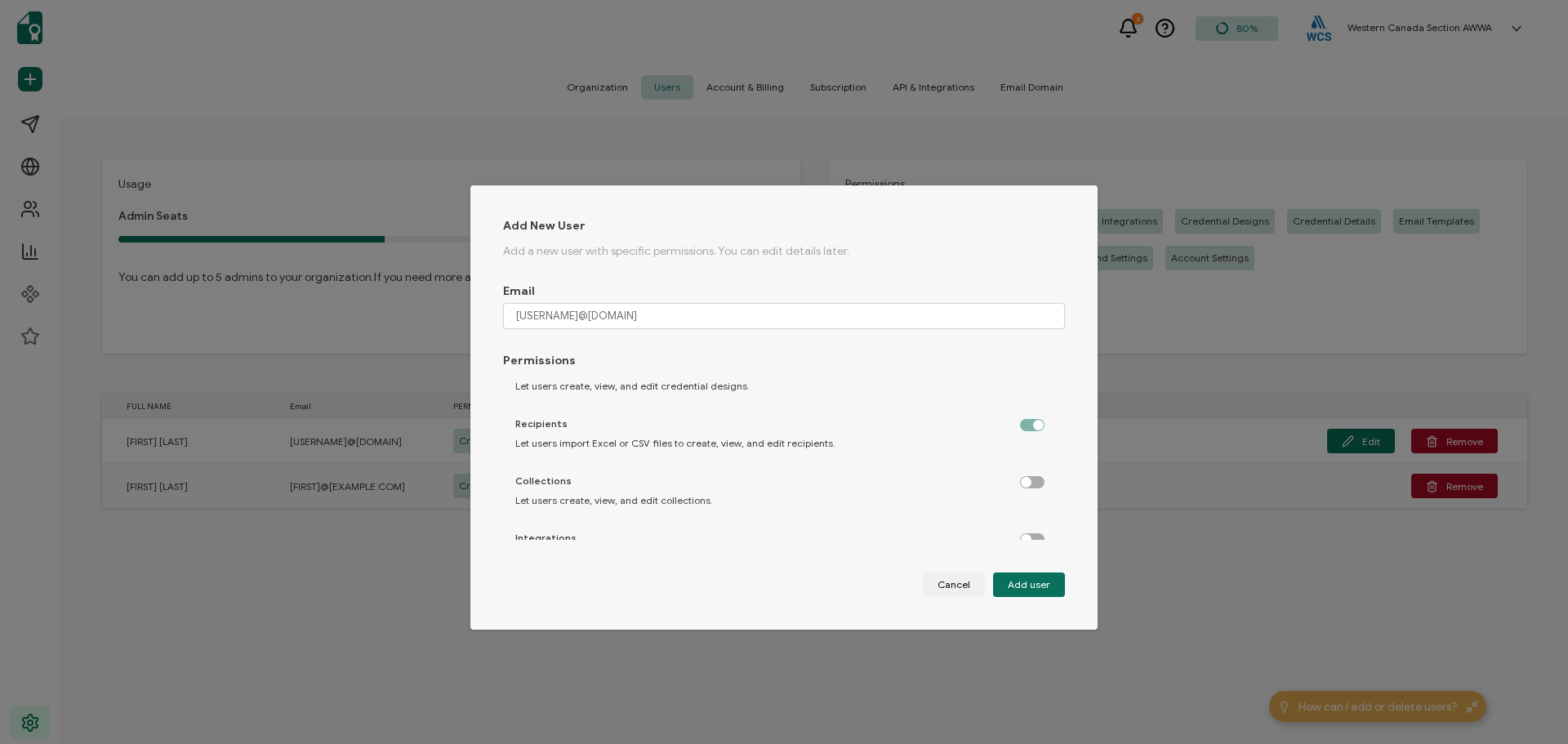 scroll, scrollTop: 335, scrollLeft: 0, axis: vertical 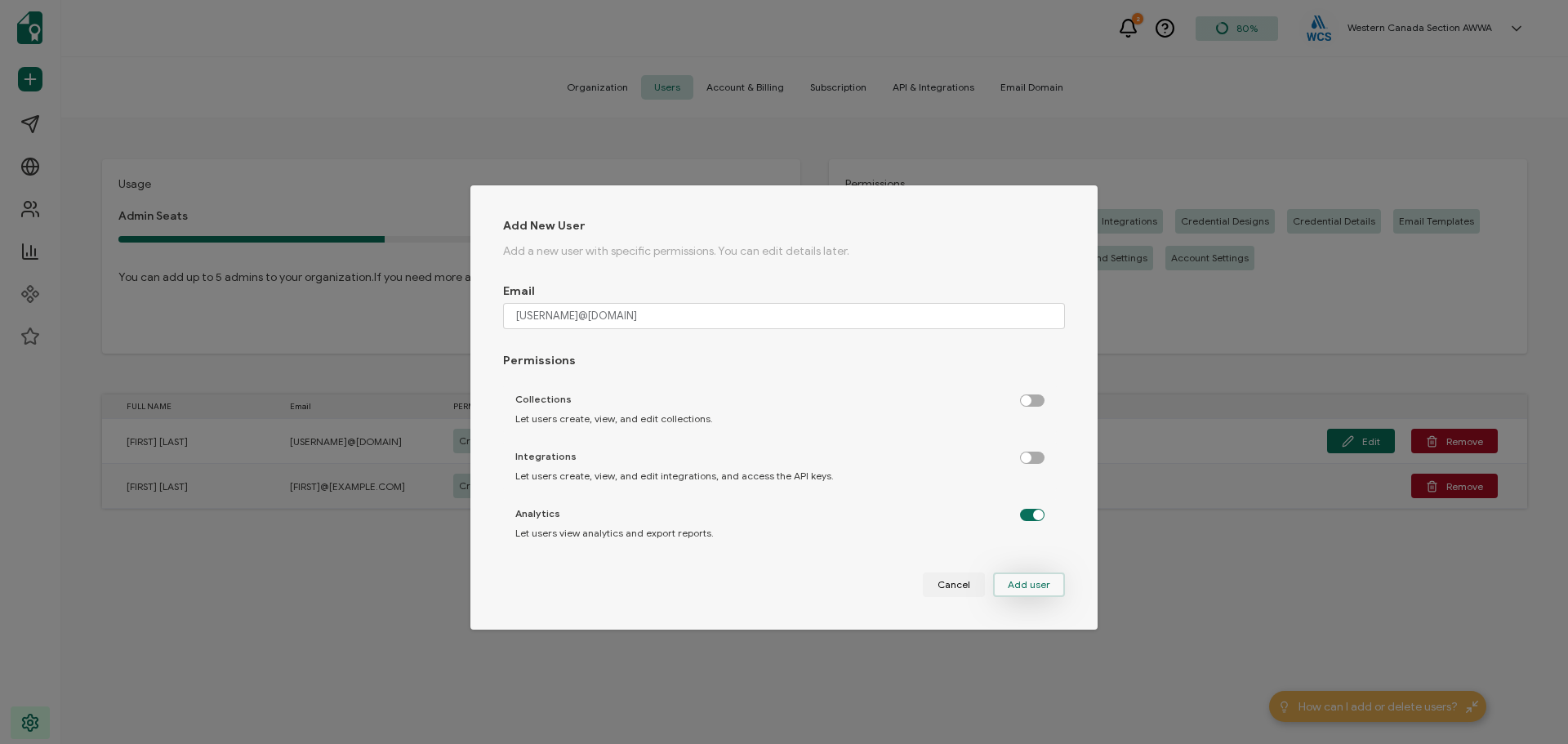 click on "Add user" at bounding box center [1029, 585] 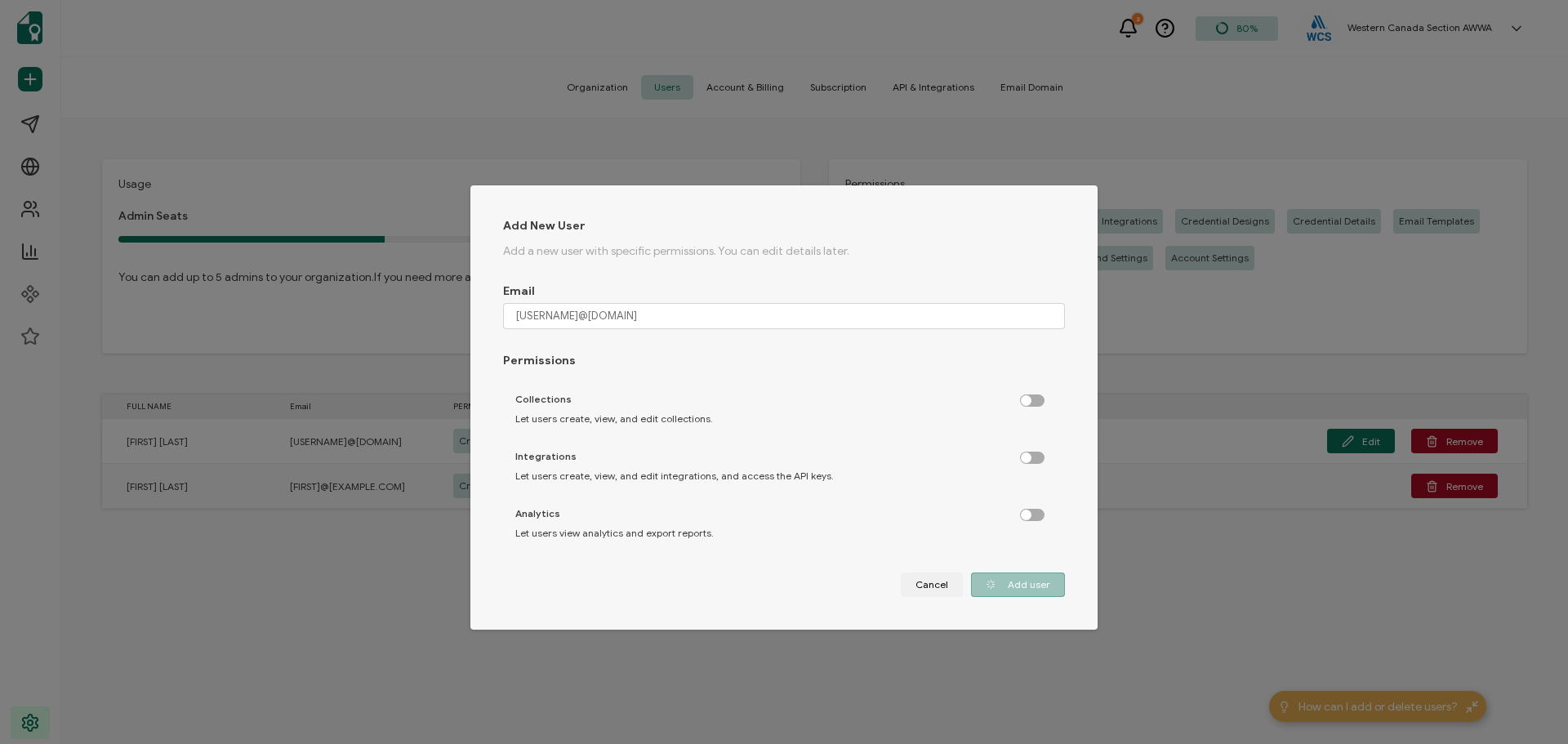 type 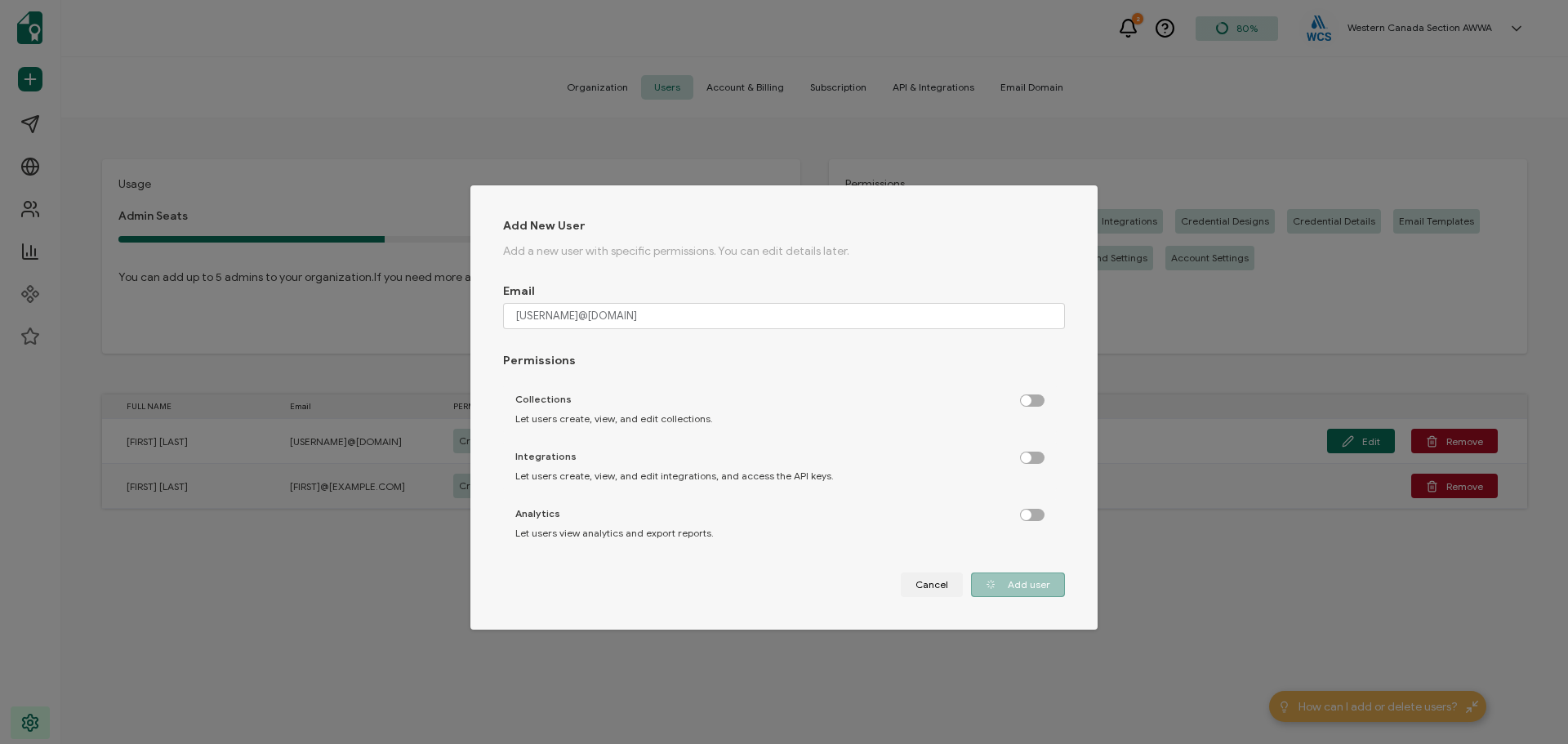 checkbox on "false" 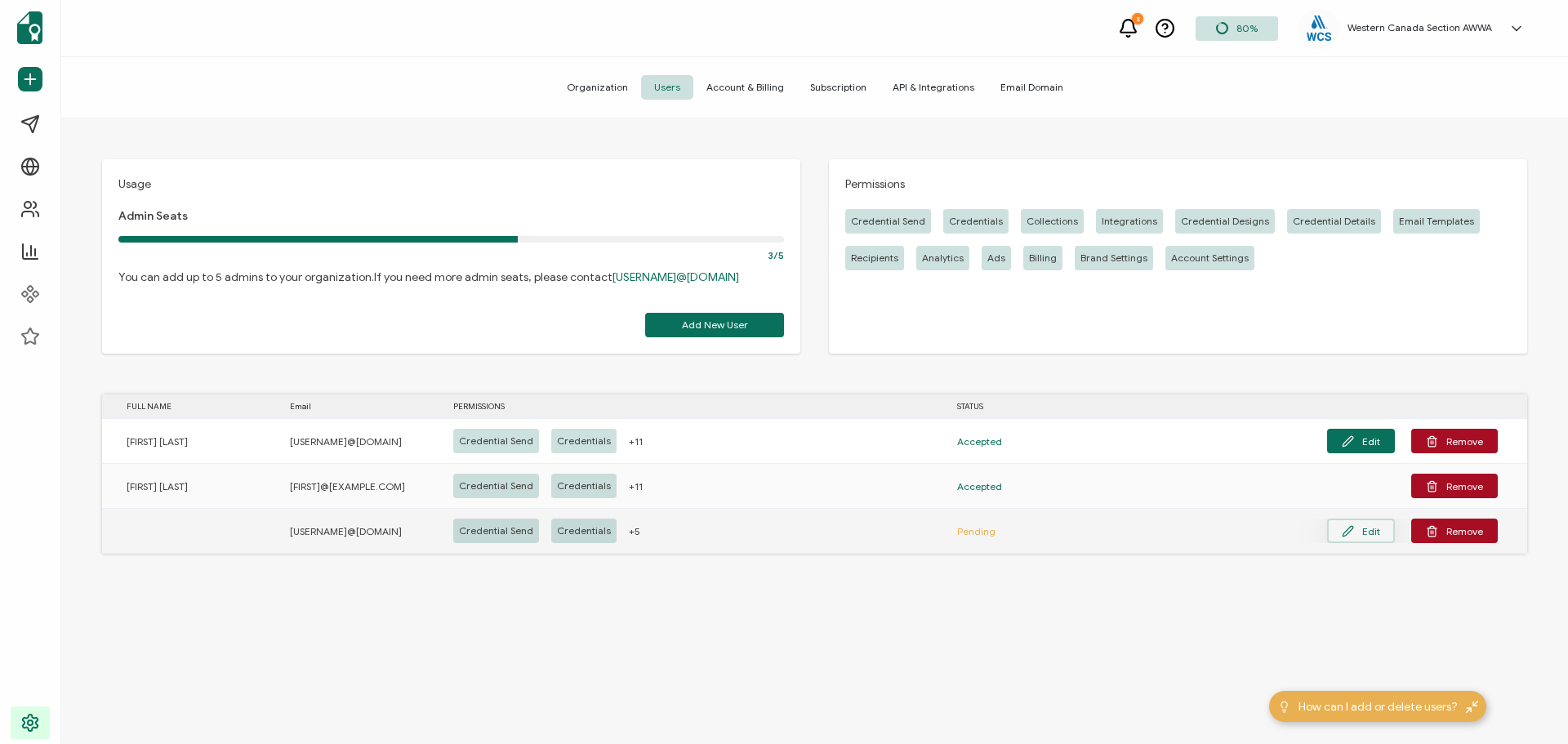 click on "Edit" at bounding box center (1361, 531) 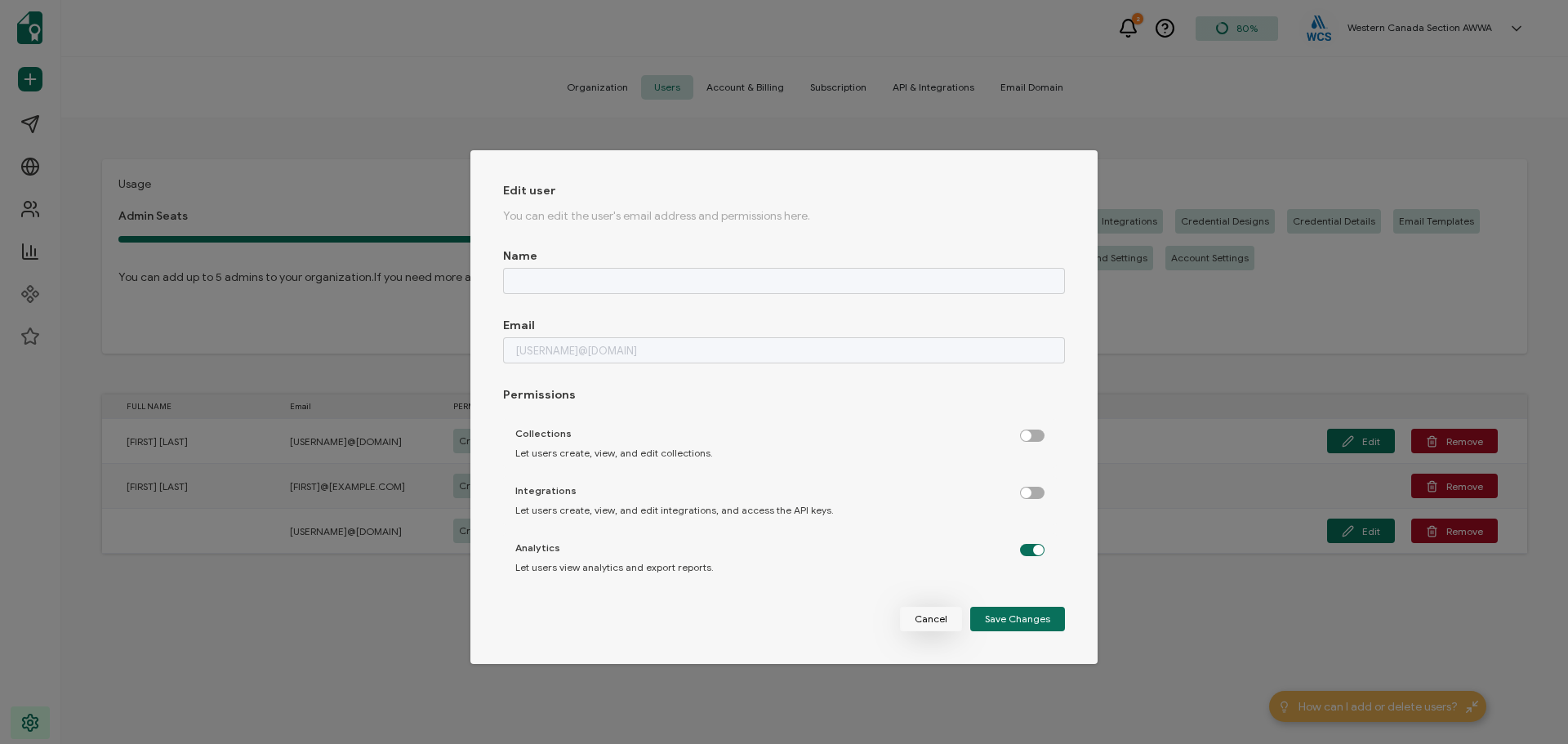 click on "Cancel" at bounding box center (931, 619) 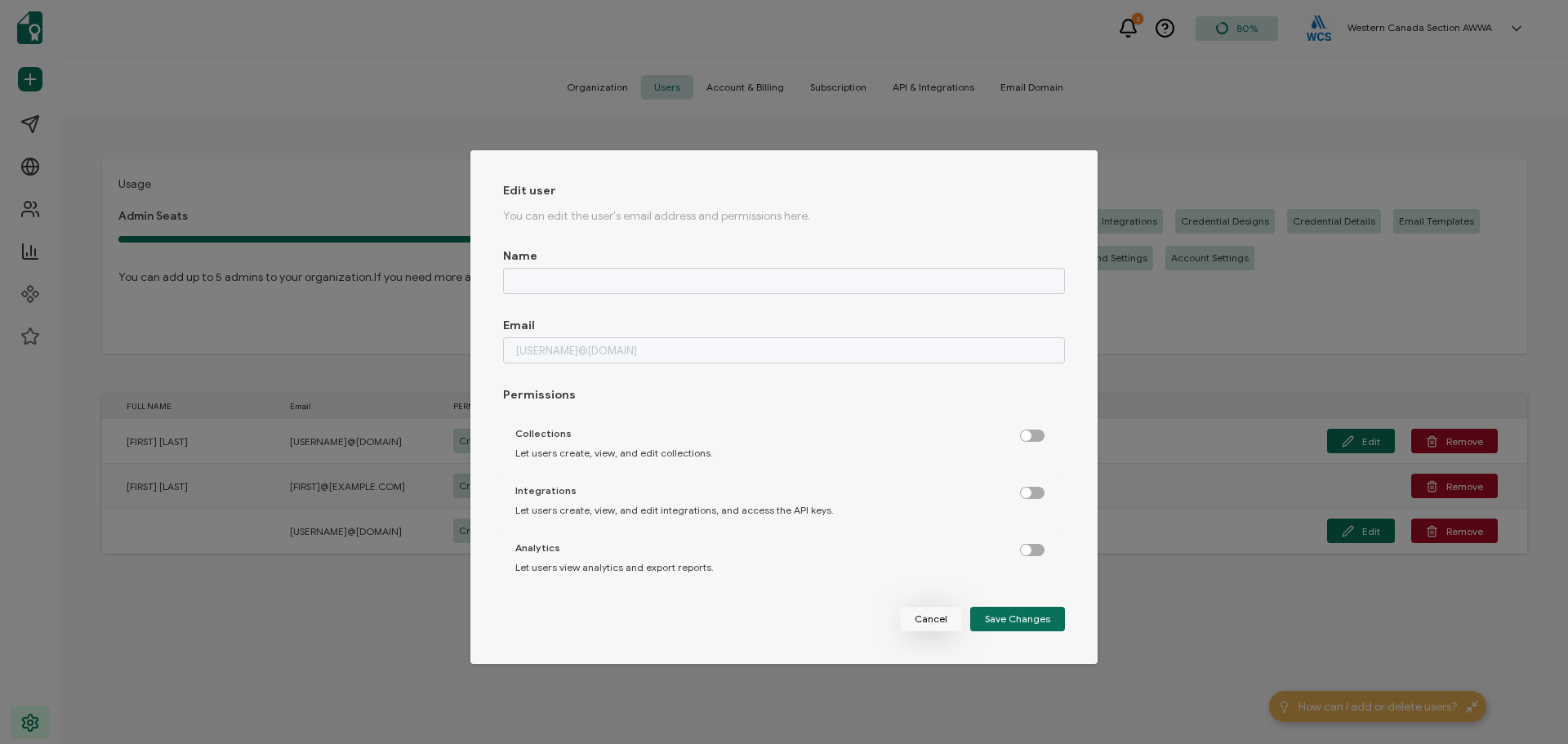 type 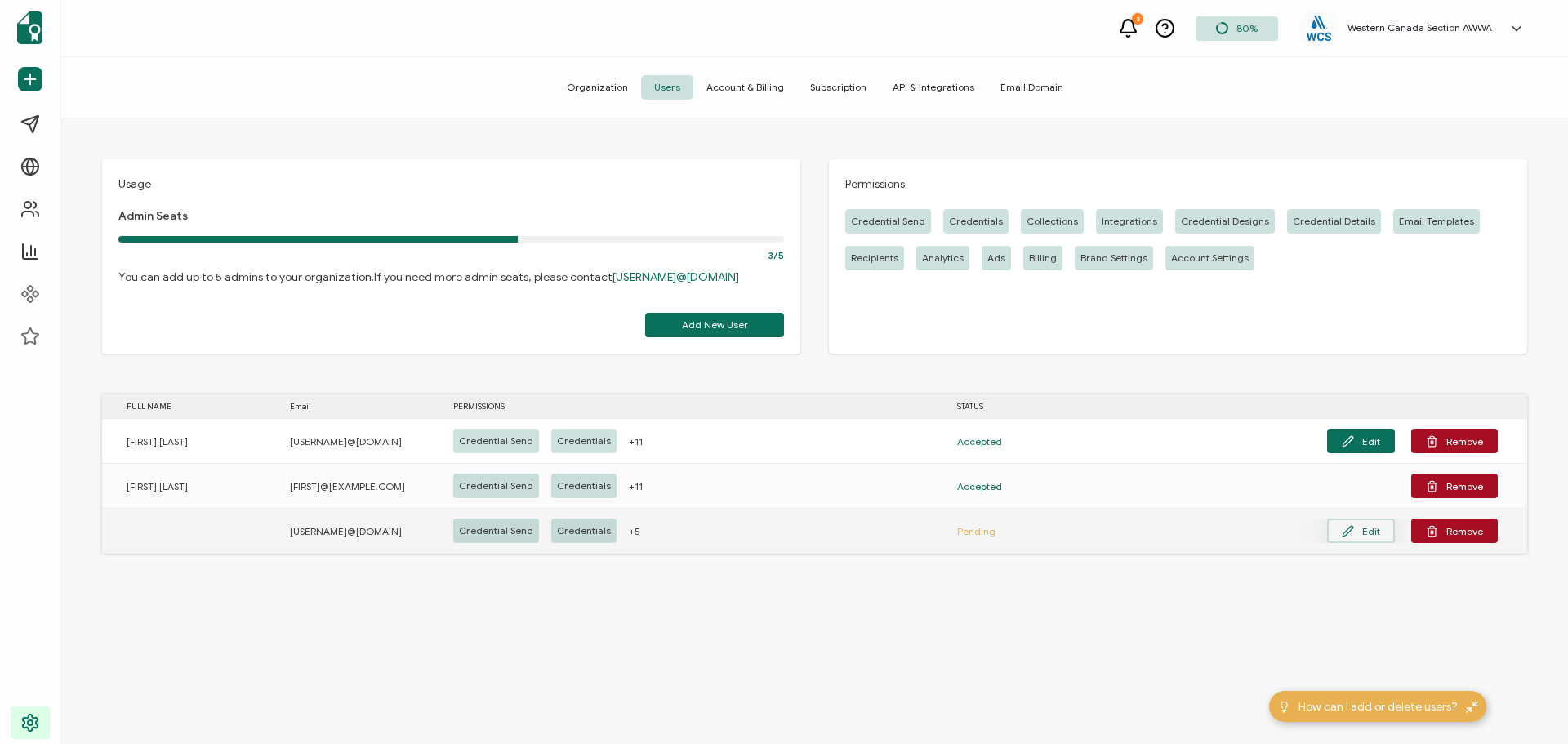 click on "Edit" at bounding box center (1361, 531) 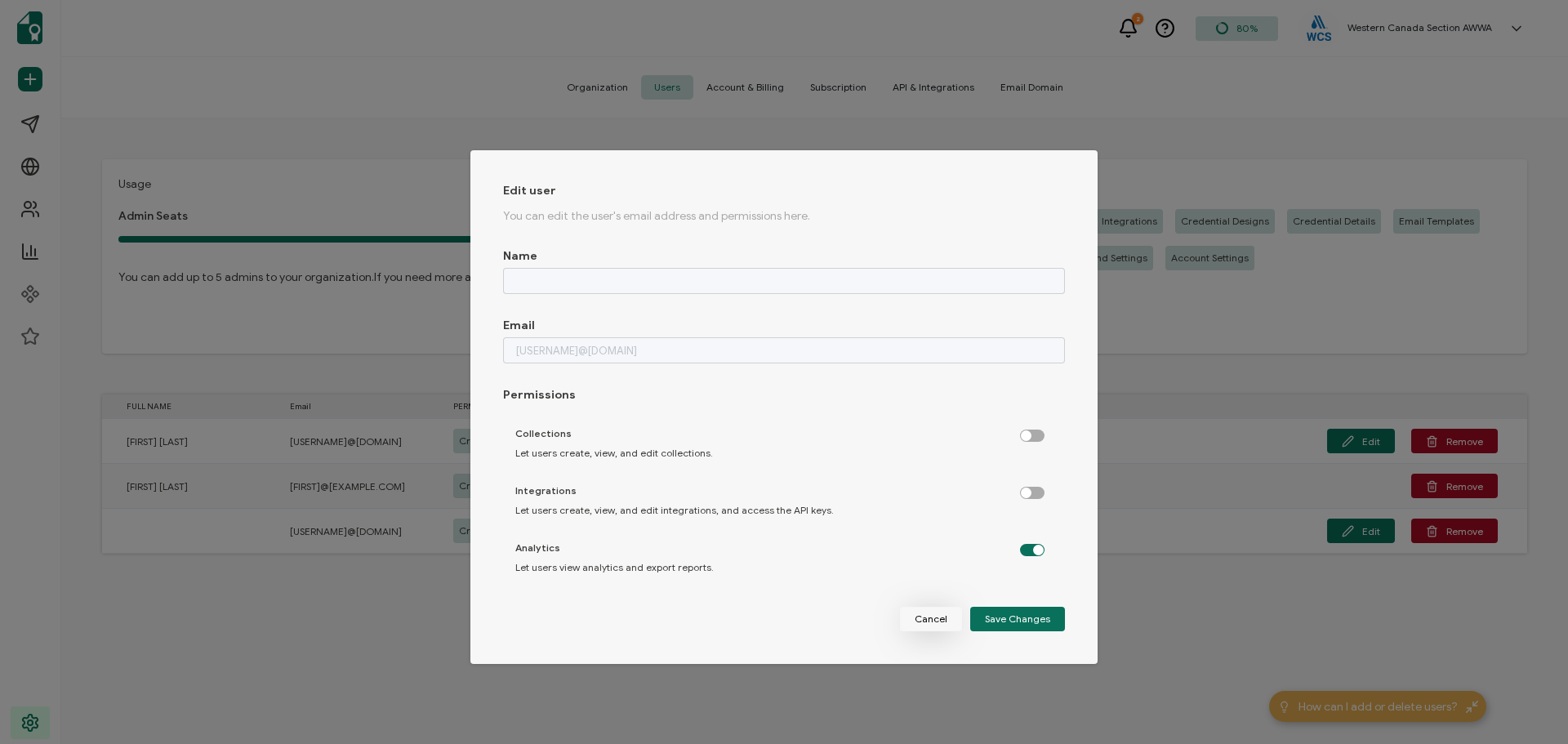 click on "Cancel" at bounding box center [931, 619] 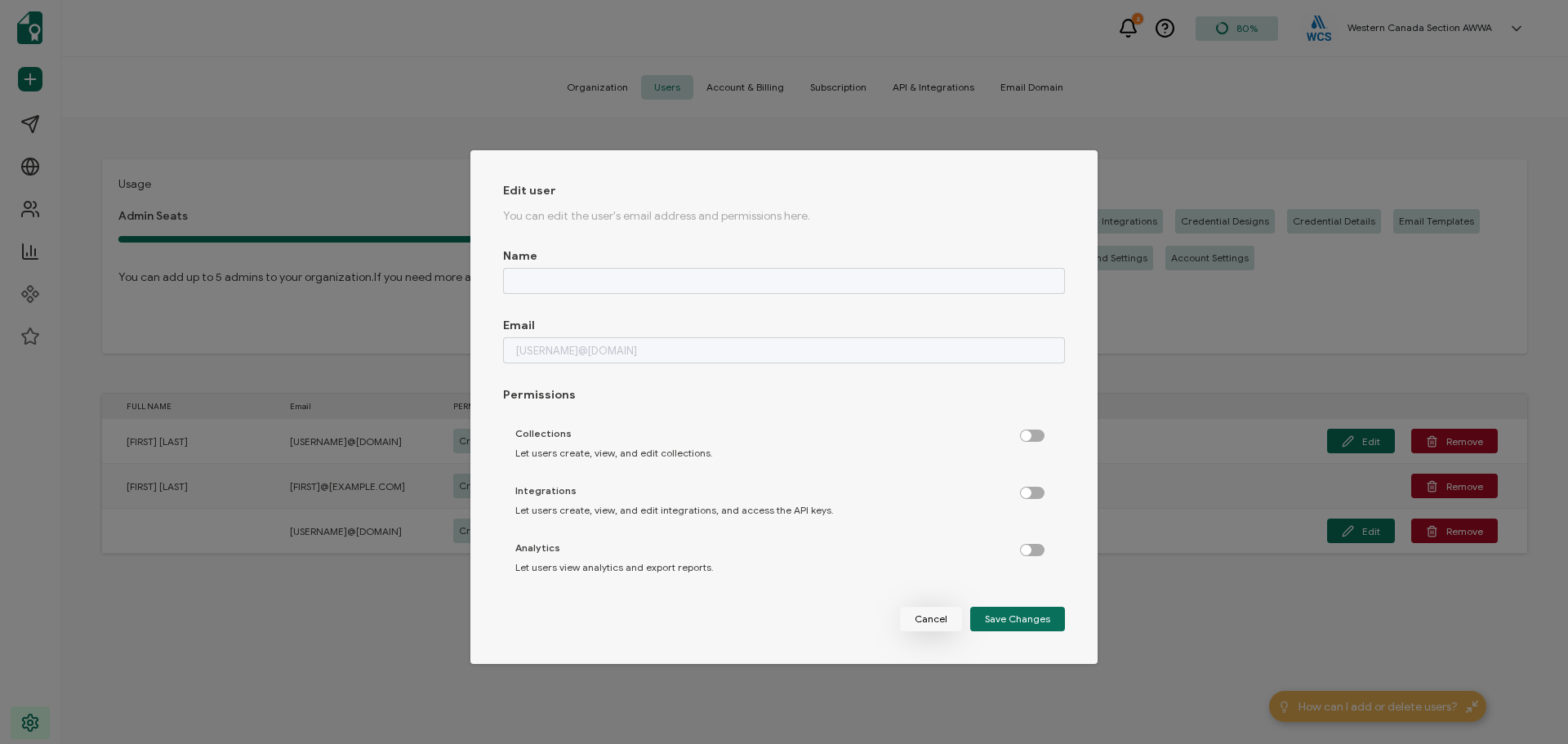 type 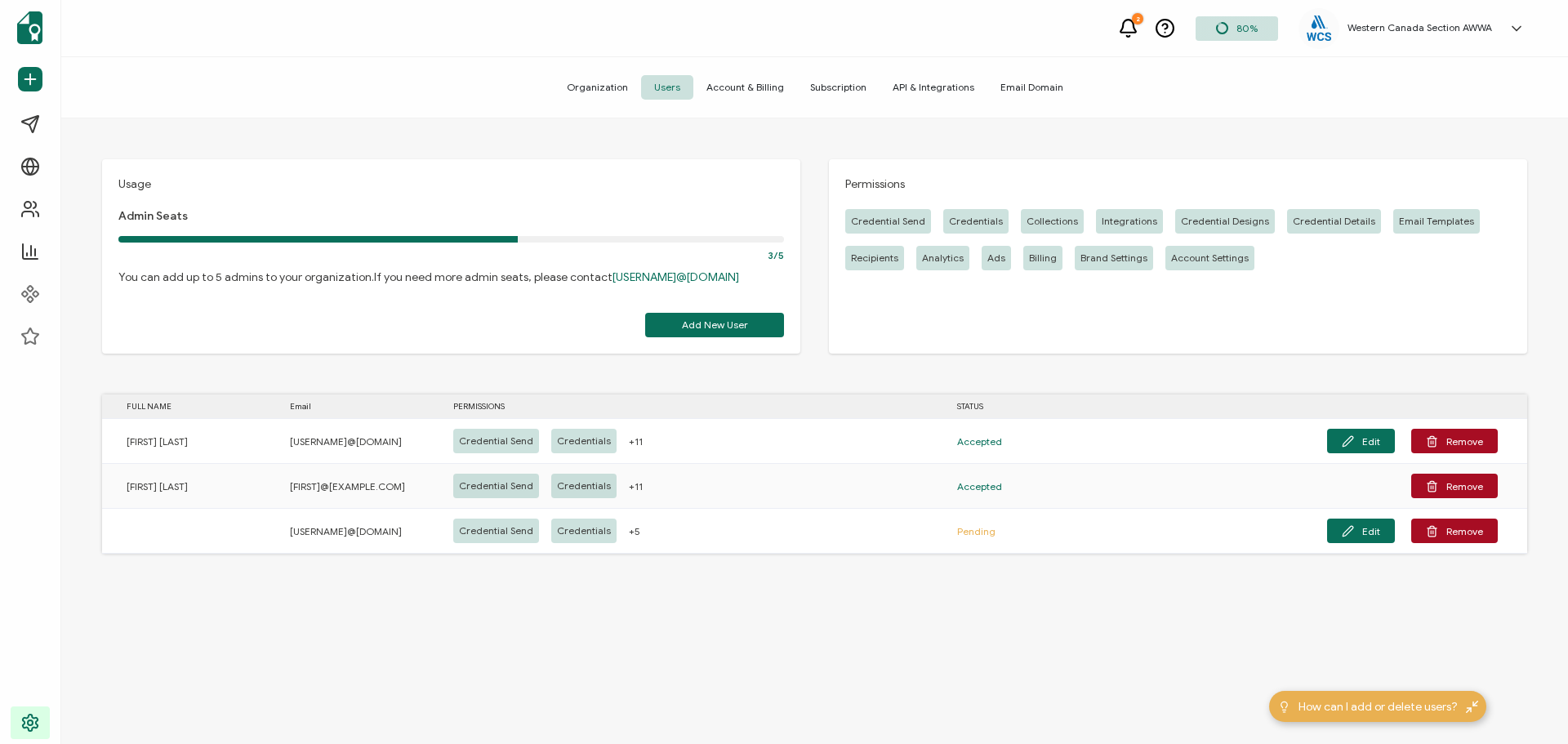 click on "Usage   Admin Seats     3/5
You can add up to 5 admins to your organization.
If you need more admin seats, please contact  support@[EXAMPLE.COM]
Add New User
Permissions   Credential Send Credentials Collections Integrations Credential Designs Credential Details Email Templates Recipients Analytics Ads Billing Brand Settings Account Settings               FULL NAME Email PERMISSIONS STATUS Audrey Arisman aarisman@[EXAMPLE.COM] Credential Send Credentials   +11 Accepted
Edit
Remove
Marian Hands marian@[EXAMPLE.COM] Credential Send Credentials   +11 Accepted
Remove
info@[EXAMPLE.COM] Credential Send Credentials   +5 Pending
Edit
Add New User" at bounding box center (814, 433) 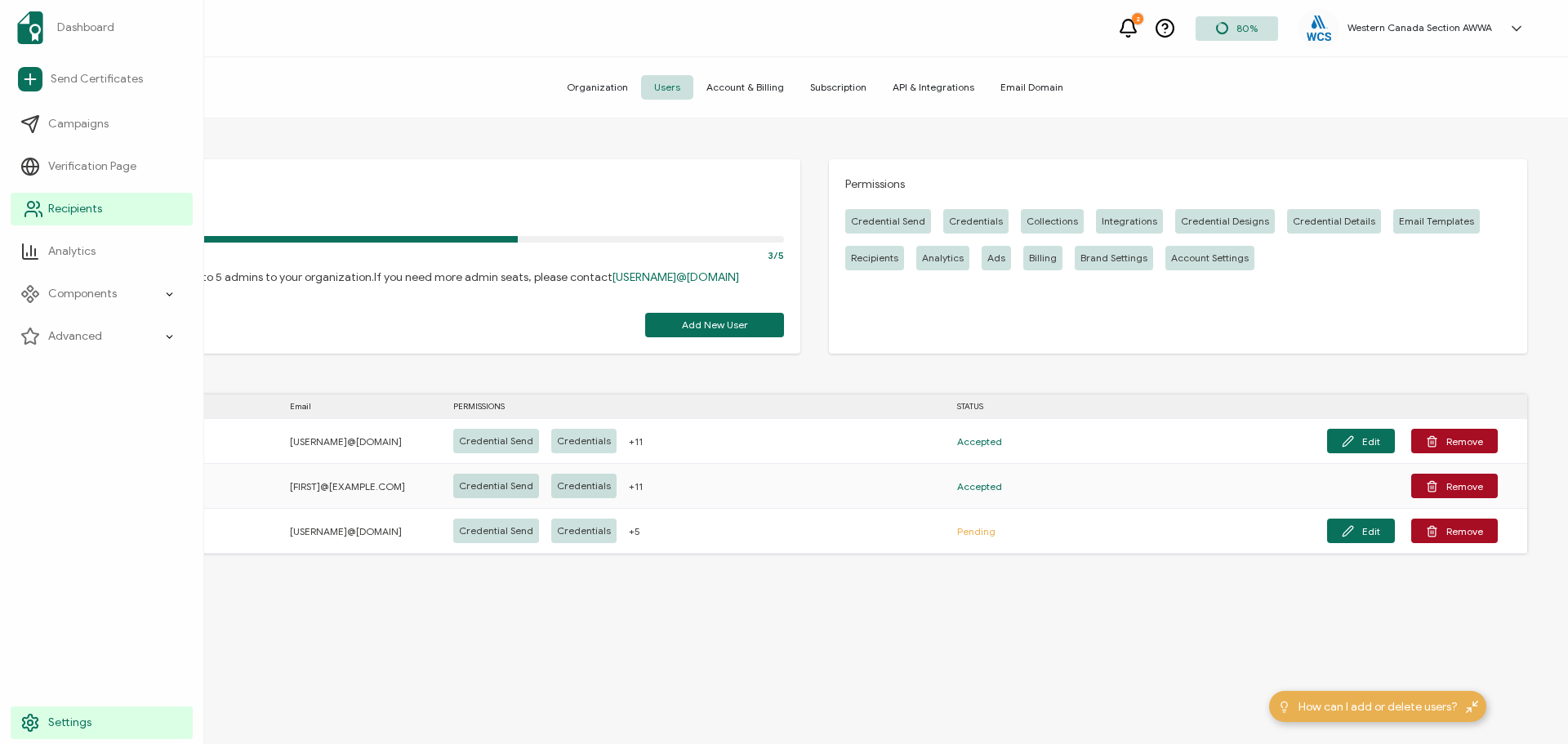 click on "Recipients" at bounding box center [75, 209] 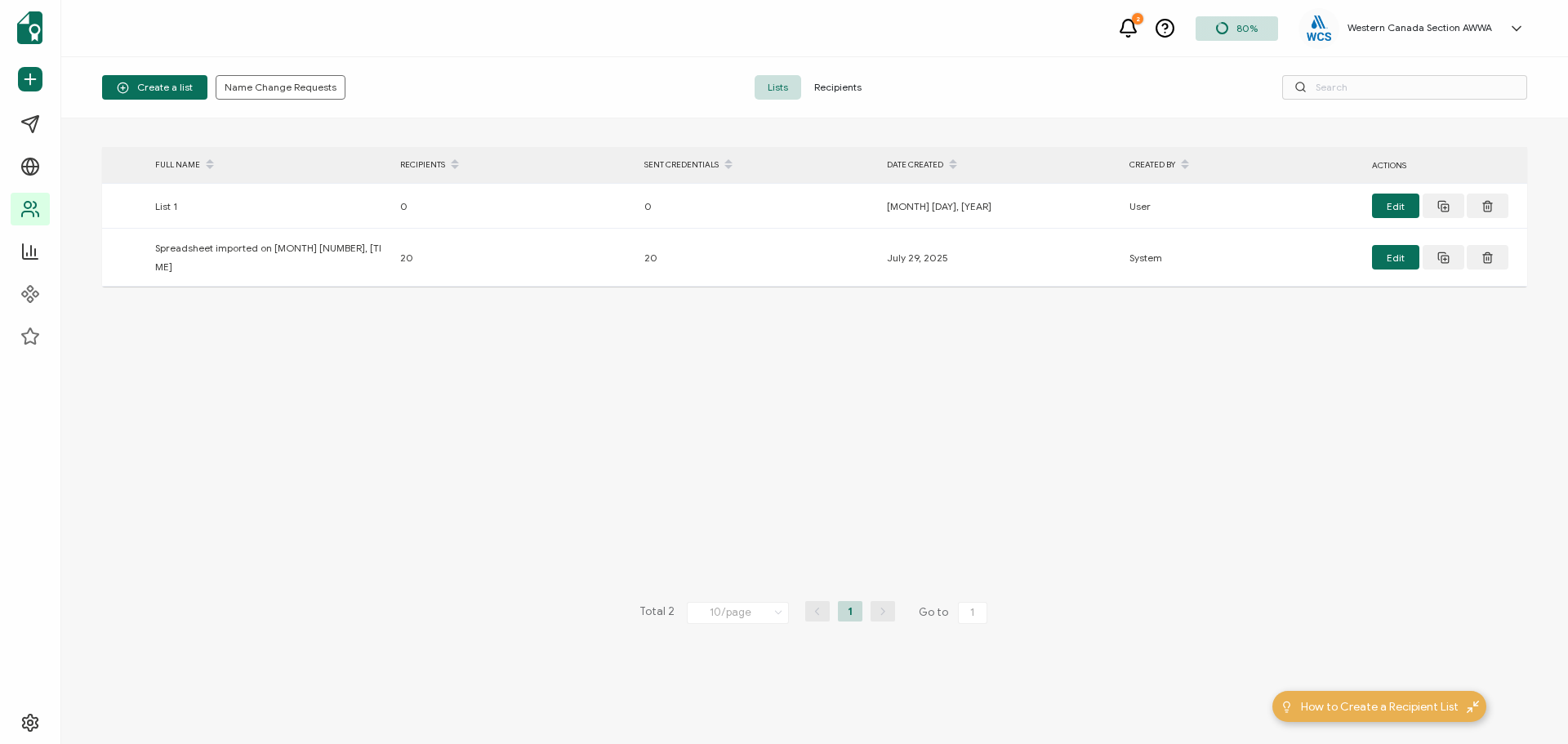 click on "Recipients" at bounding box center [838, 87] 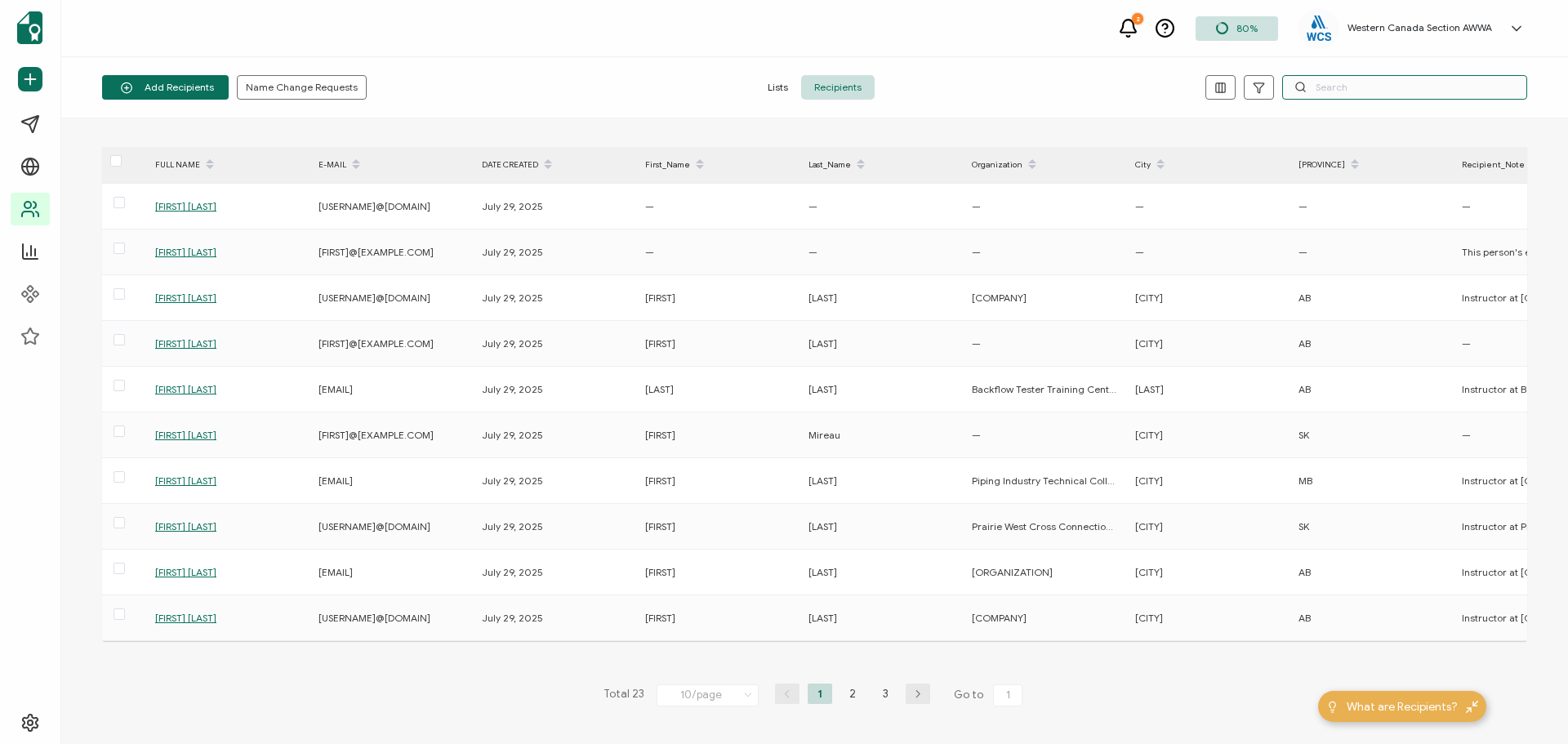click at bounding box center [1405, 87] 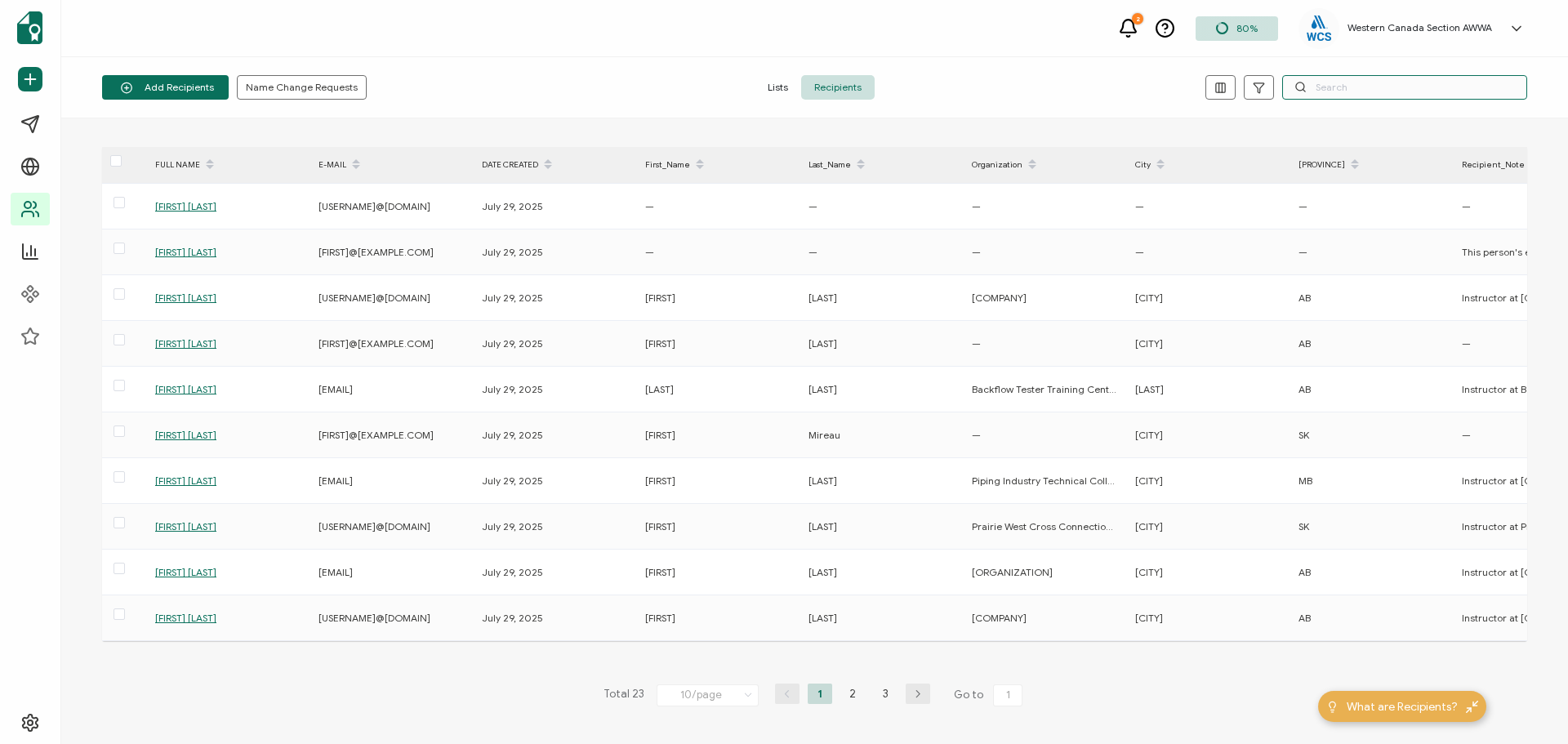 click at bounding box center (1405, 87) 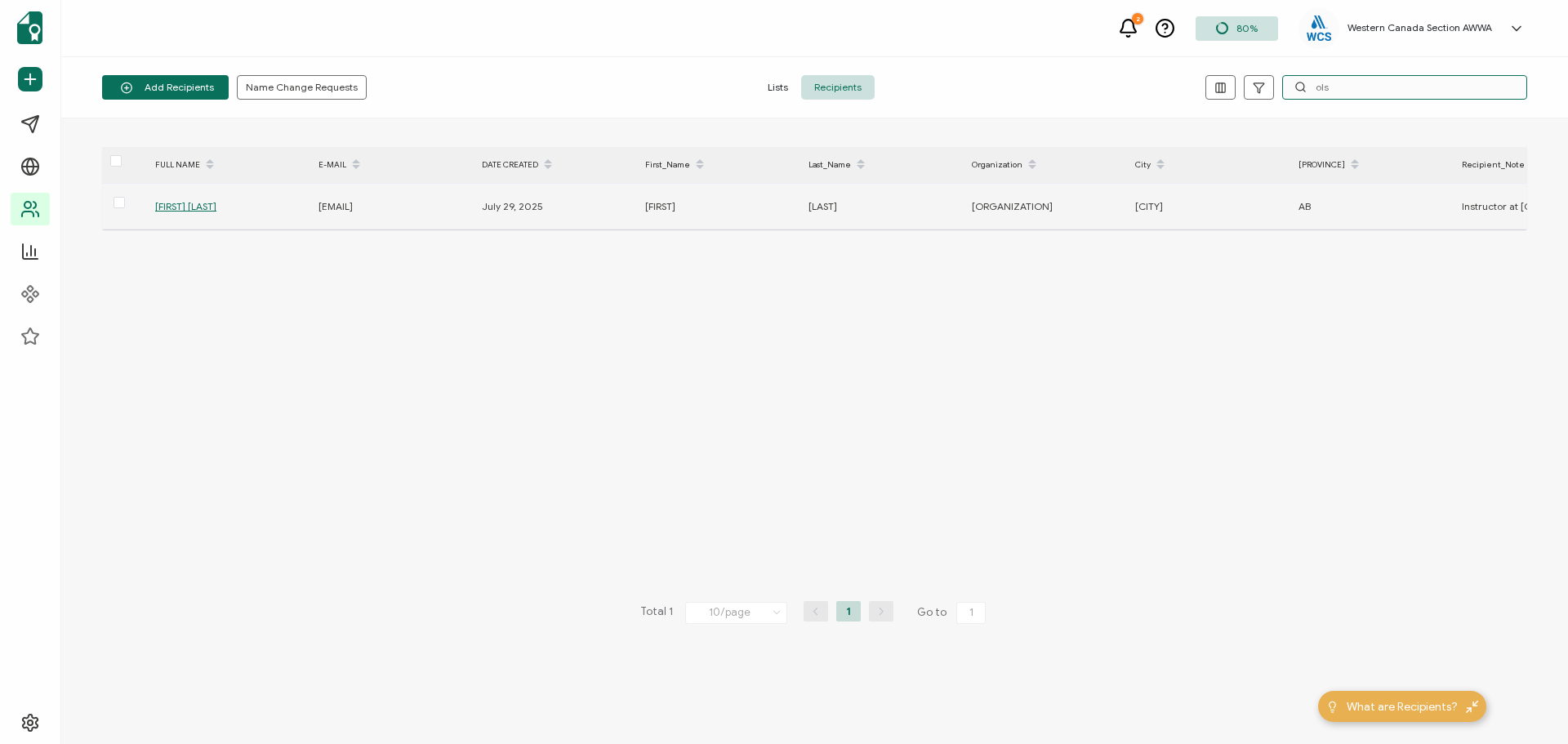 type on "ols" 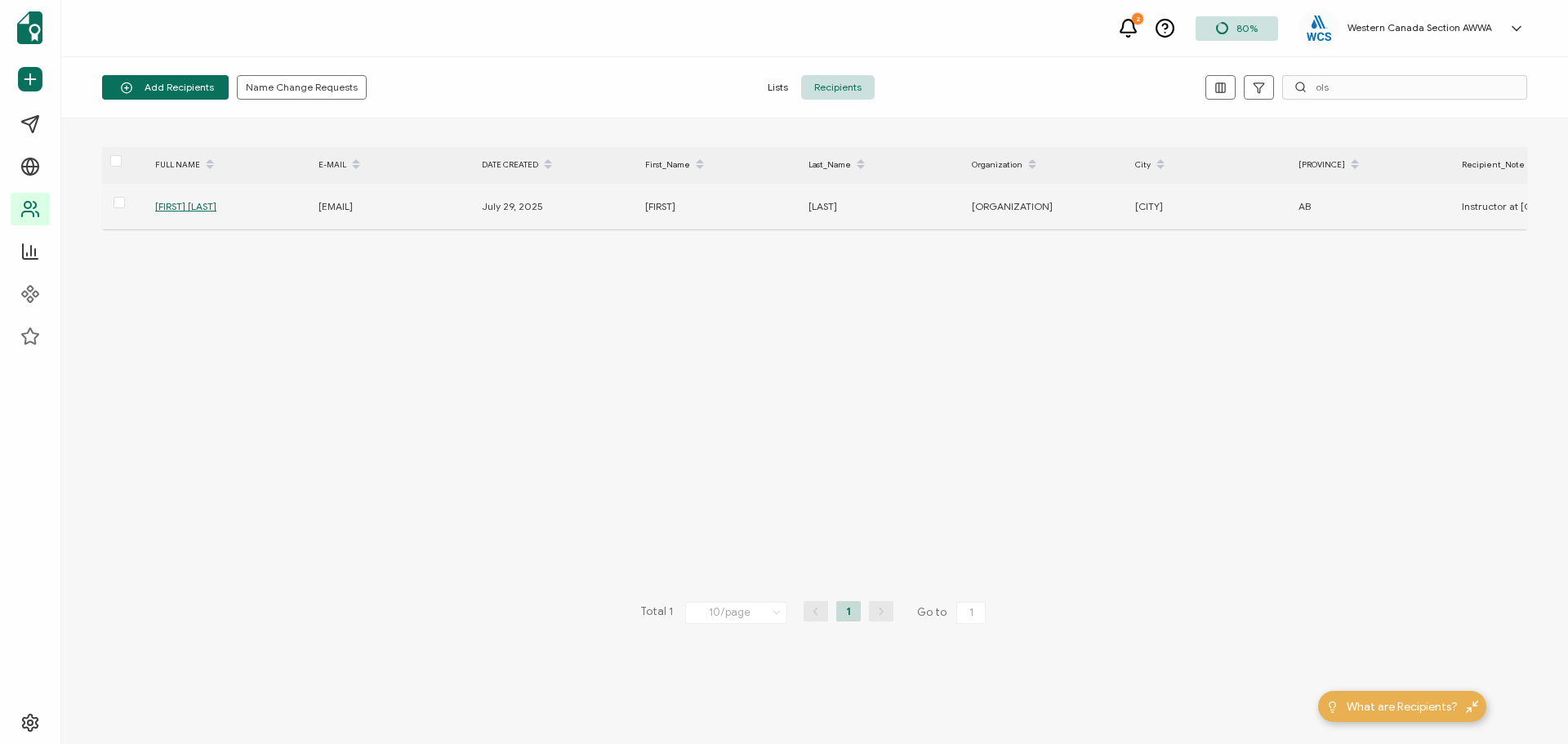 click on "[FIRST] [LAST]" at bounding box center (185, 206) 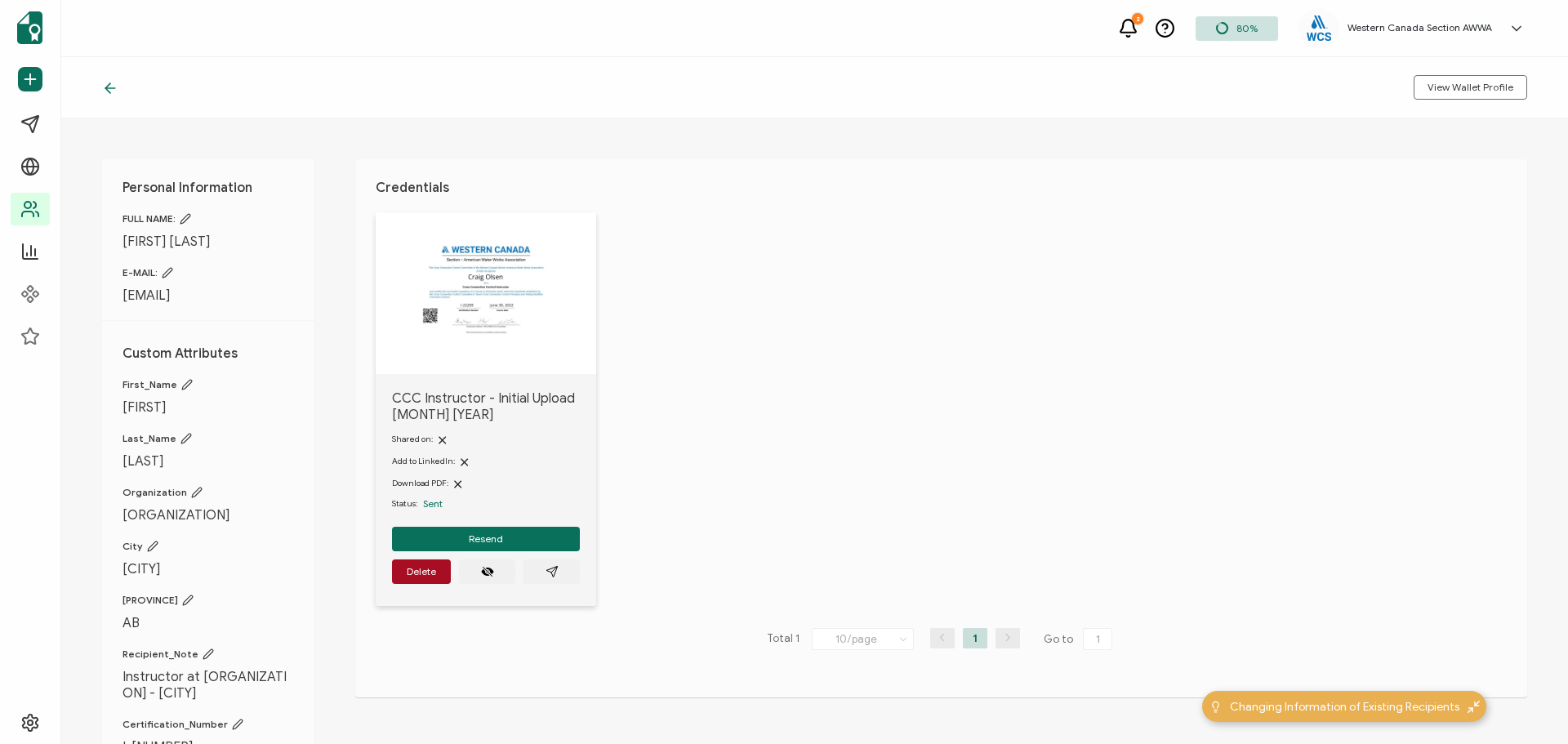 click at bounding box center (485, 289) 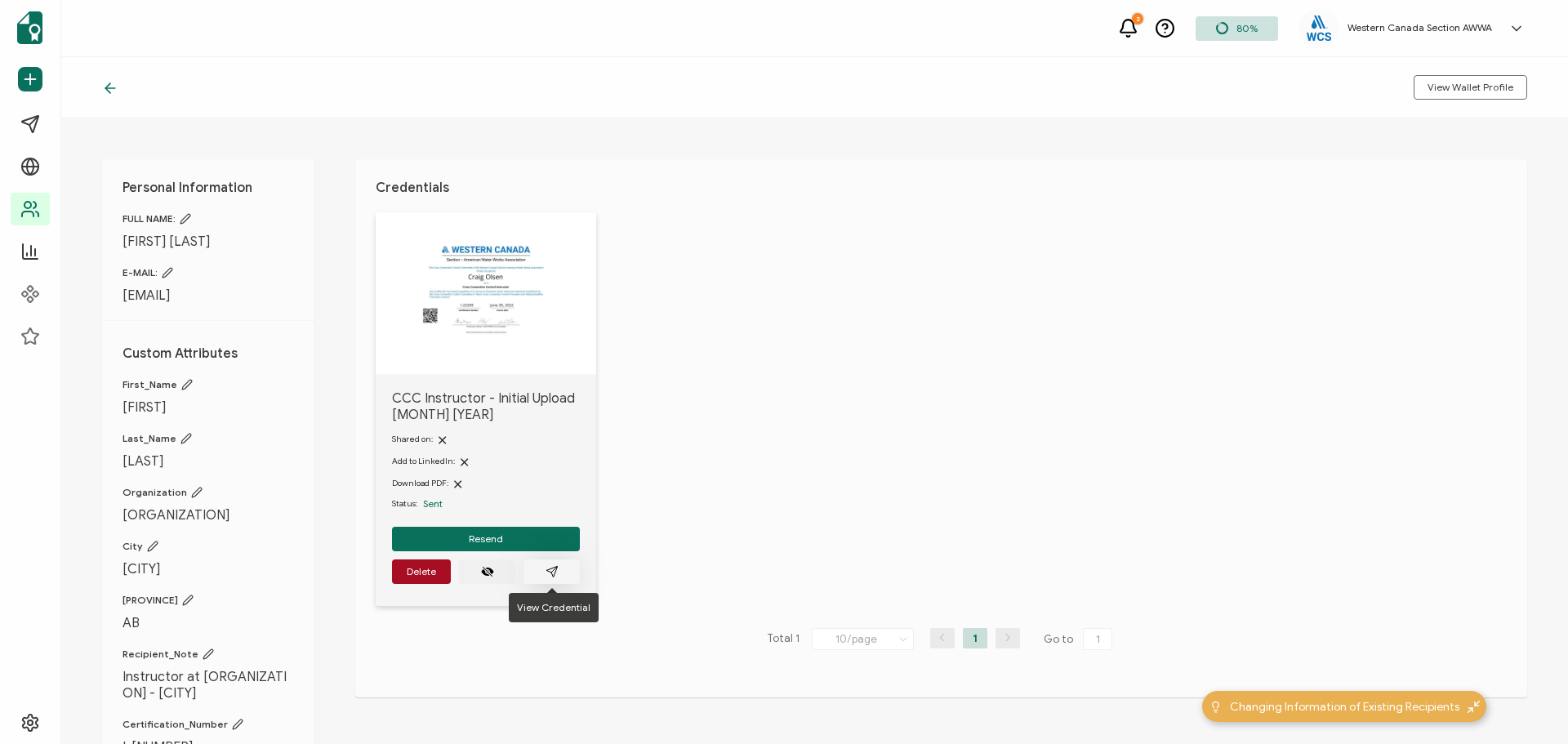 click 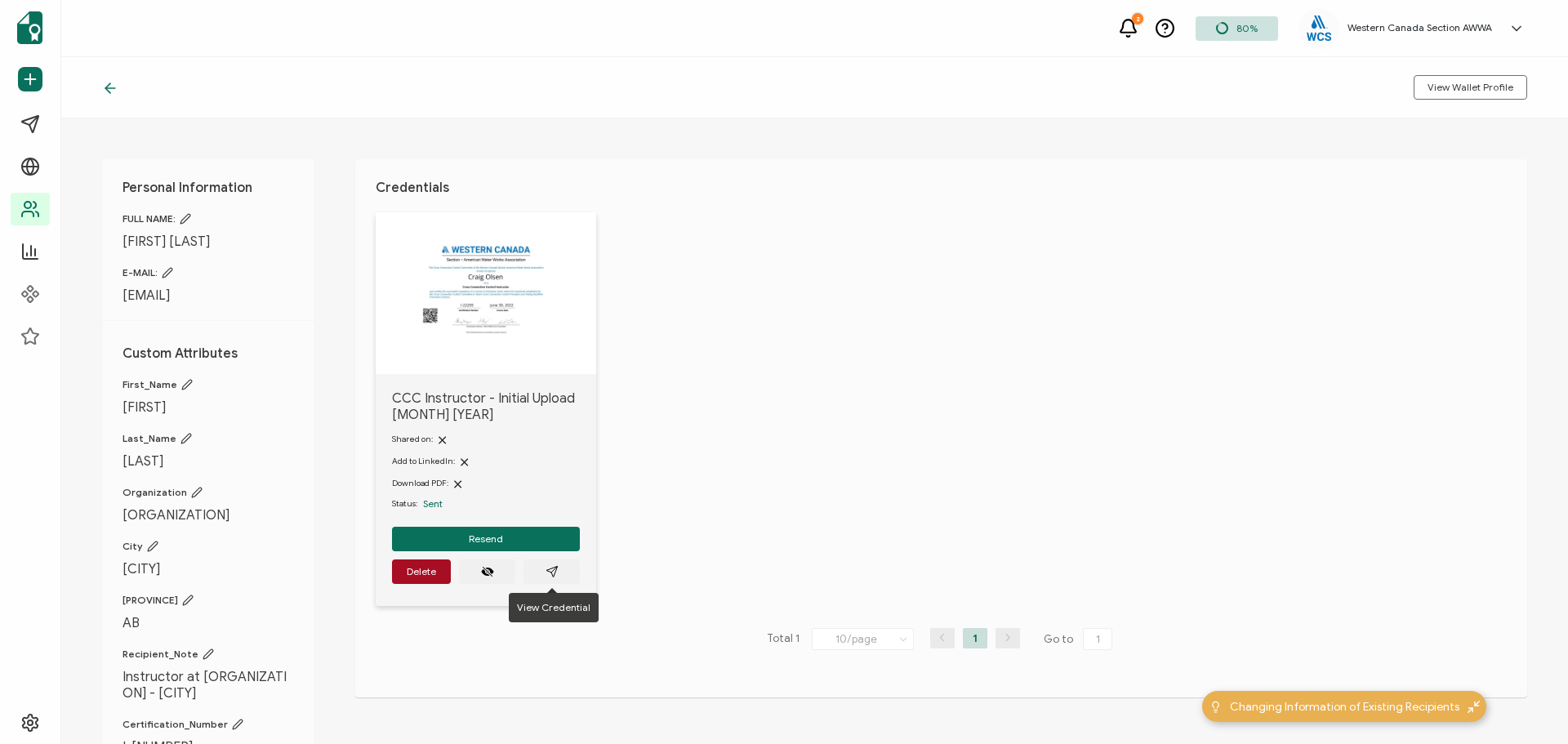 click 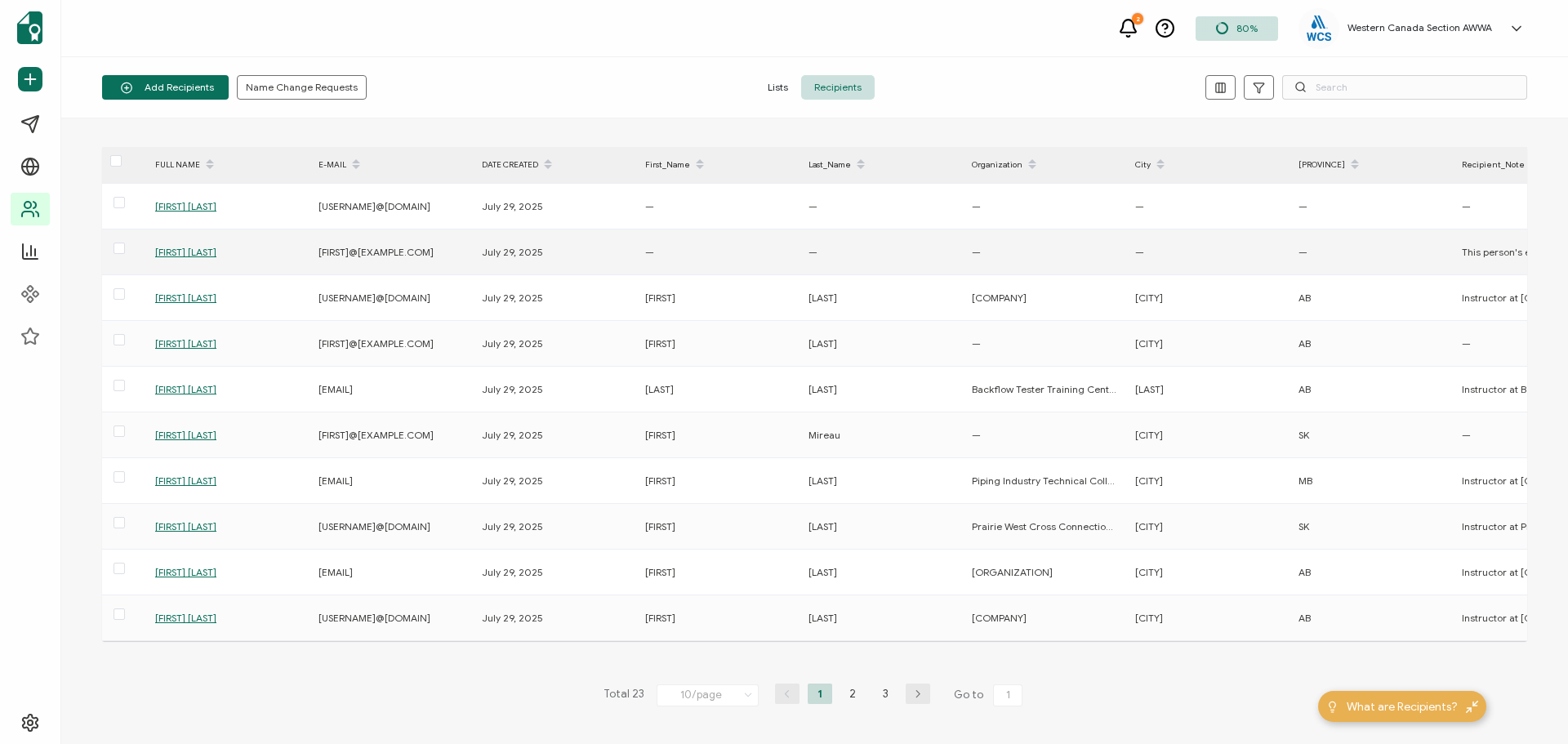 click on "[FIRST] [LAST]" at bounding box center (185, 252) 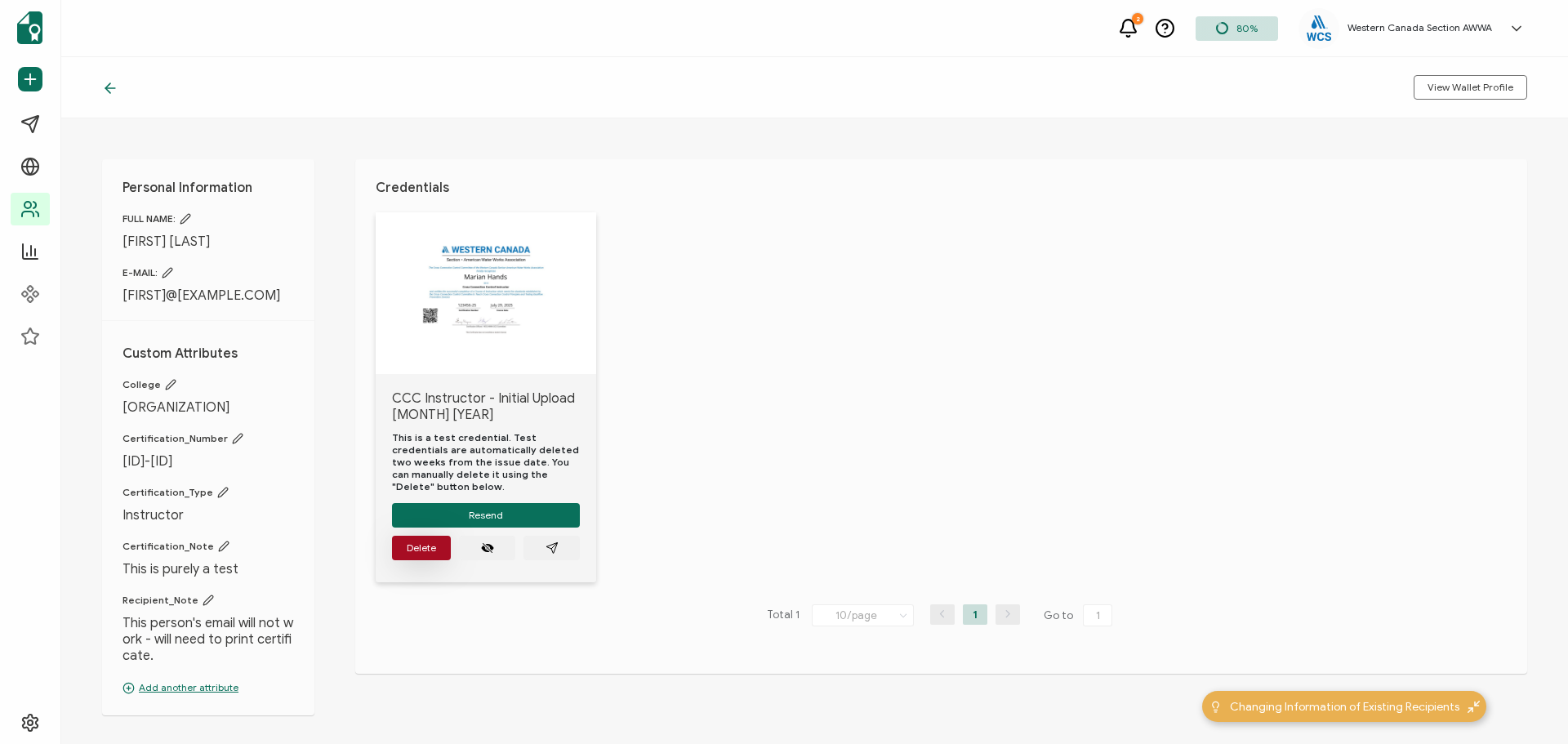 click on "Delete" at bounding box center [421, 548] 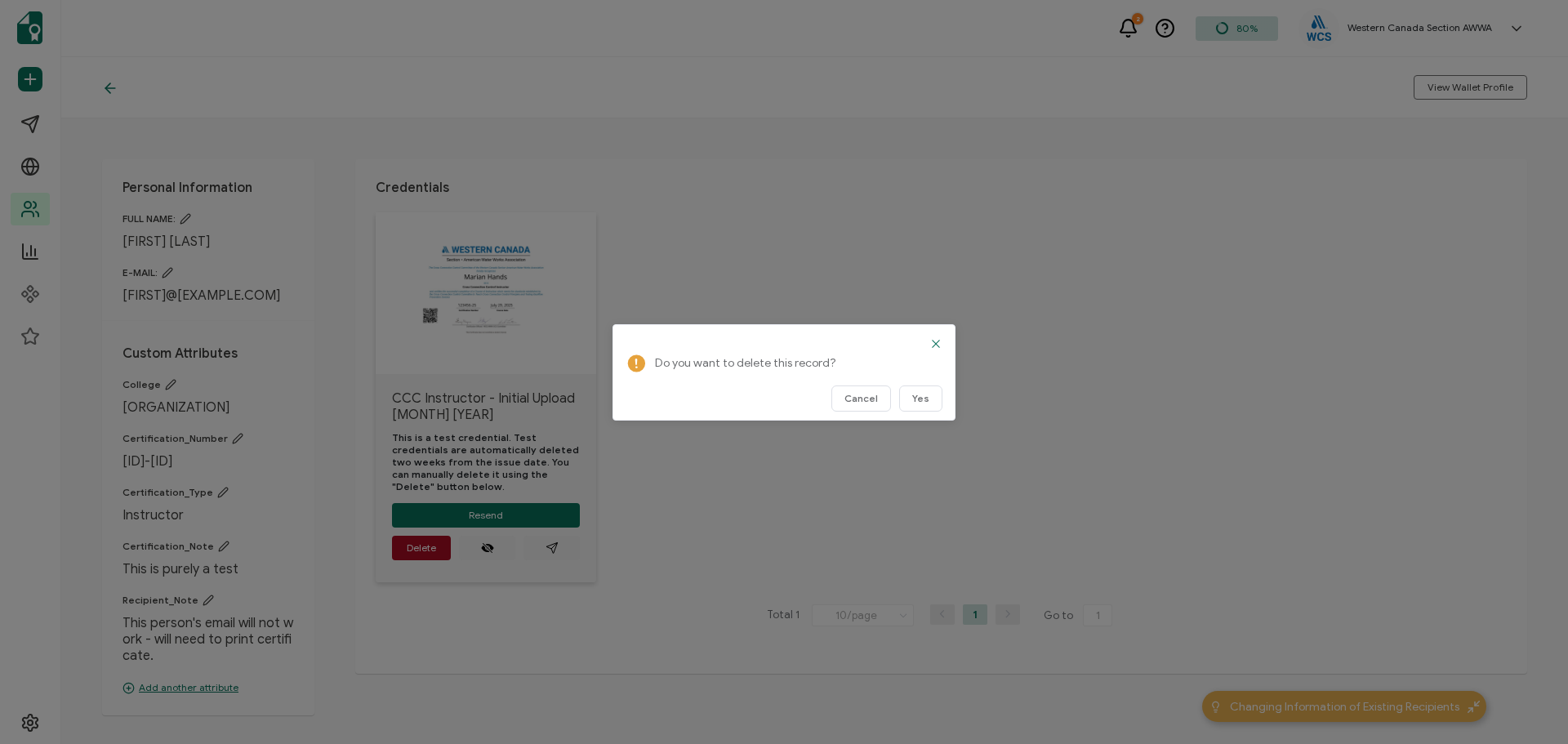click at bounding box center (936, 344) 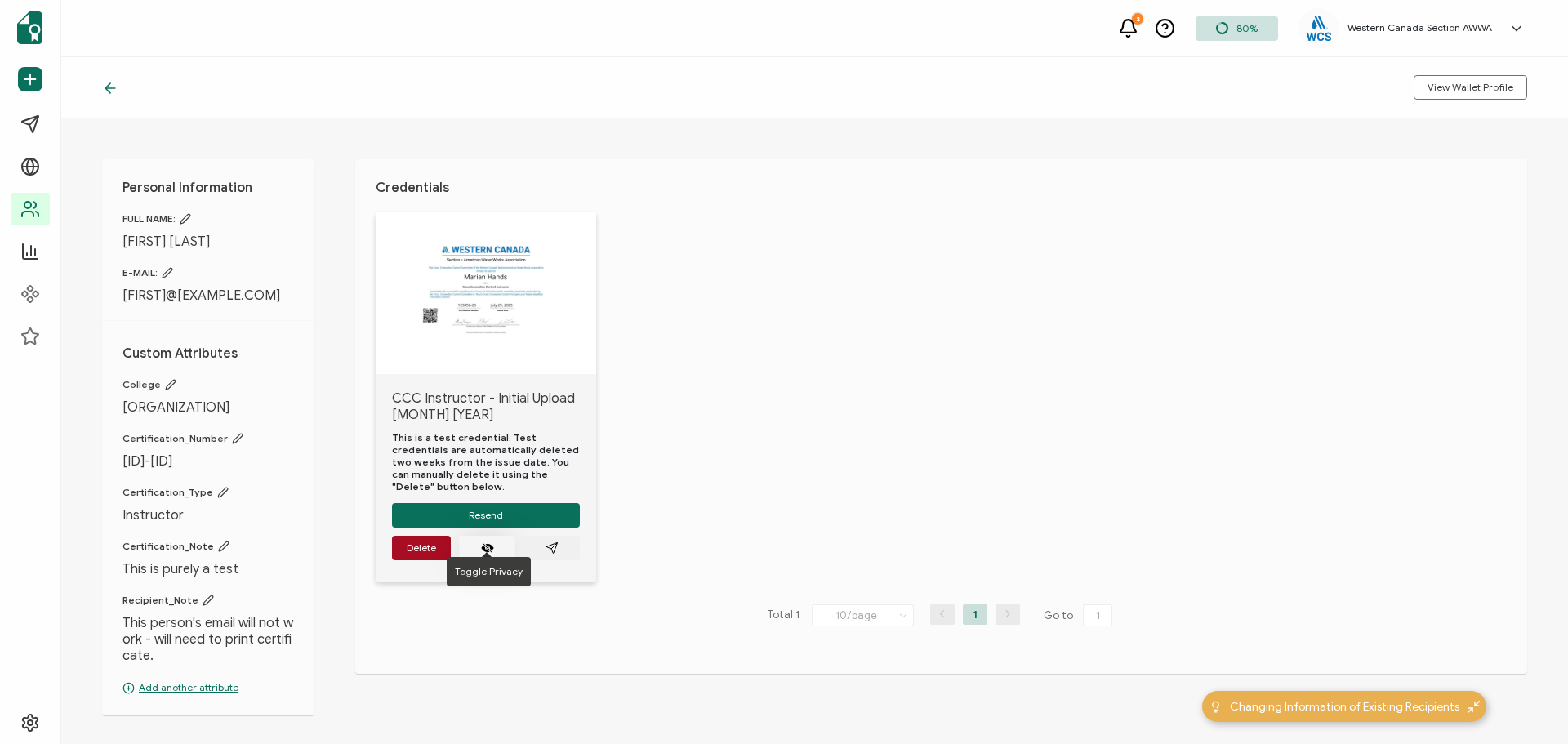 click 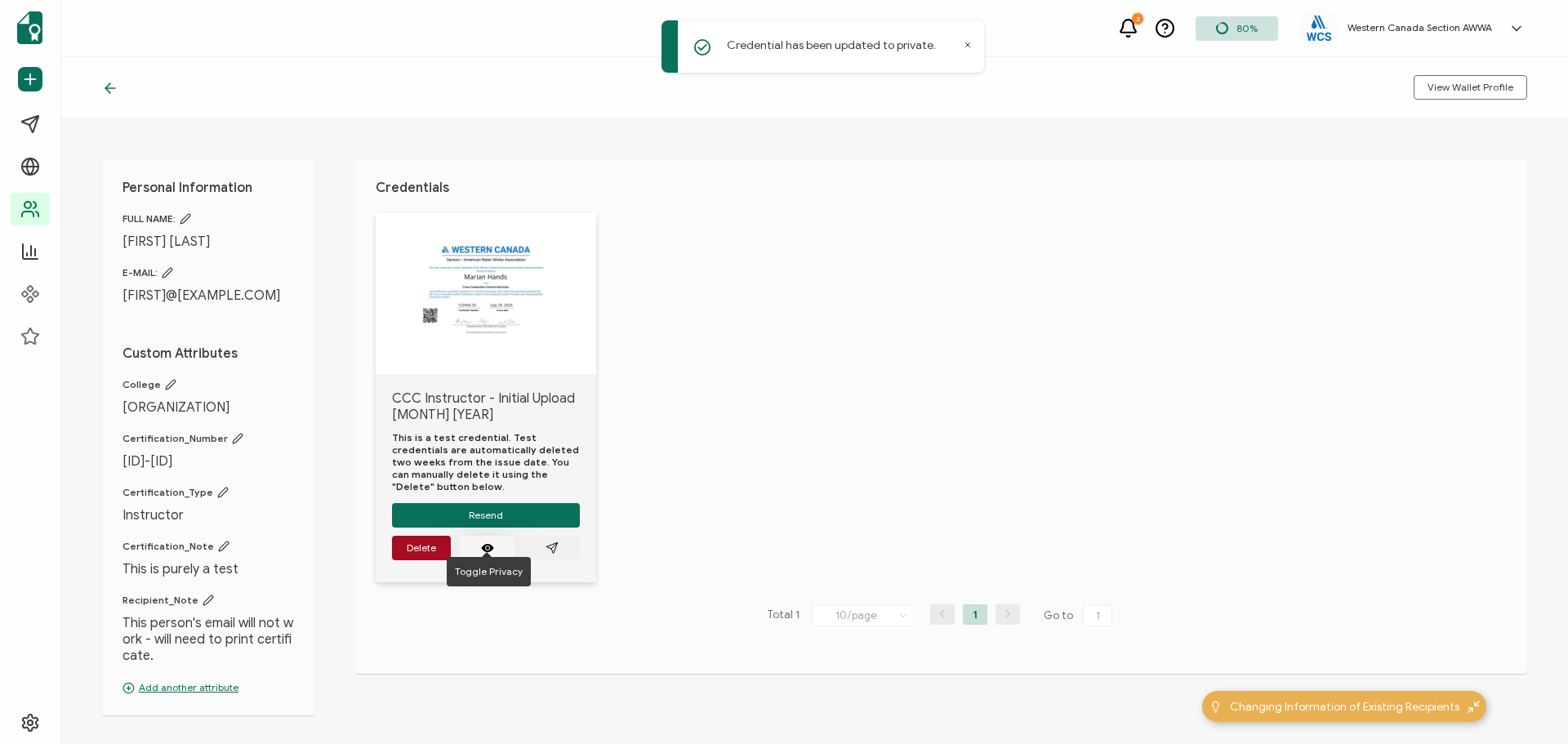 click 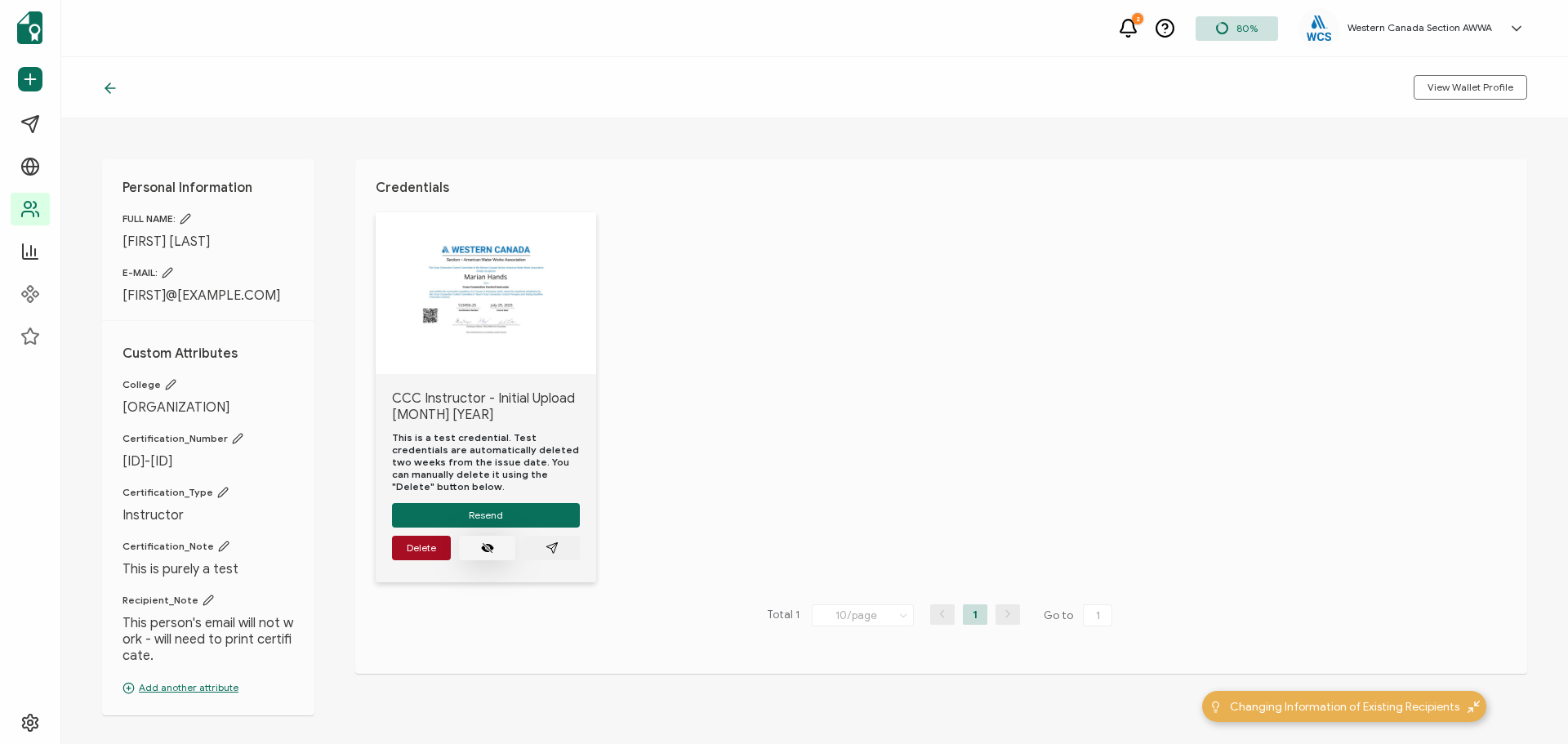click 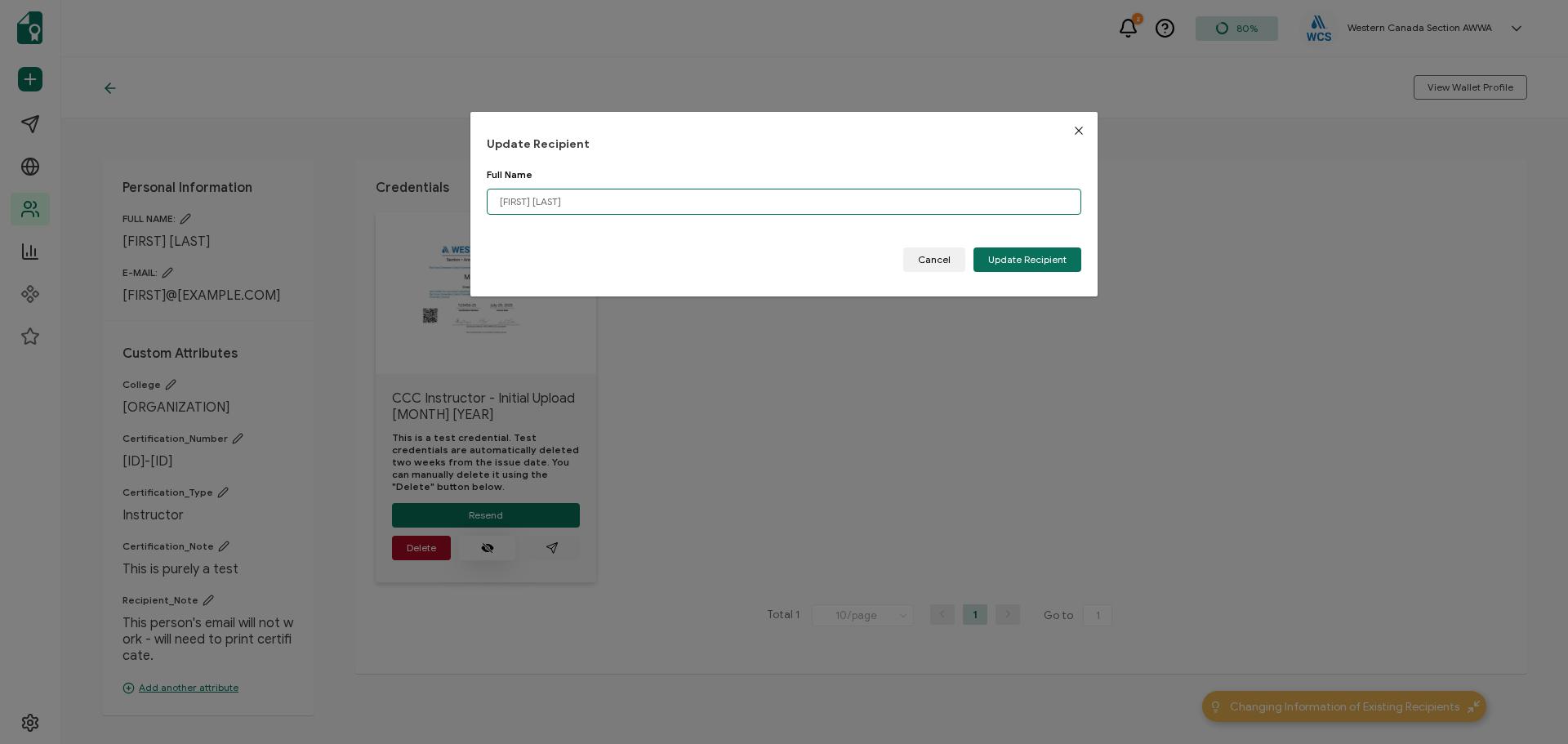 click on "[FIRST] [LAST]" at bounding box center (784, 202) 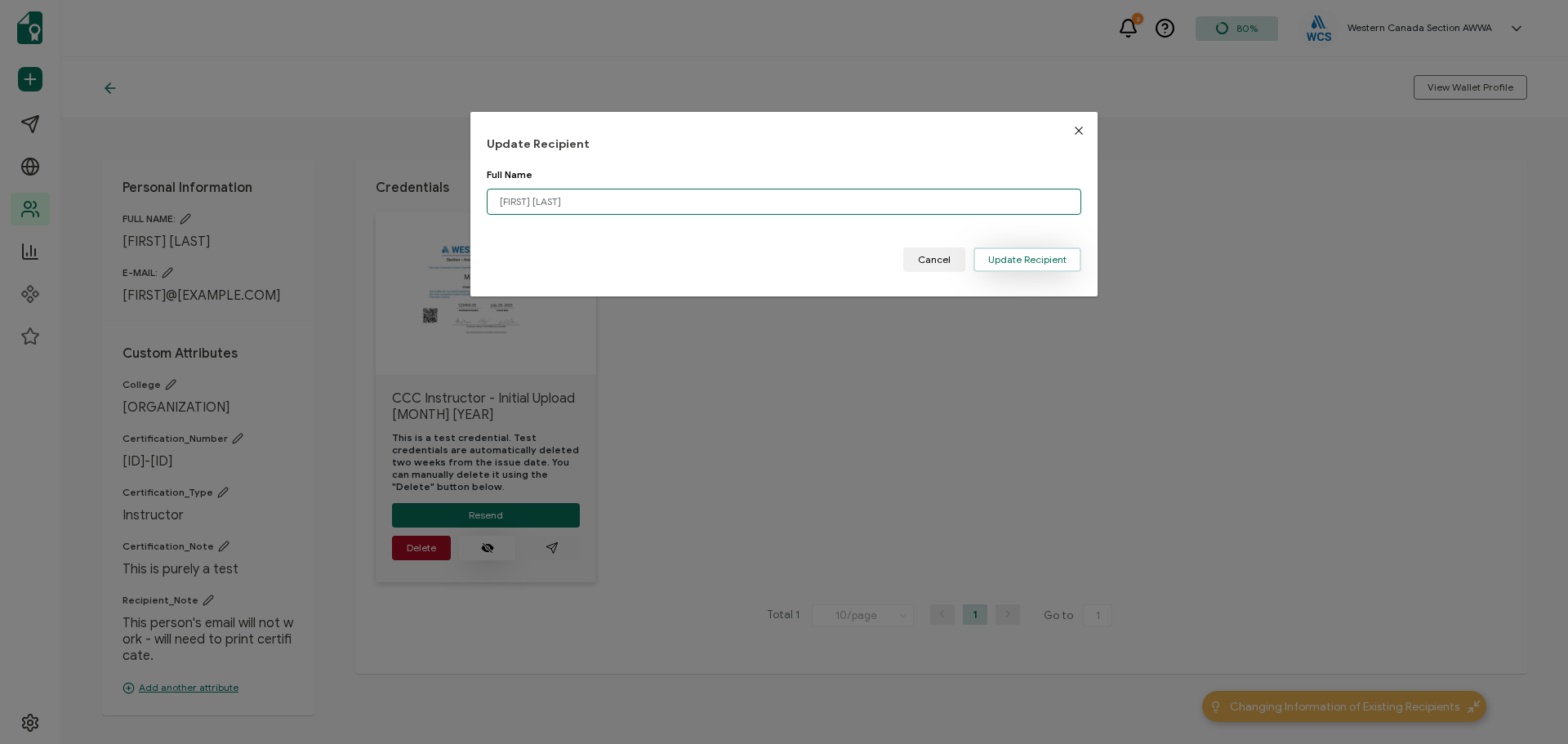 type on "[FIRST] [LAST]" 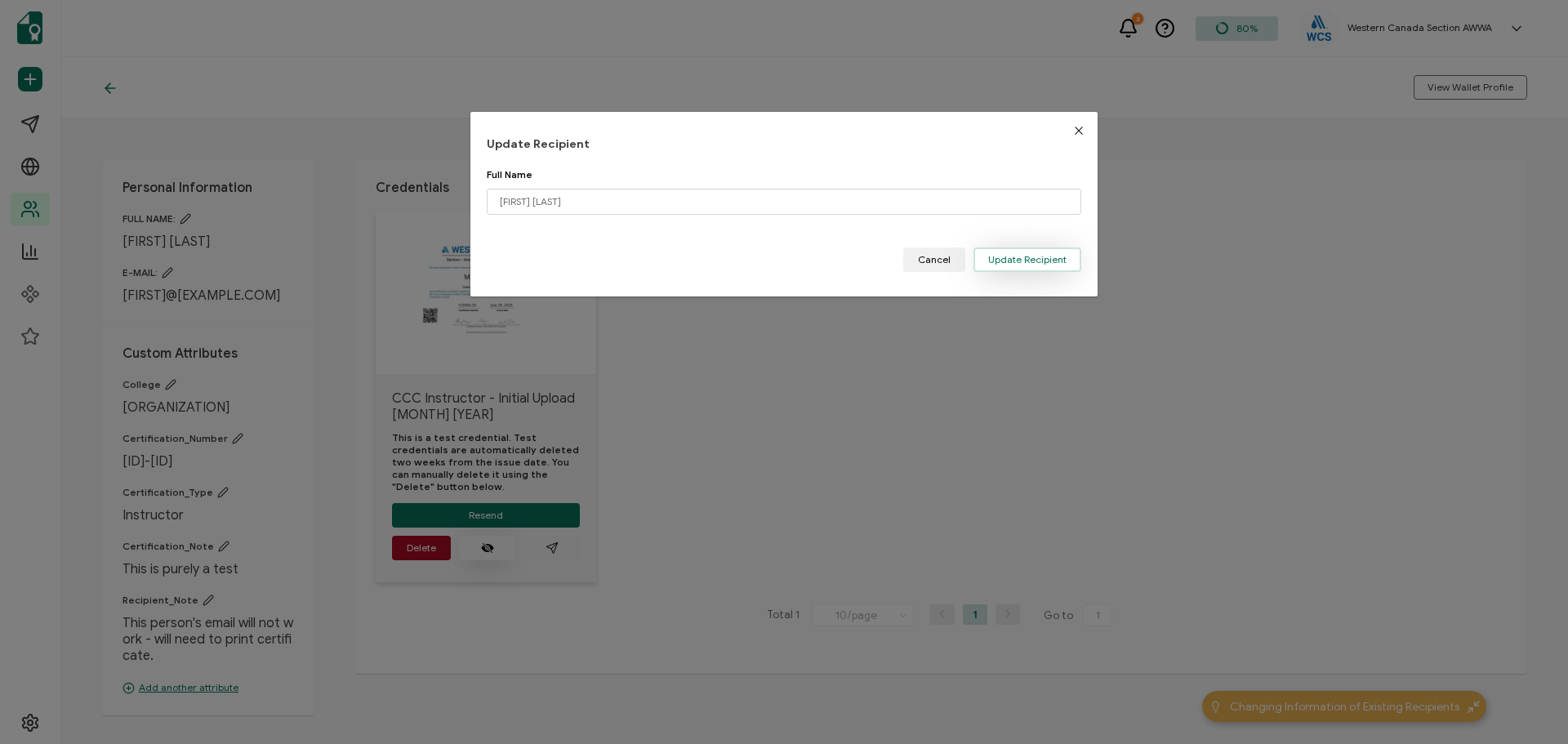 click on "Update Recipient" at bounding box center (1027, 260) 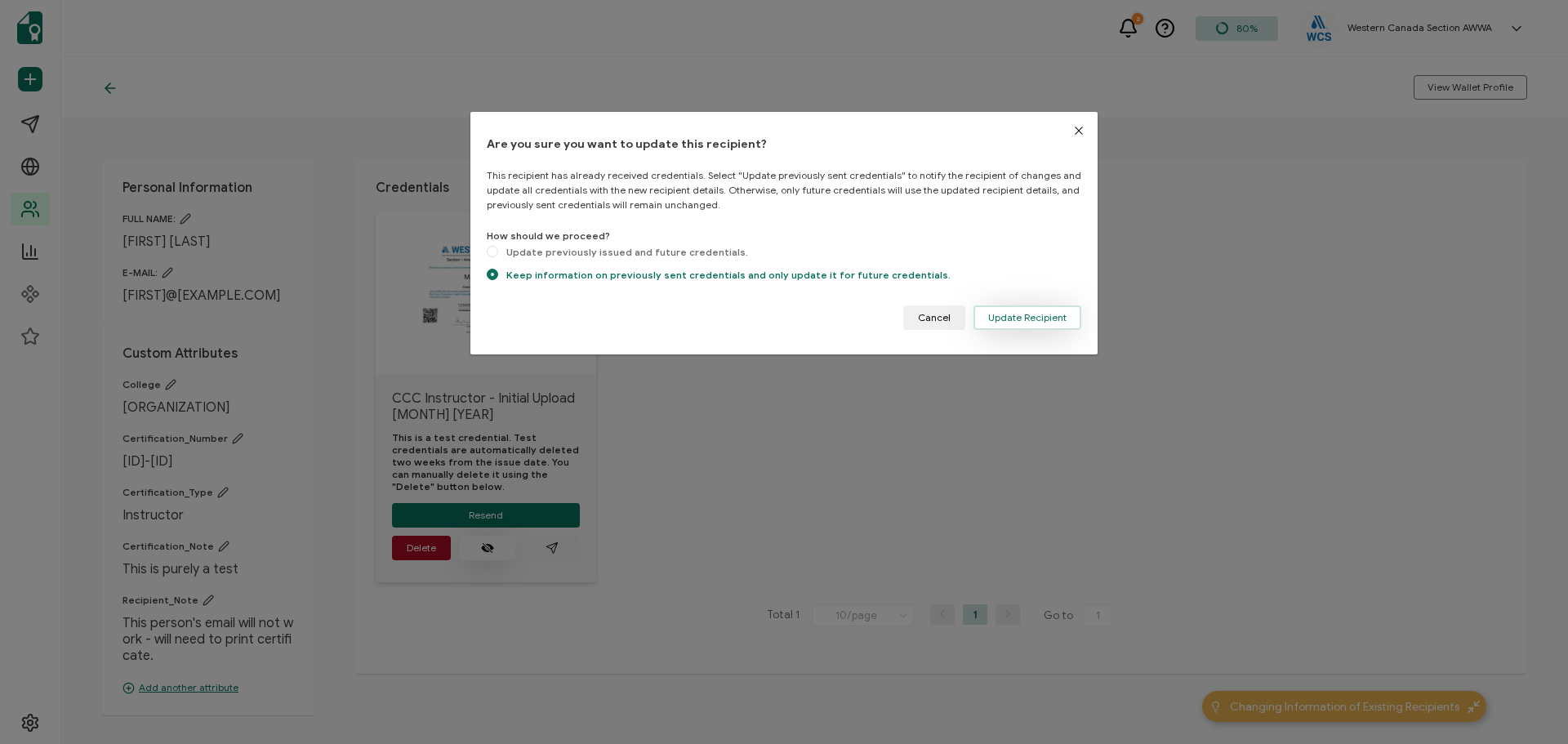 click on "Update Recipient" at bounding box center (1027, 318) 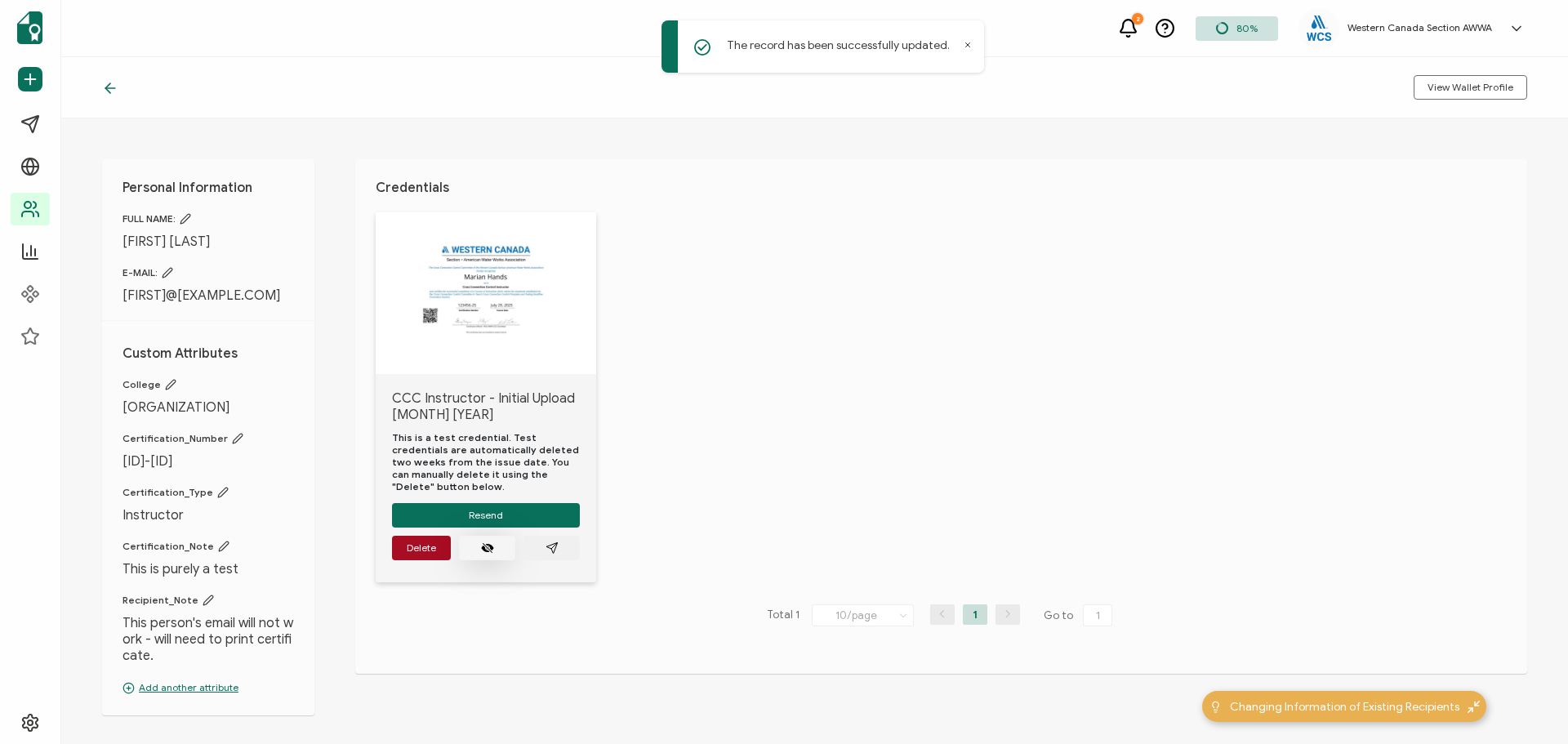 click 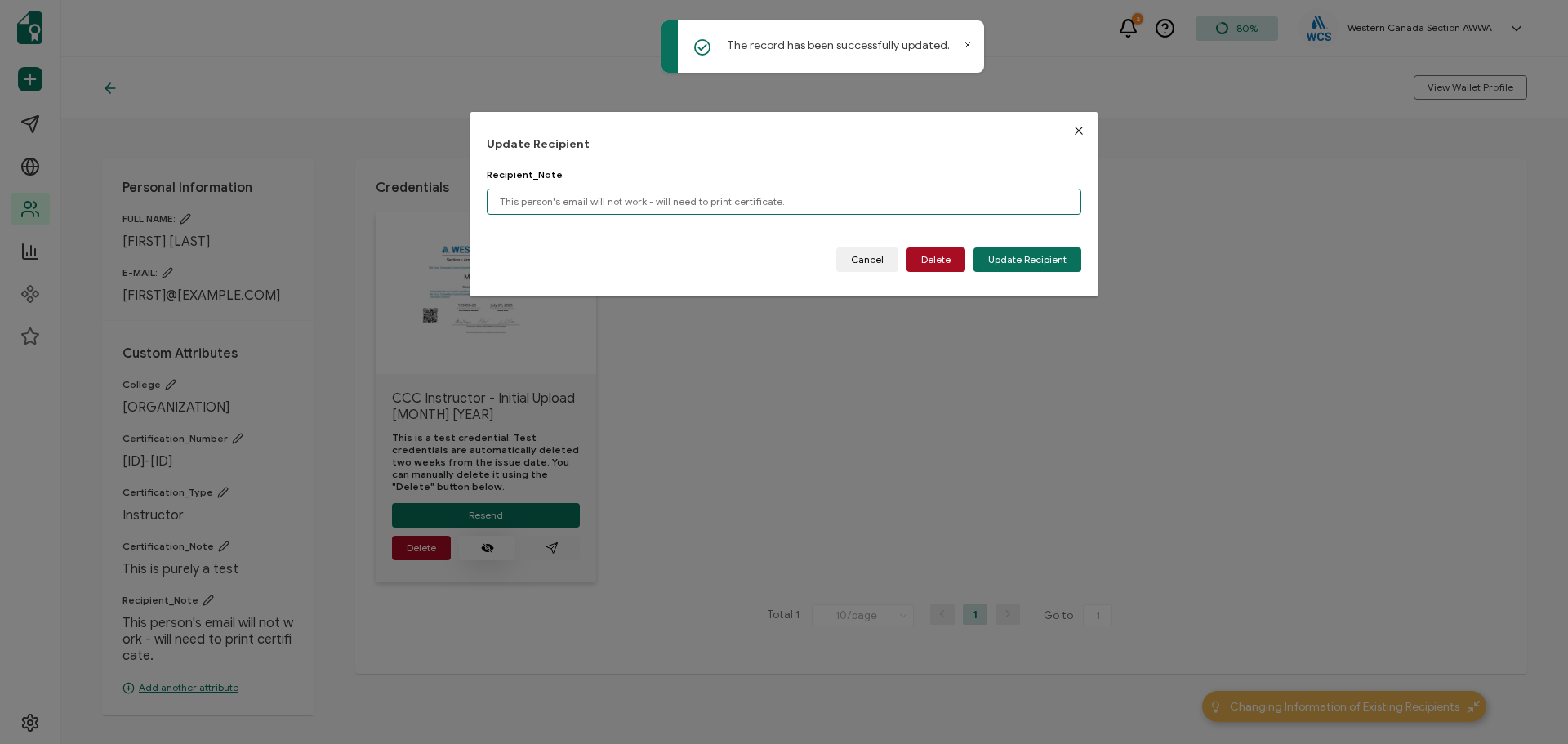 click on "This person's email will not work - will need to print certificate." at bounding box center [784, 202] 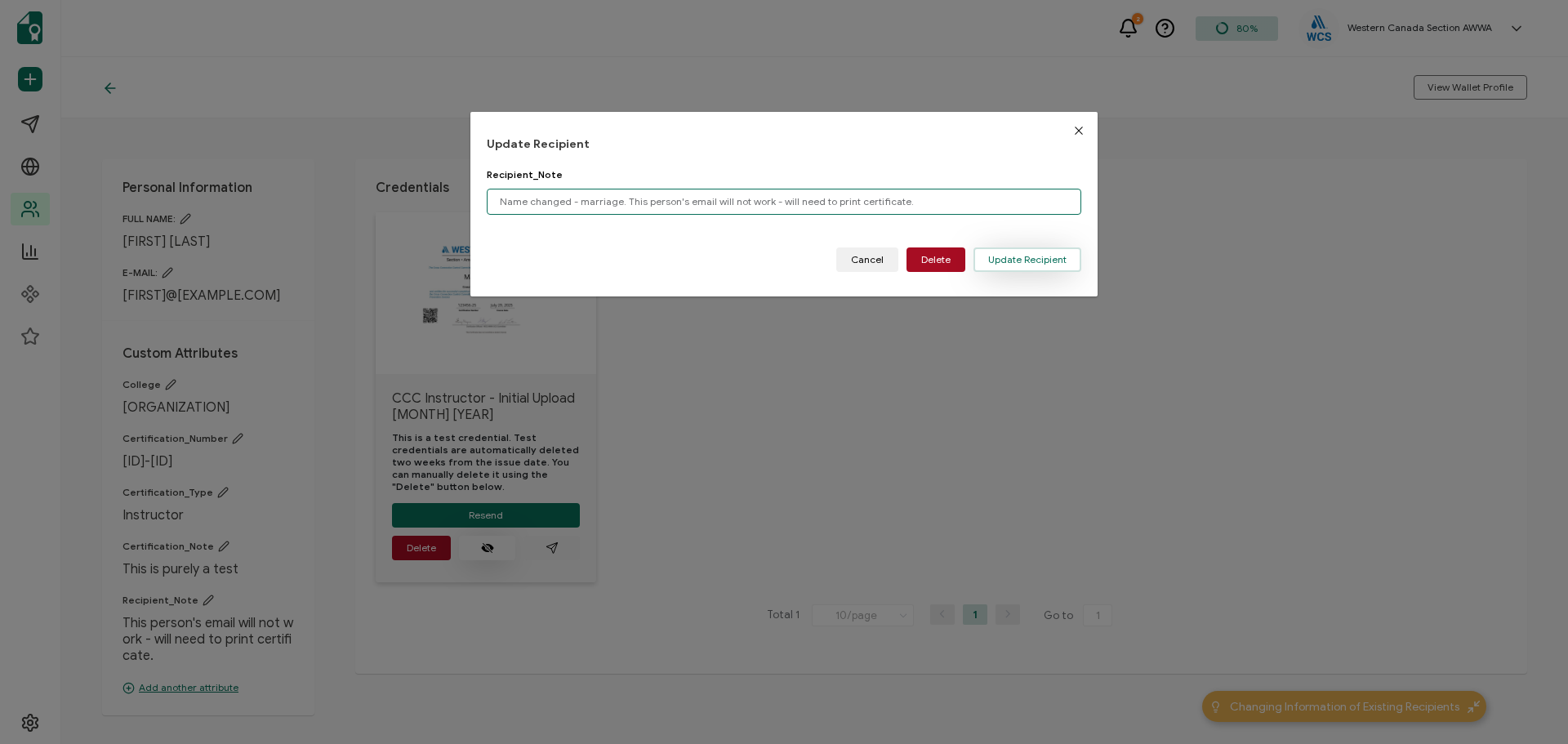type on "Name changed - marriage. This person's email will not work - will need to print certificate." 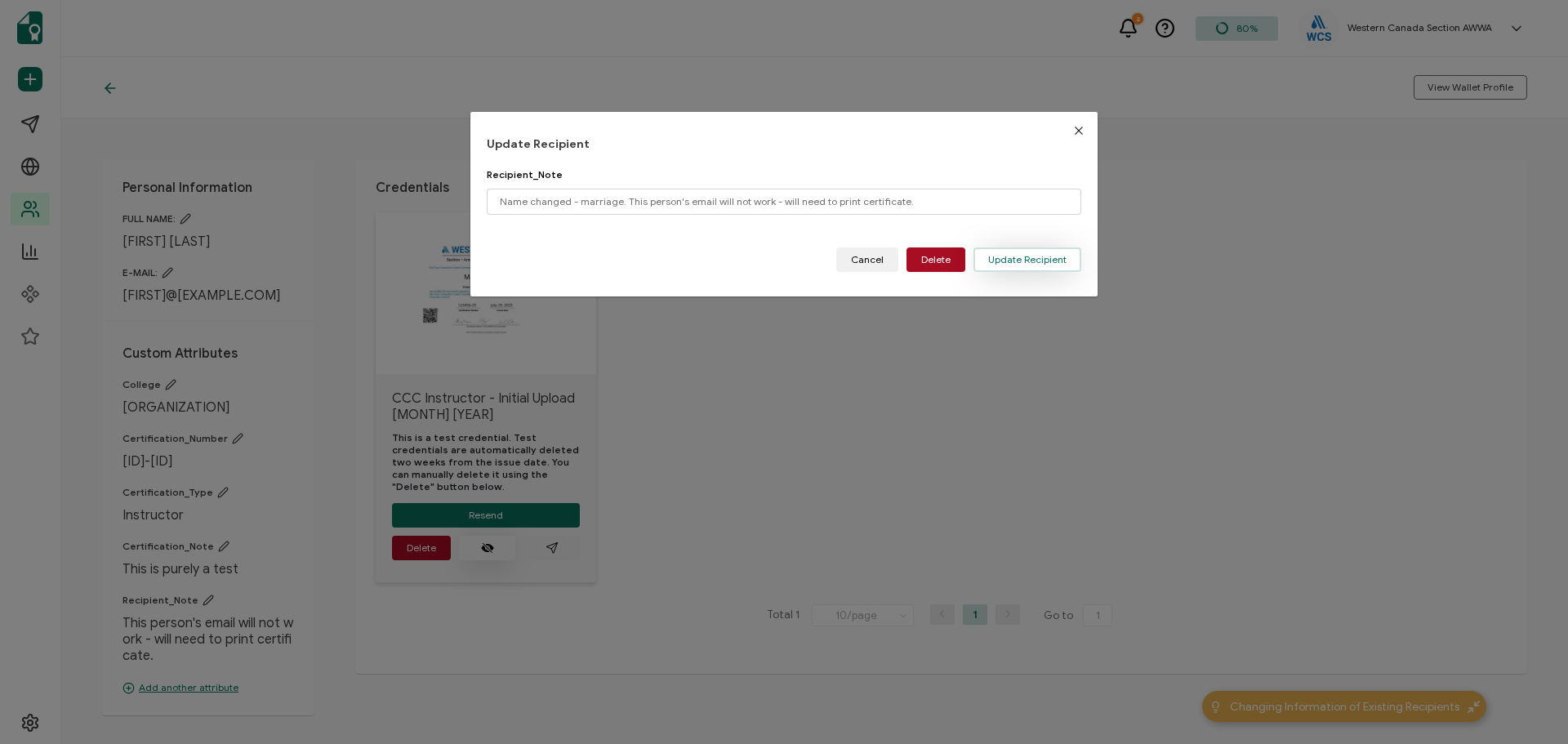 click on "Update Recipient" at bounding box center (1027, 260) 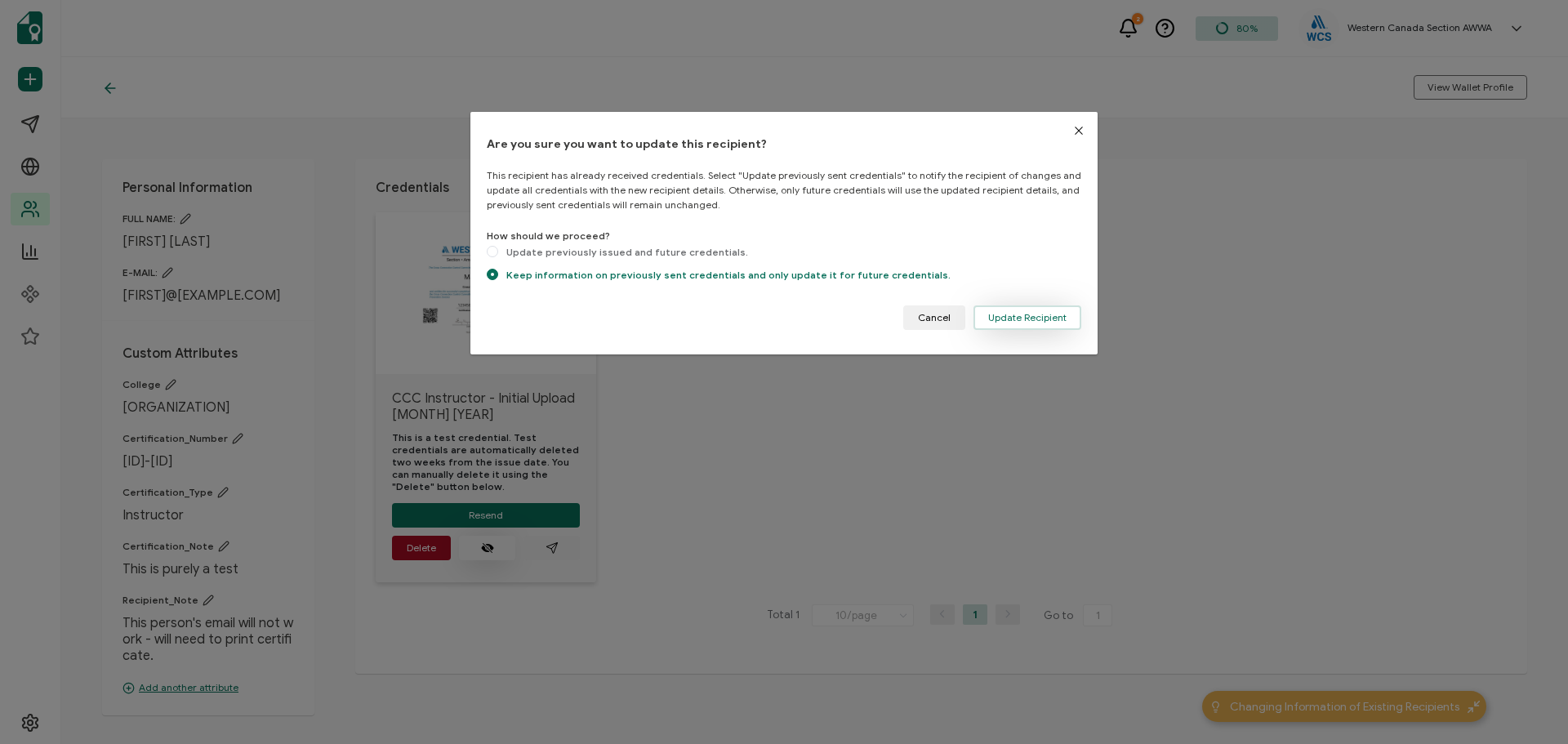 click on "Update Recipient" at bounding box center (1027, 318) 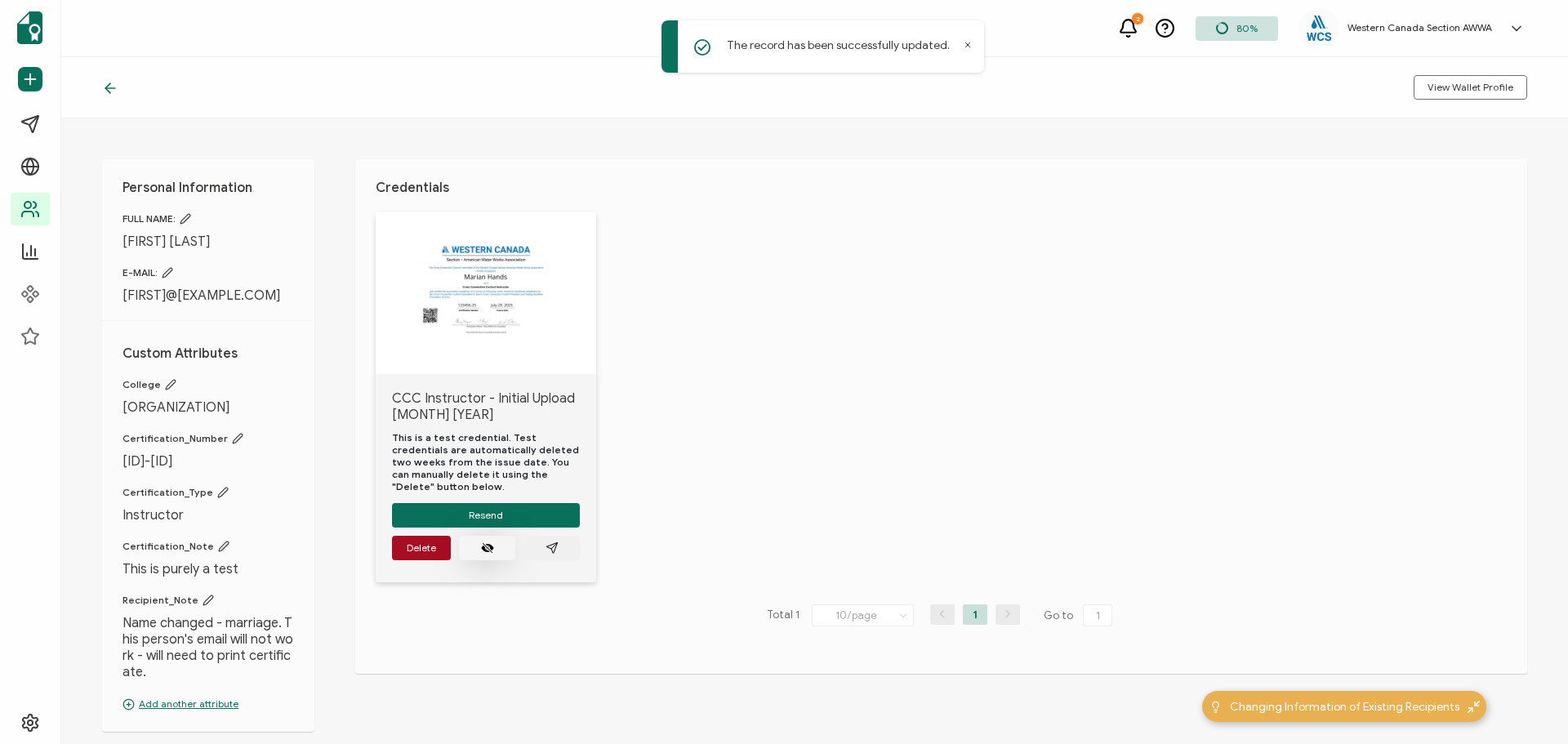 click 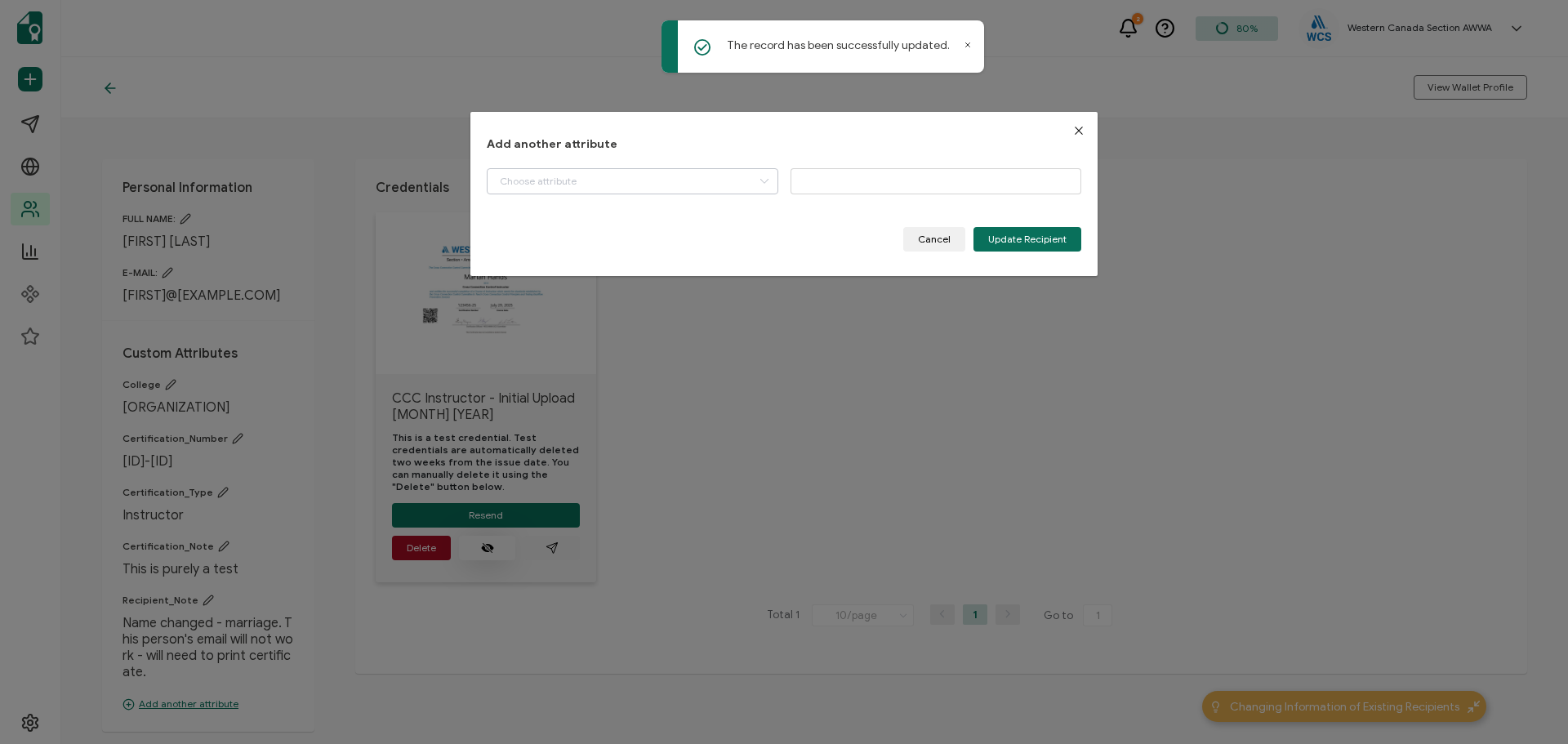 click at bounding box center (764, 181) 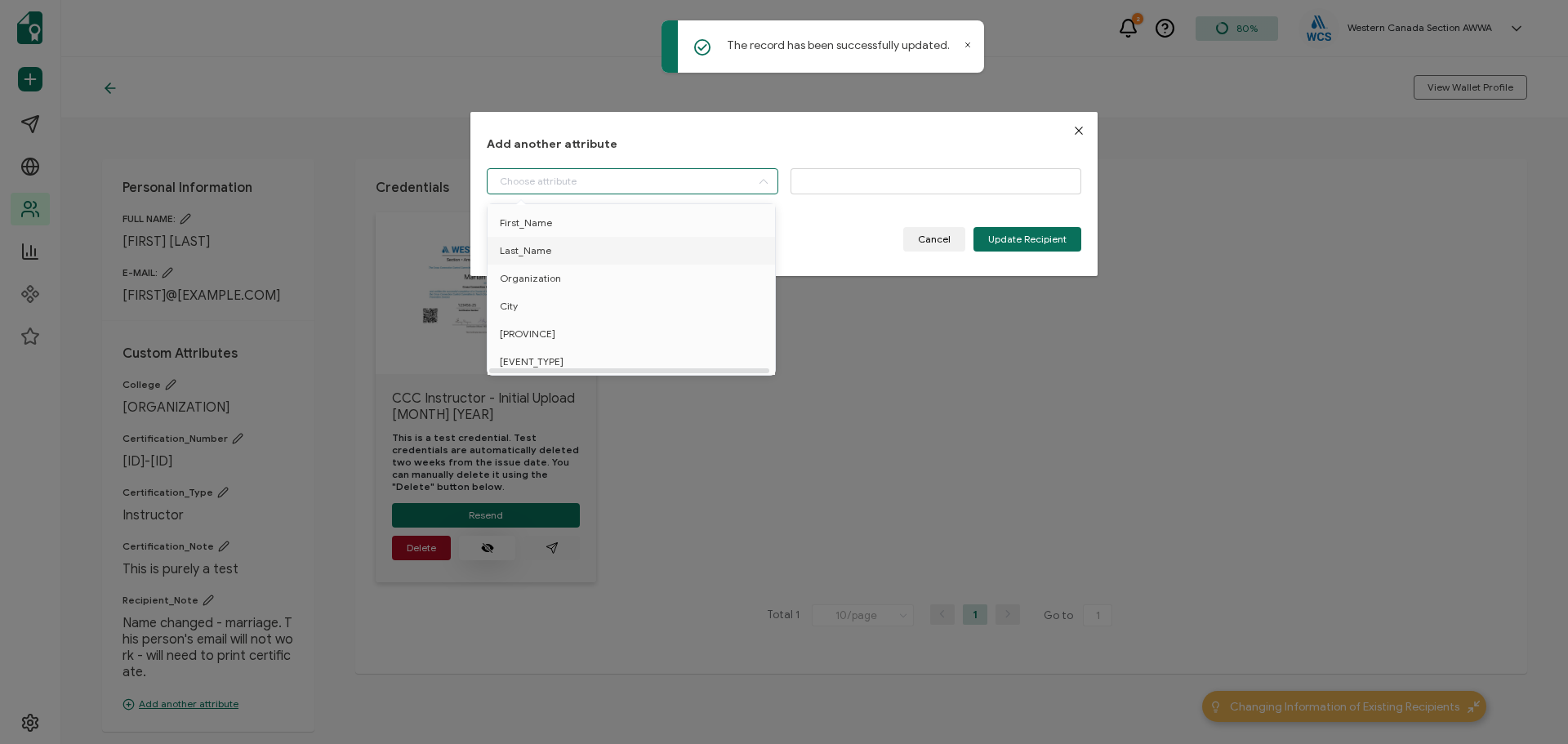 click on "Last_Name" at bounding box center [525, 251] 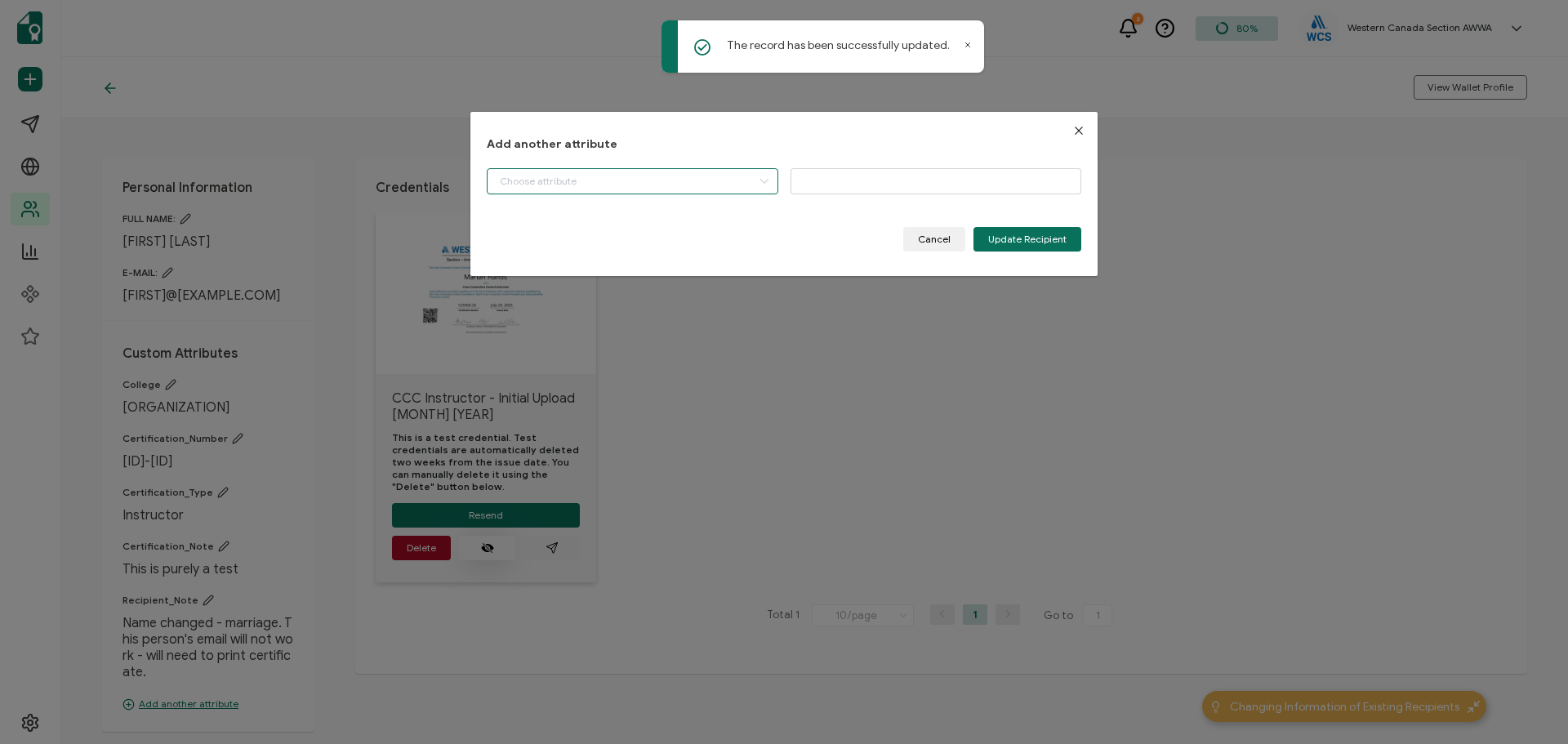 type on "Last_Name" 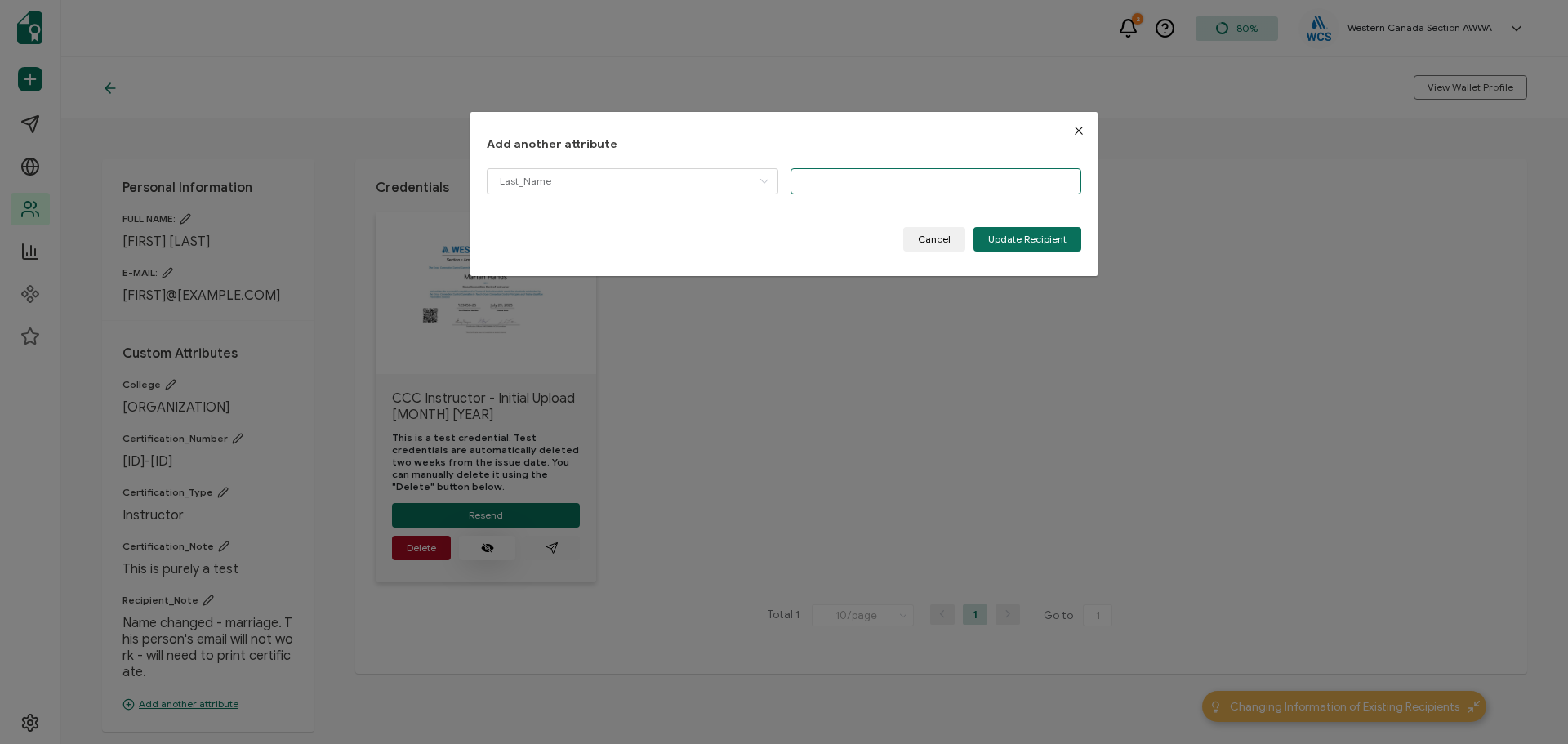 click at bounding box center [936, 181] 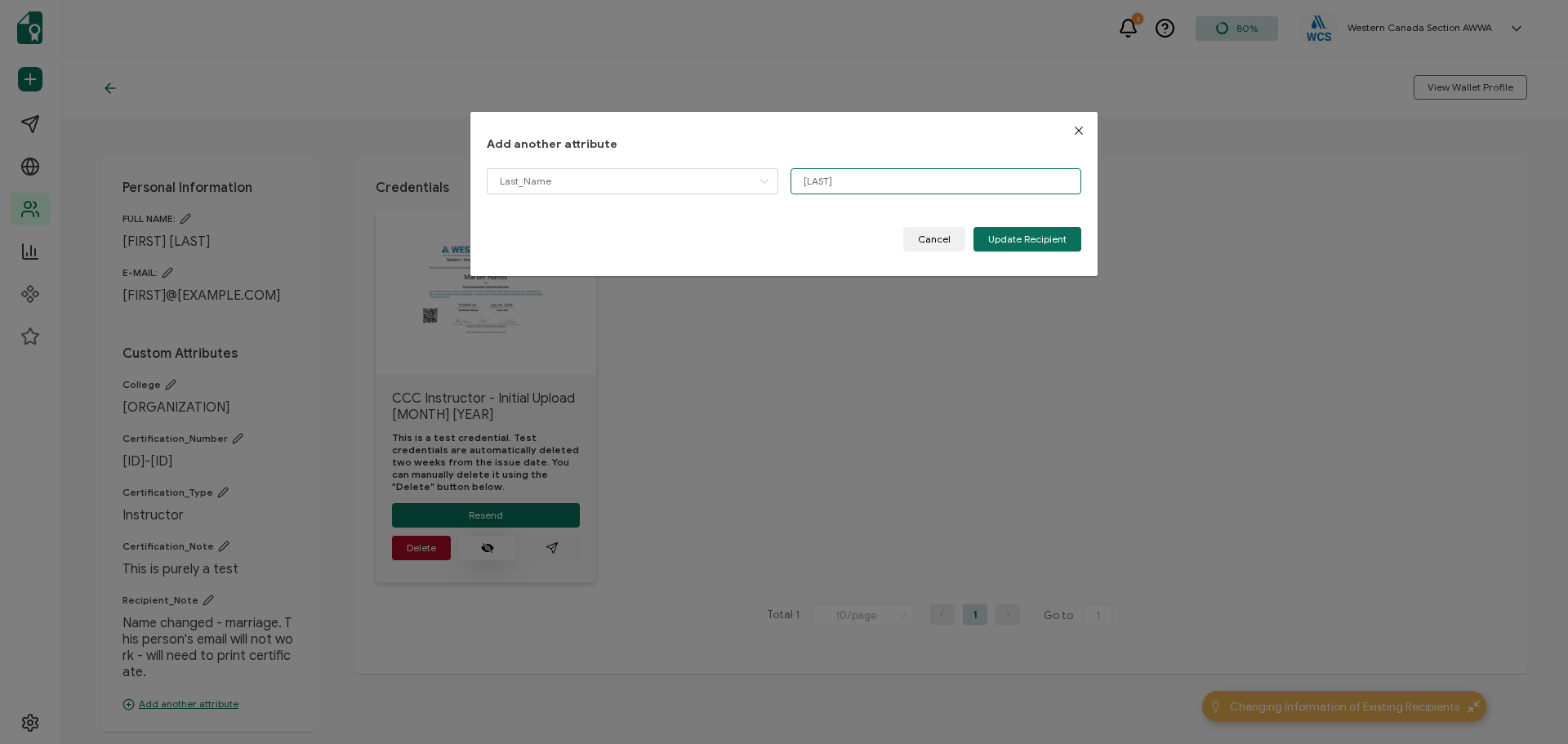 type on "[LAST]" 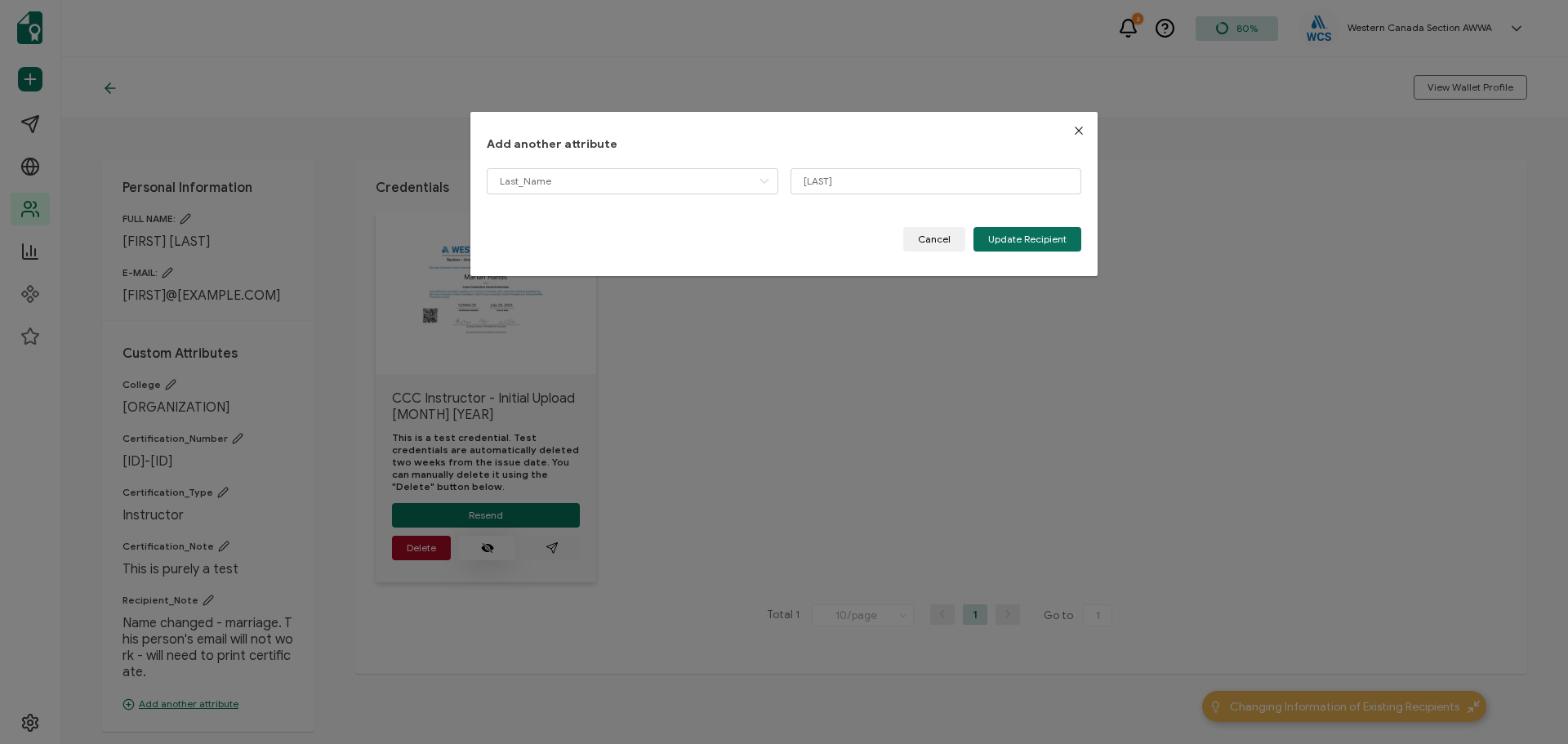 click at bounding box center (1079, 131) 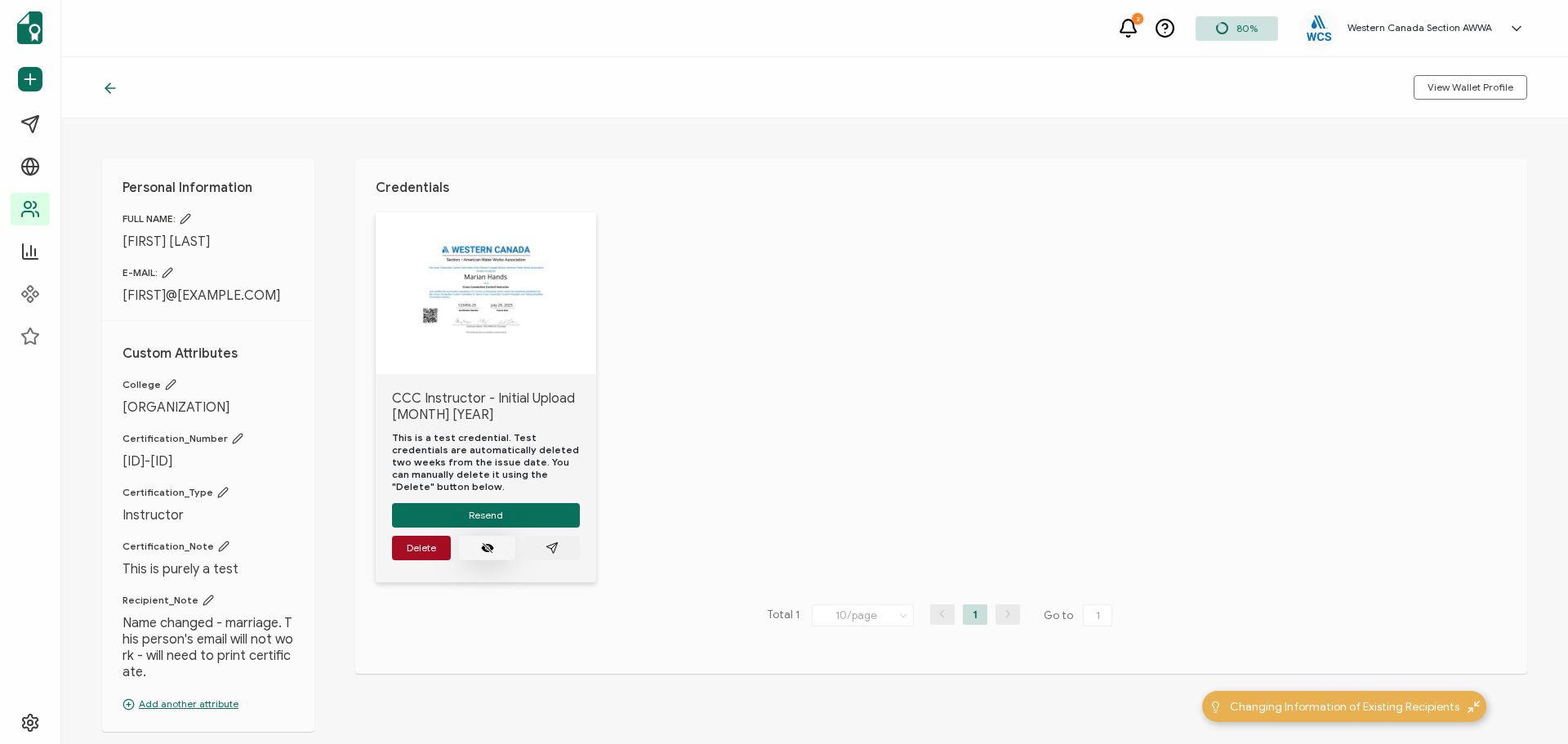 click 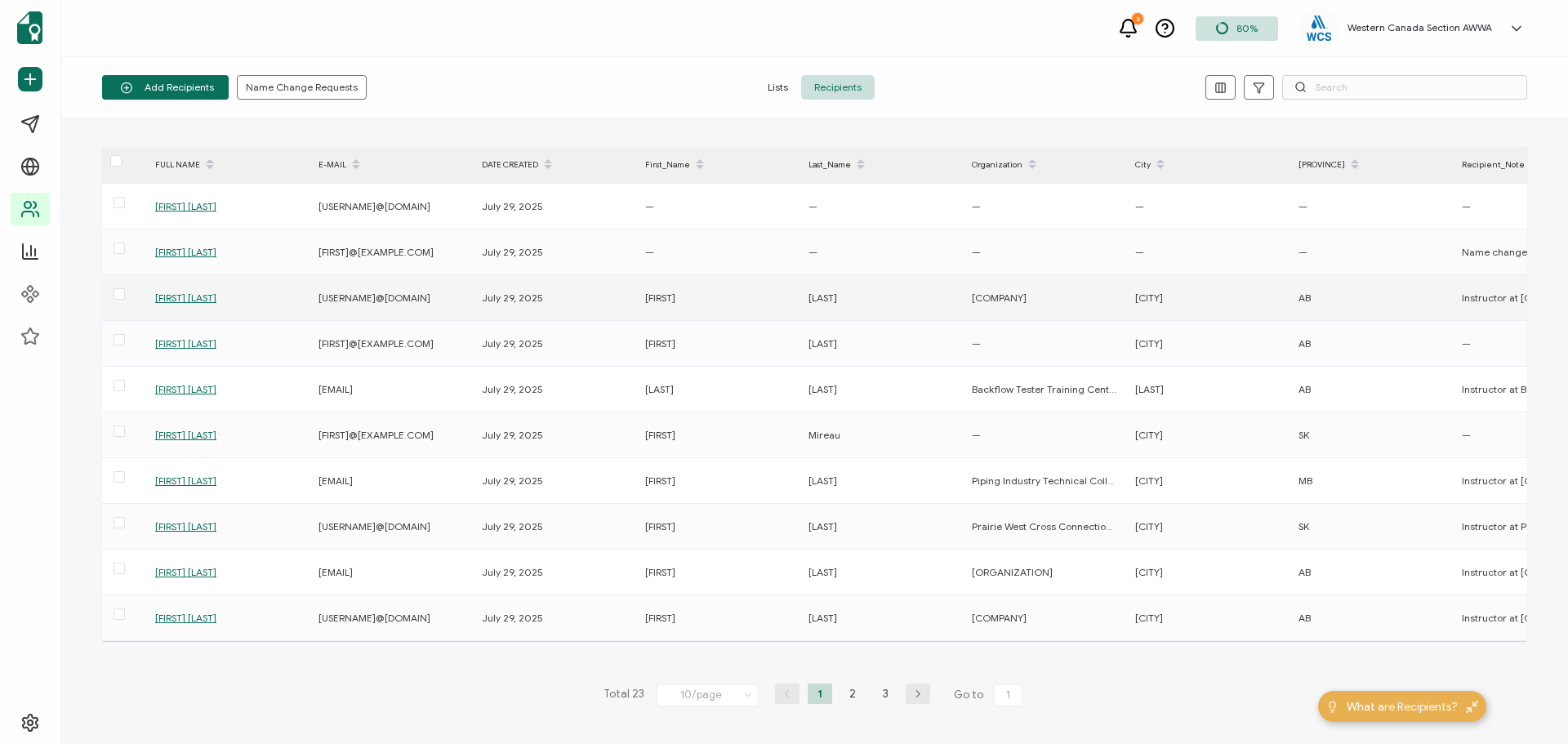 click on "[FIRST] [LAST]" at bounding box center (185, 297) 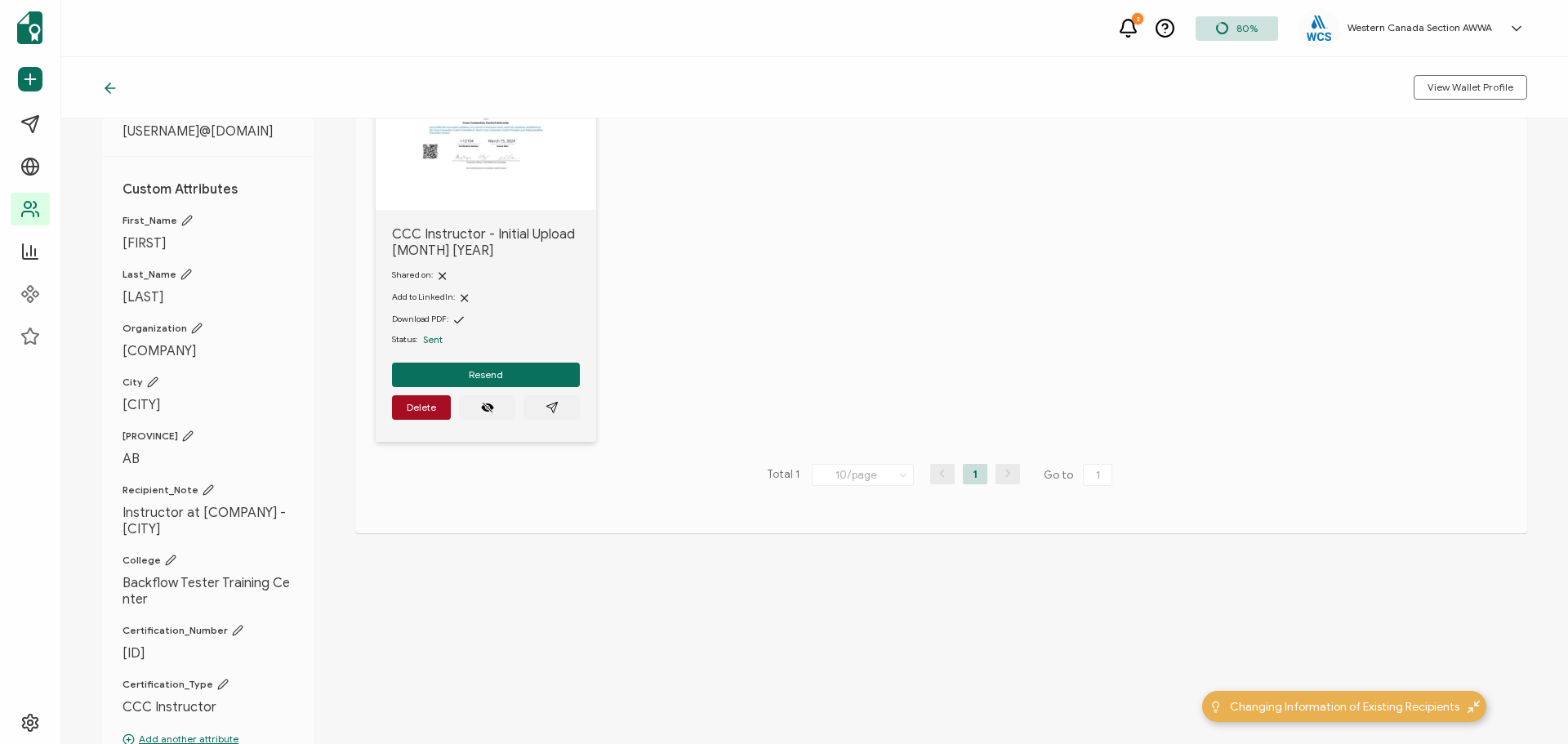 scroll, scrollTop: 163, scrollLeft: 0, axis: vertical 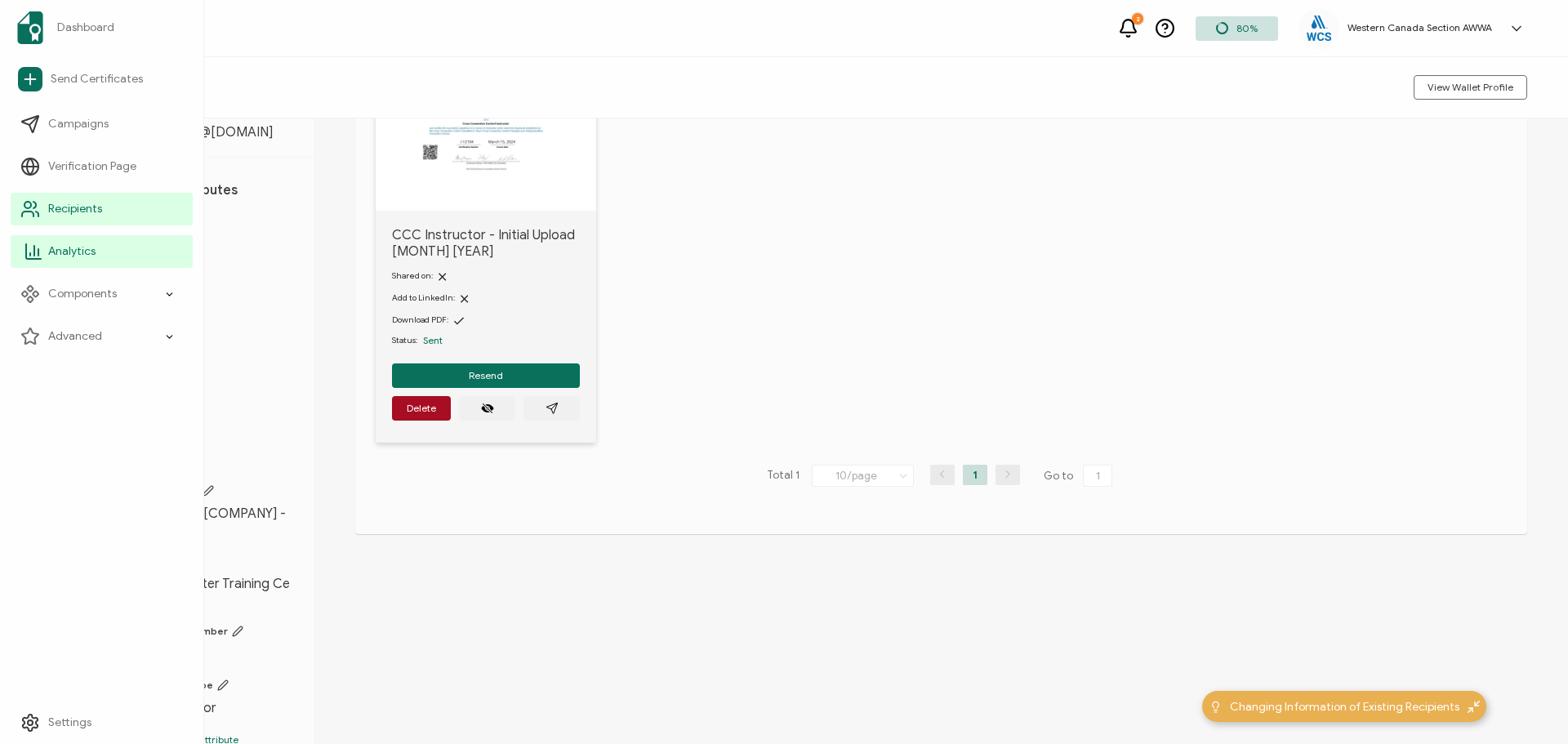 click on "Analytics" at bounding box center (72, 252) 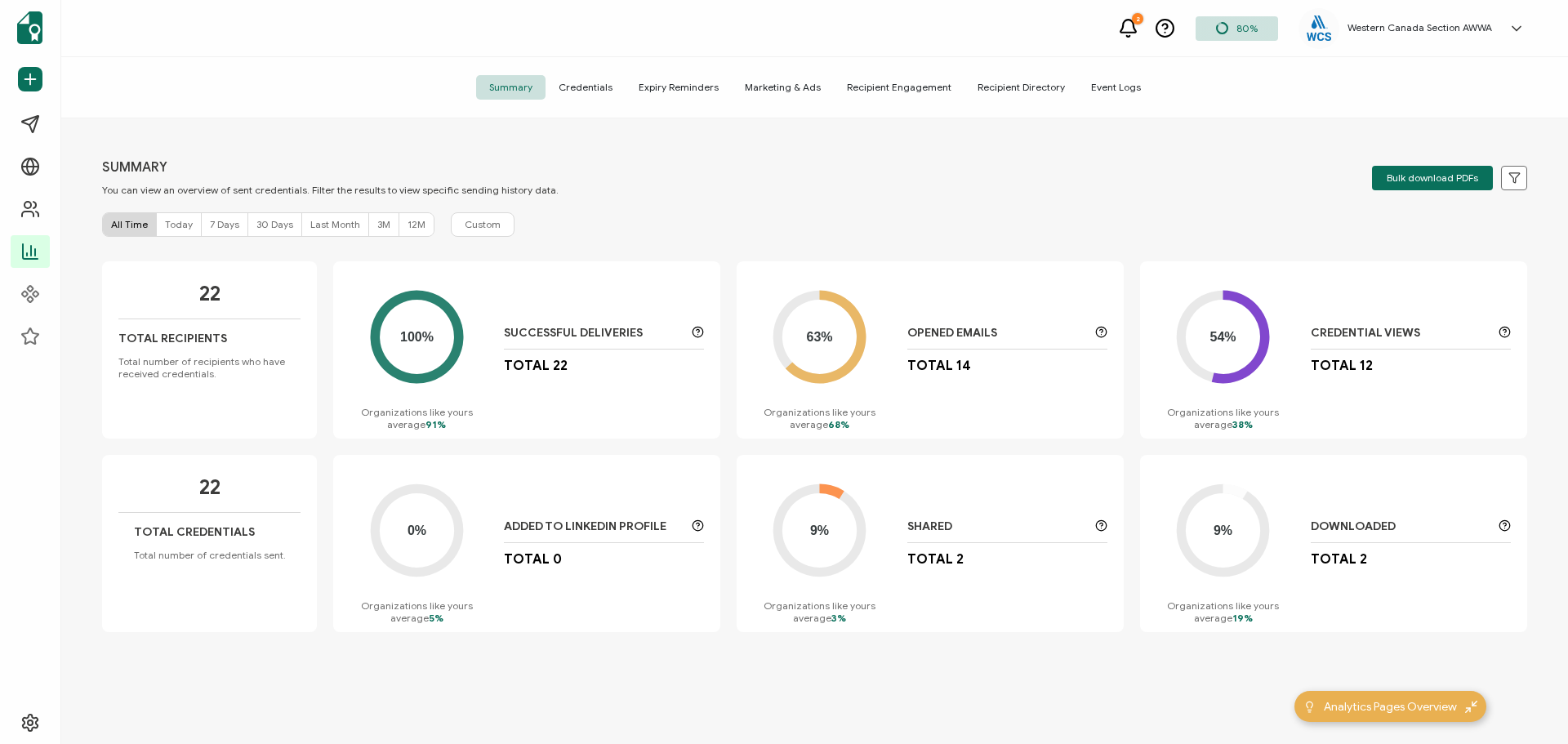 click on "Credentials" at bounding box center (586, 87) 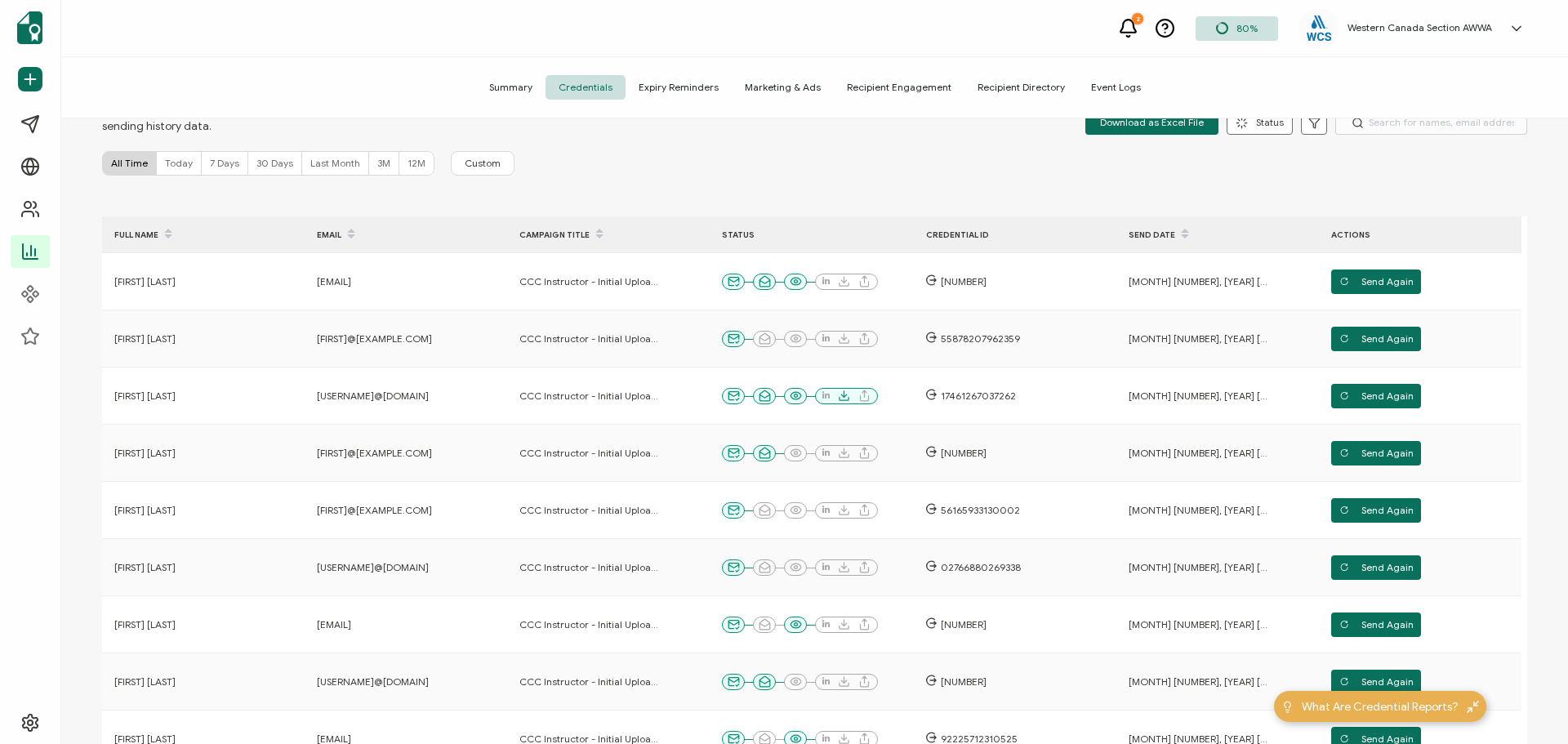 scroll, scrollTop: 0, scrollLeft: 0, axis: both 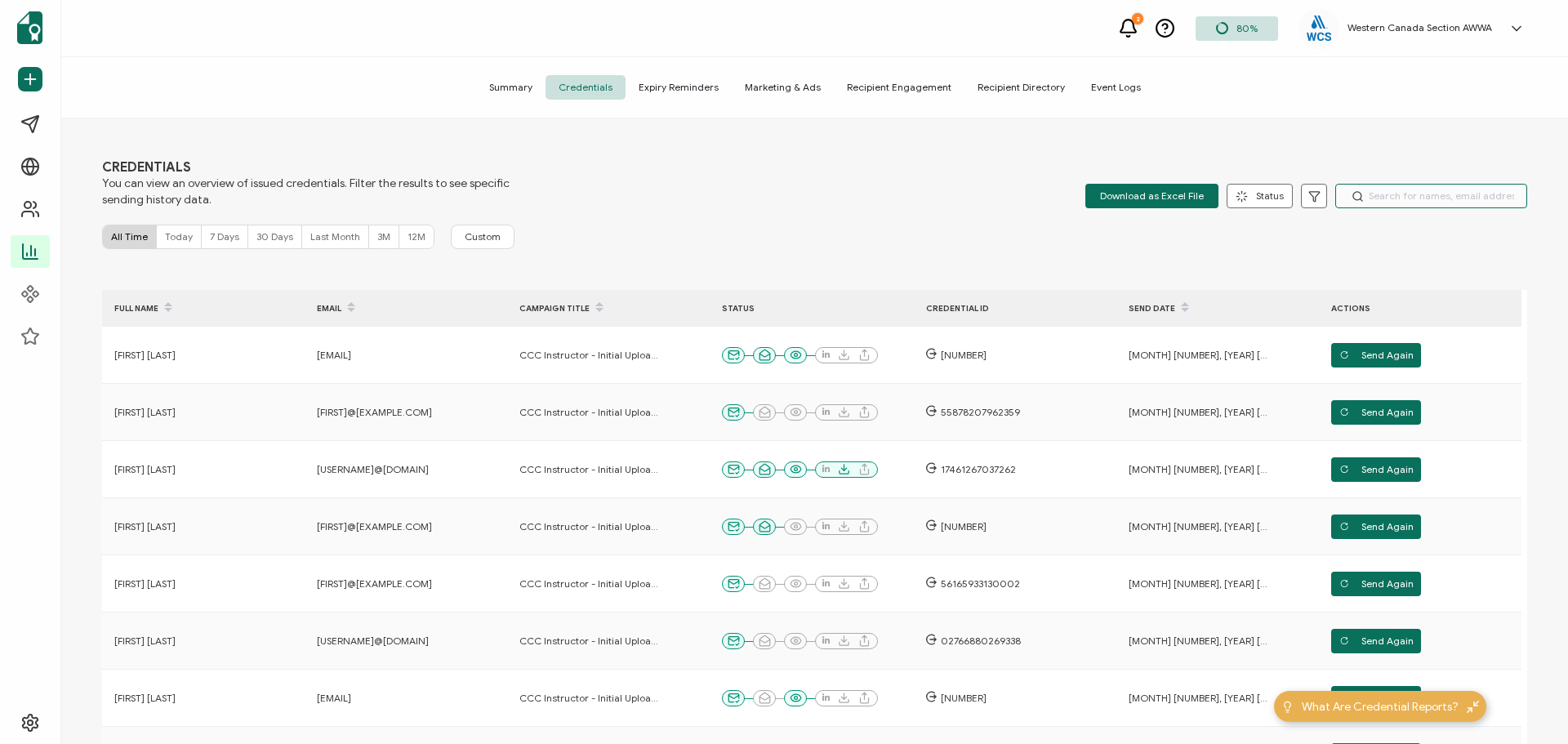click at bounding box center (1431, 196) 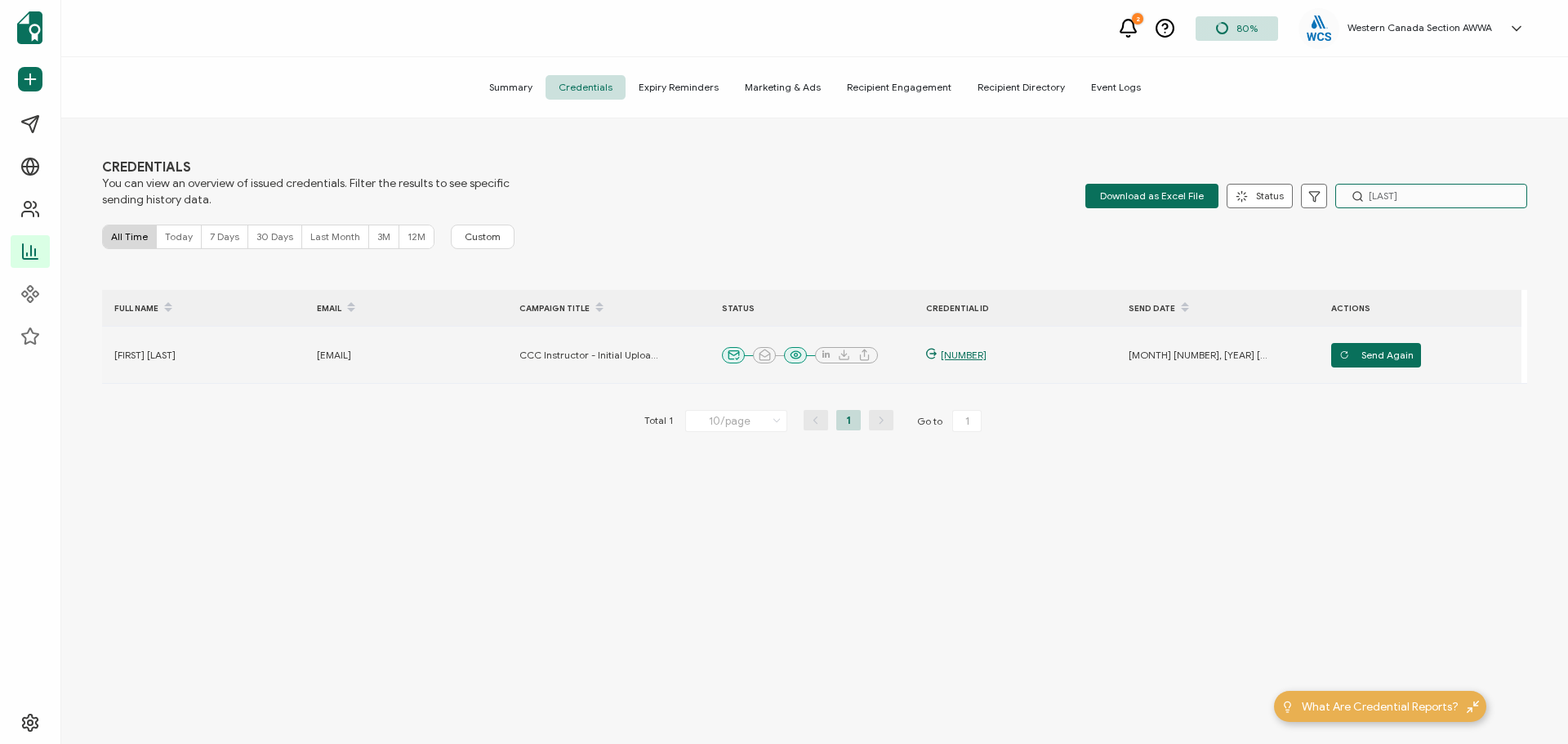 type on "[LAST]" 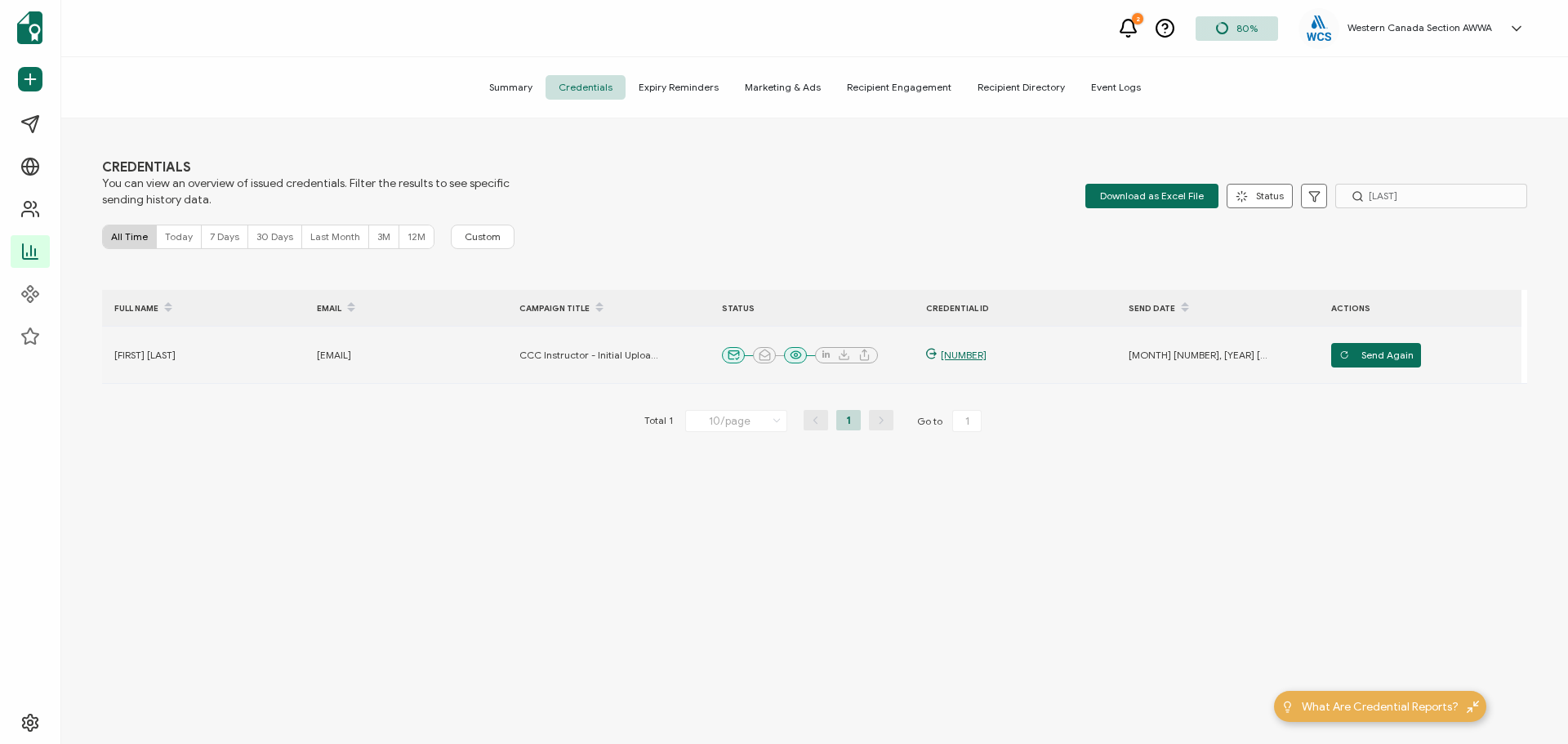 click on "[NUMBER]" at bounding box center [961, 355] 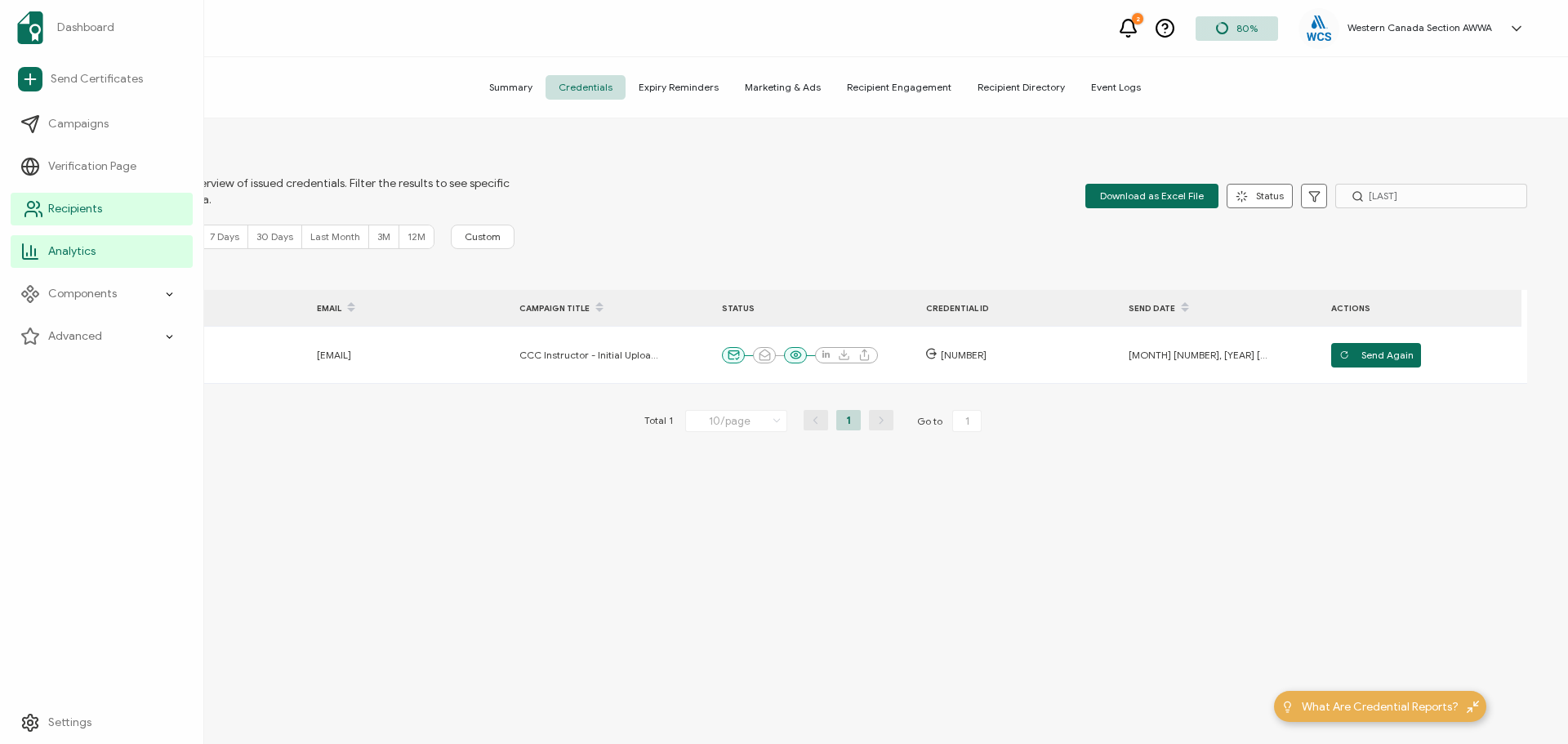 click on "Recipients" at bounding box center [75, 209] 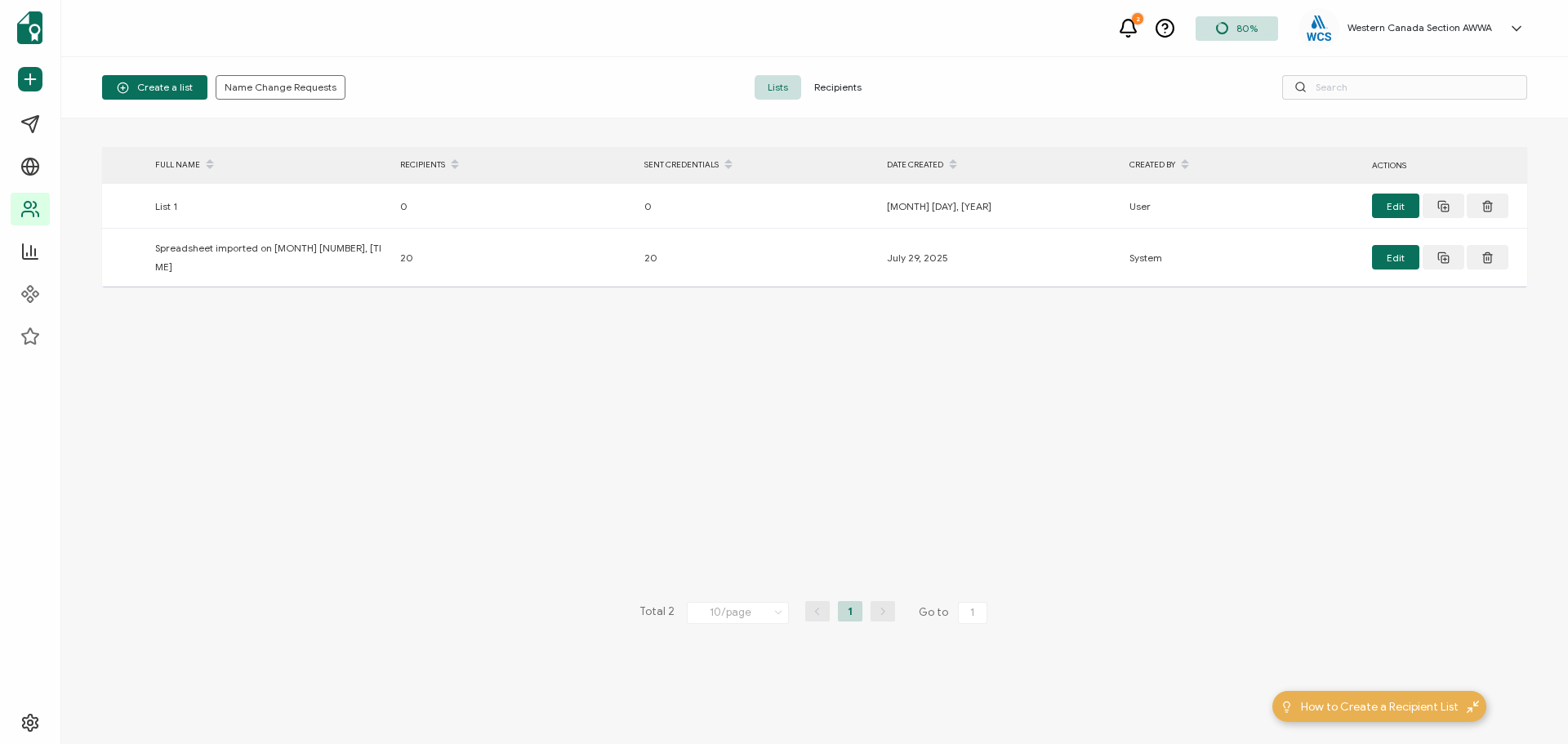 click on "Recipients" at bounding box center [838, 87] 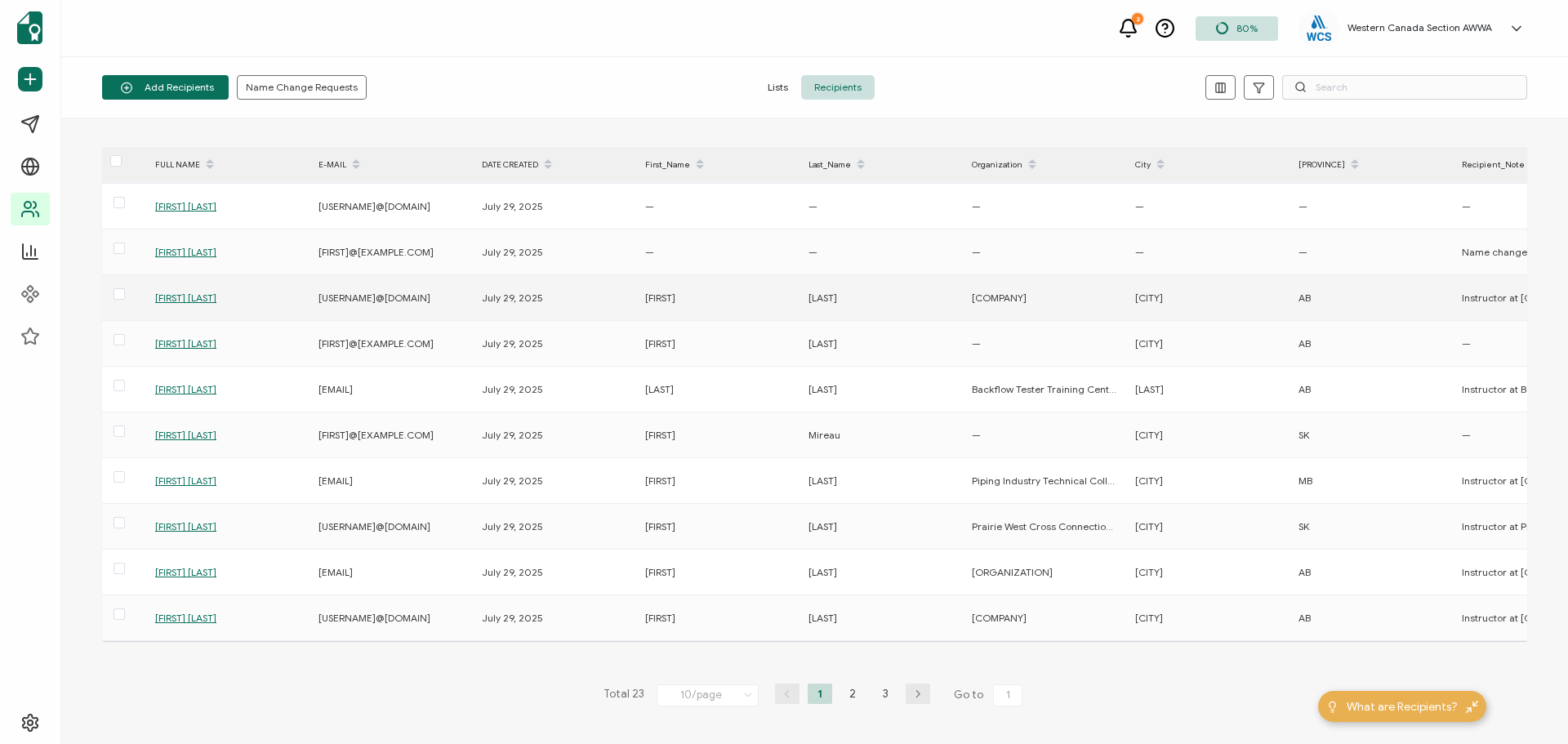click on "[FIRST] [LAST]" at bounding box center (185, 297) 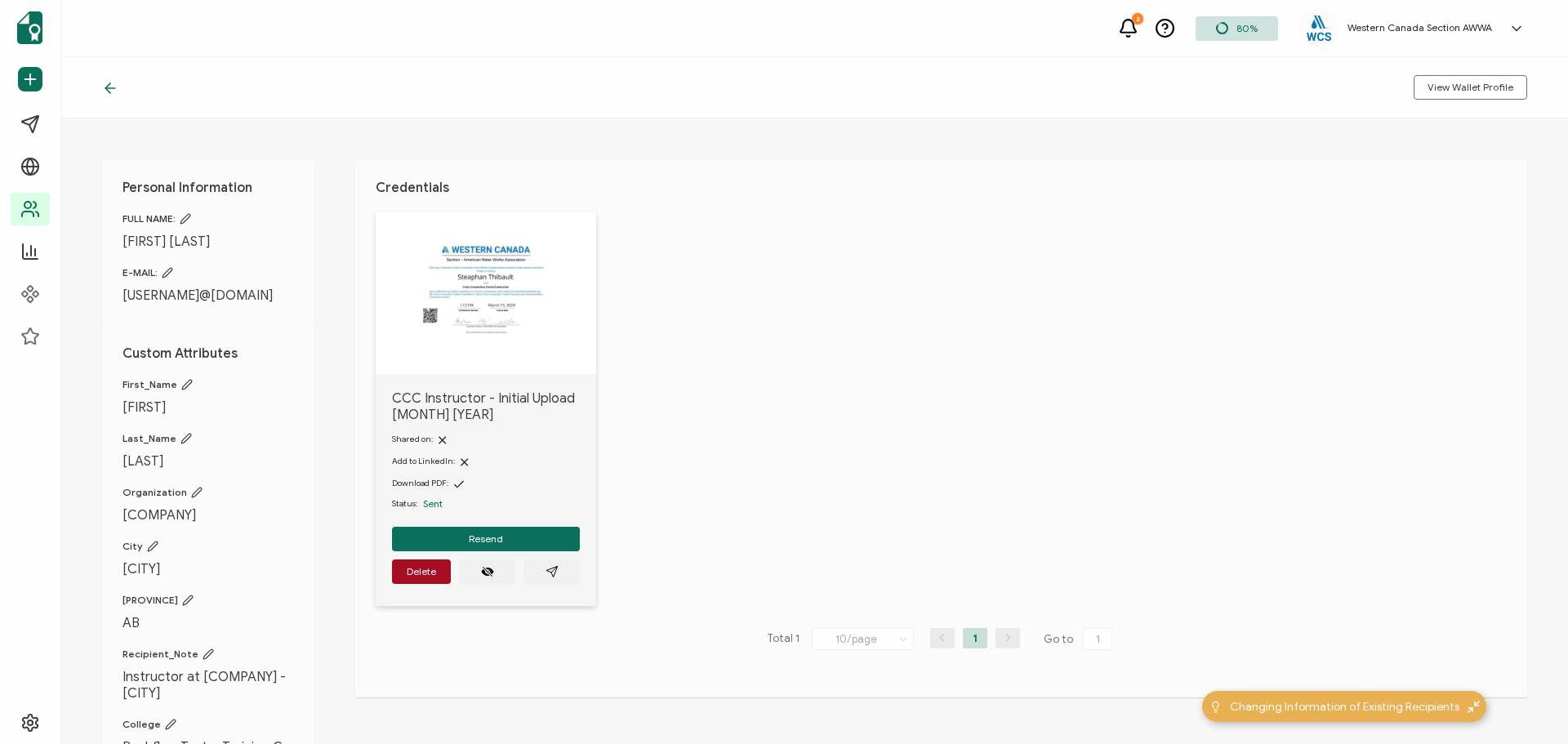 click 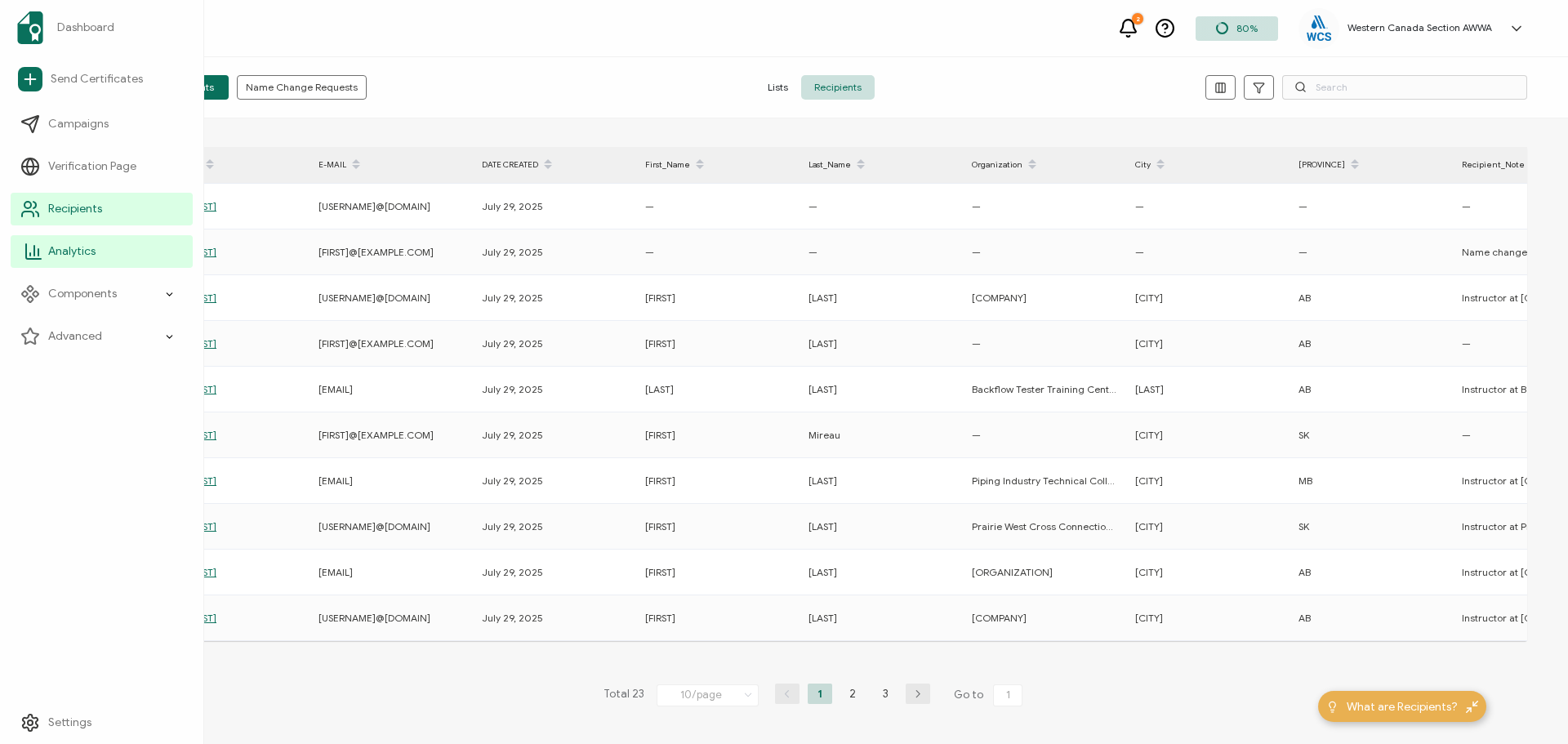 click on "Analytics" at bounding box center (72, 252) 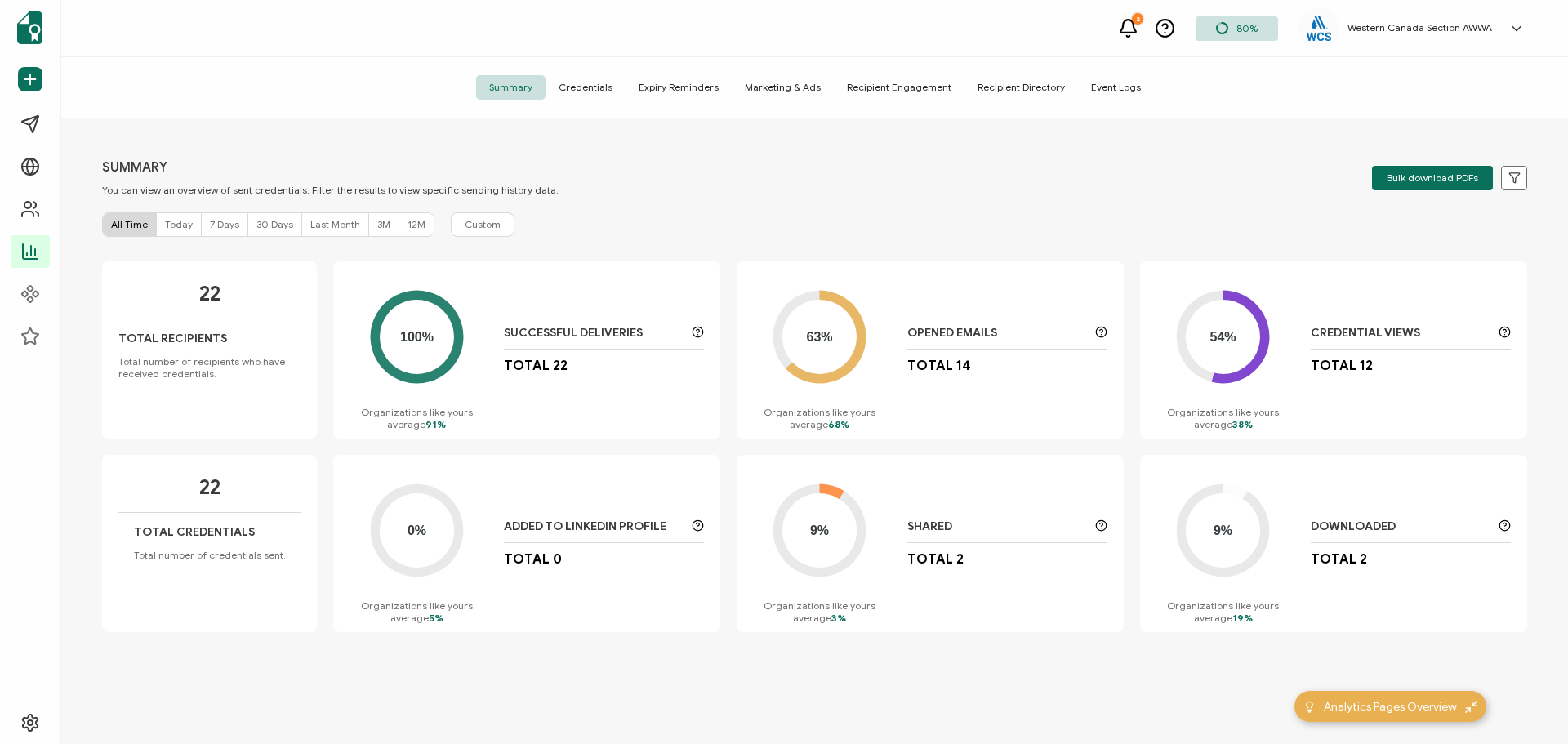 click on "Credentials" at bounding box center [586, 87] 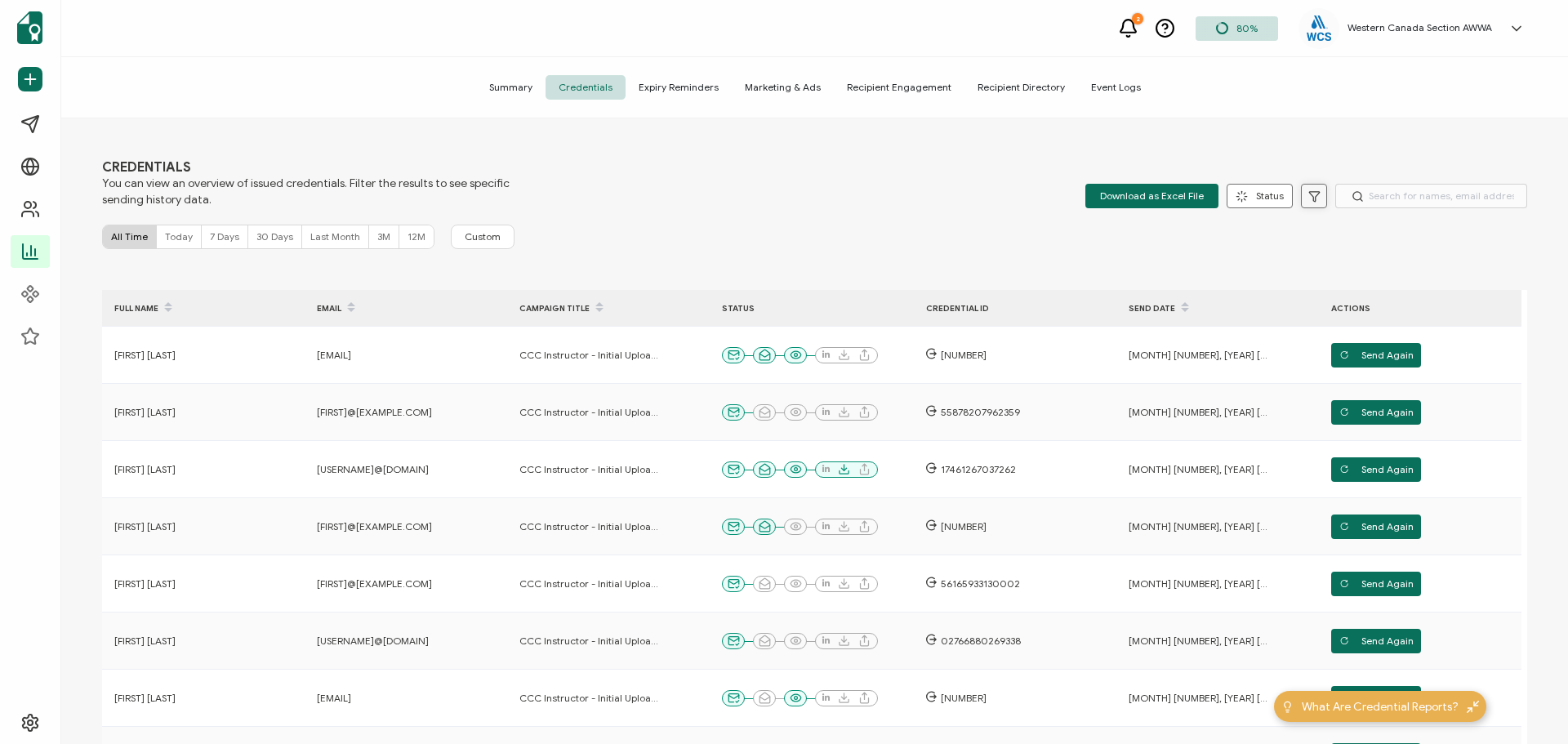 click 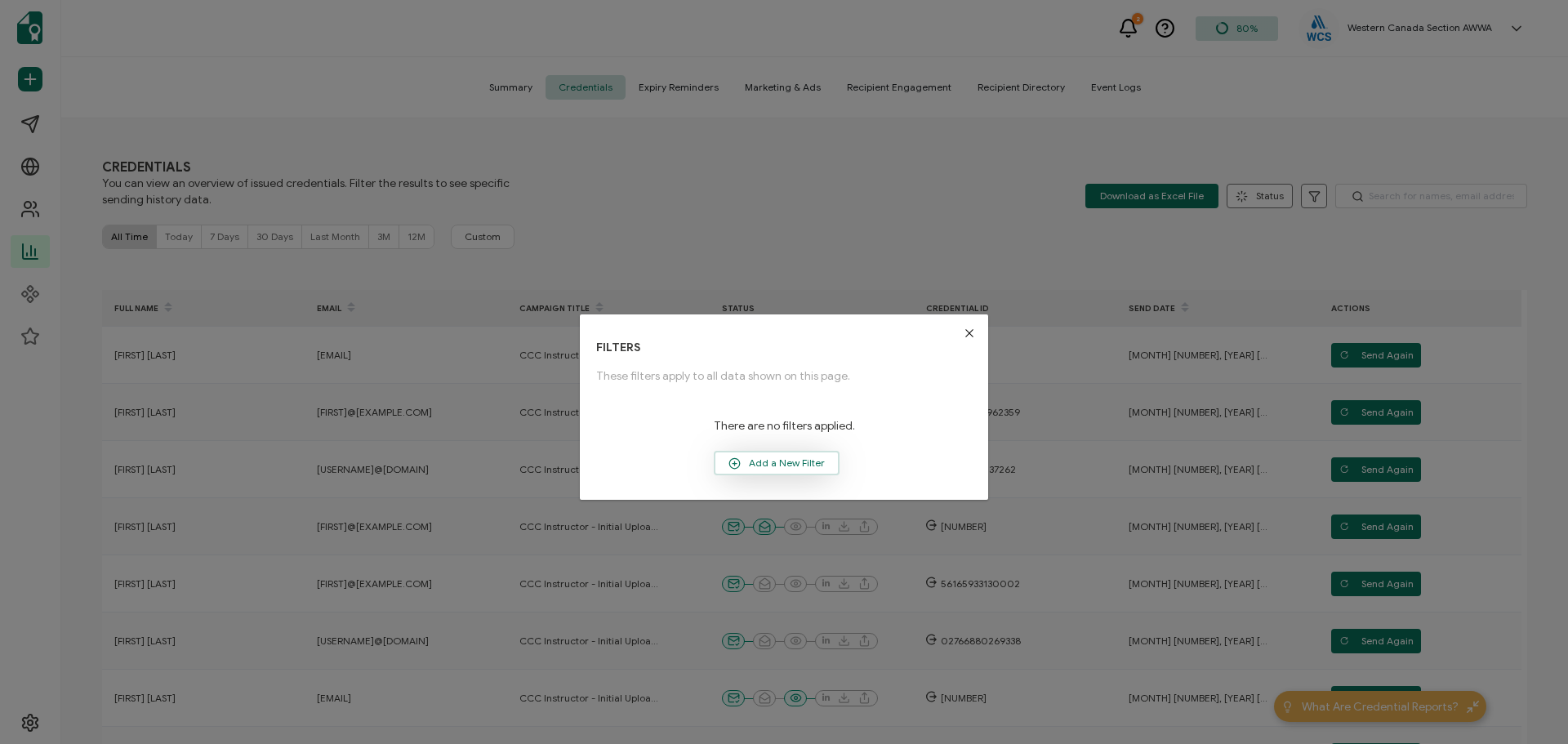 click on "Add a New Filter" at bounding box center [777, 463] 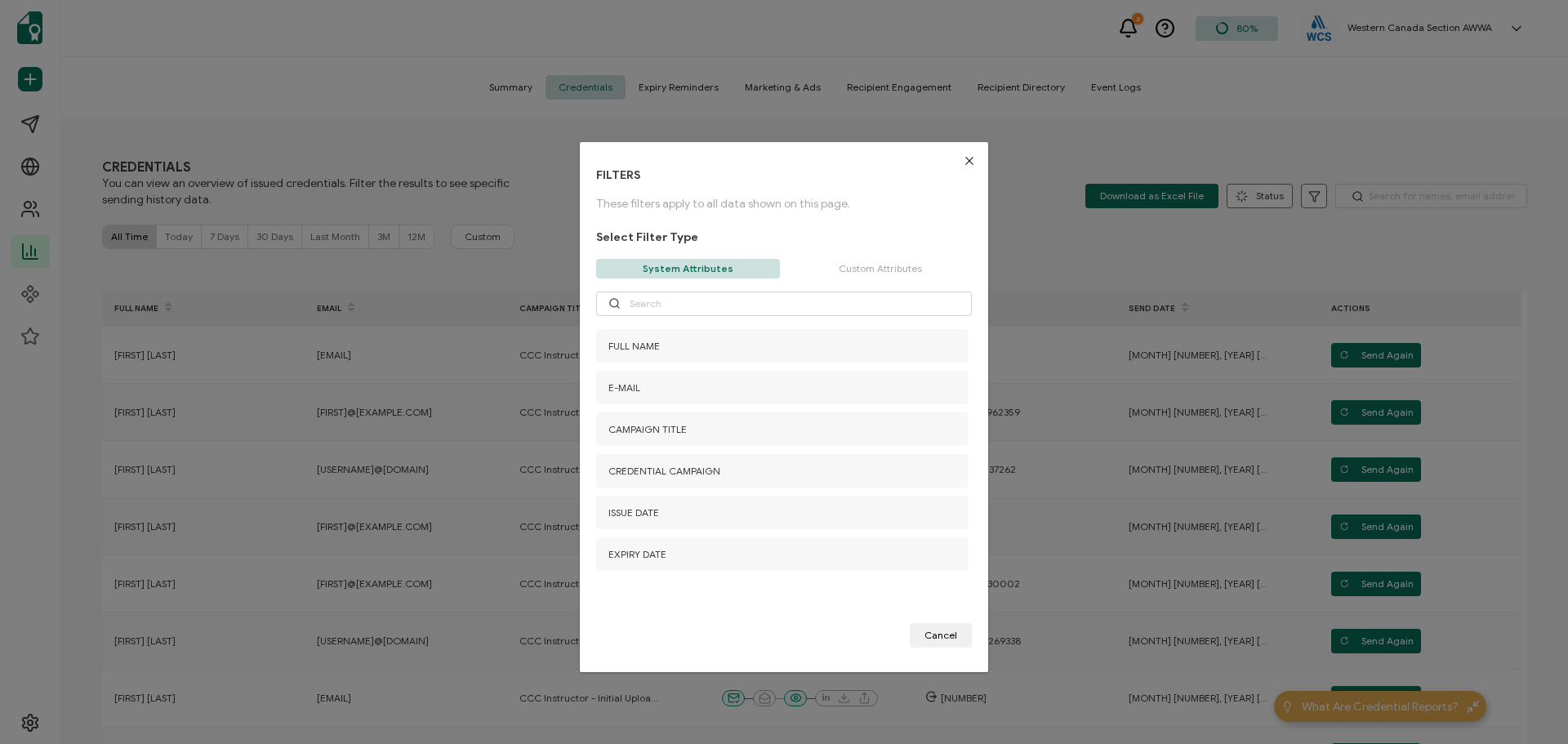 click on "Custom Attributes" at bounding box center (880, 269) 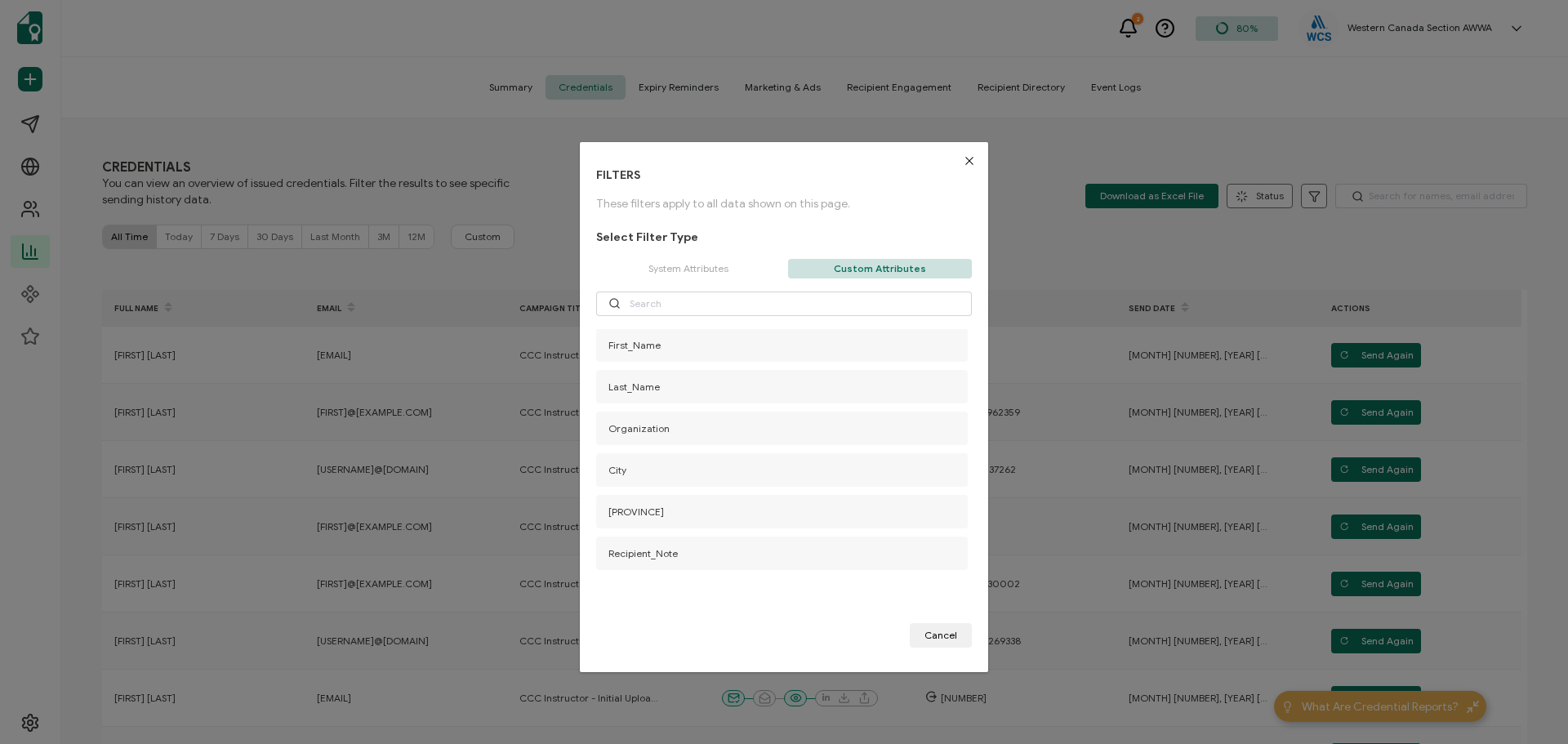 scroll, scrollTop: 0, scrollLeft: 0, axis: both 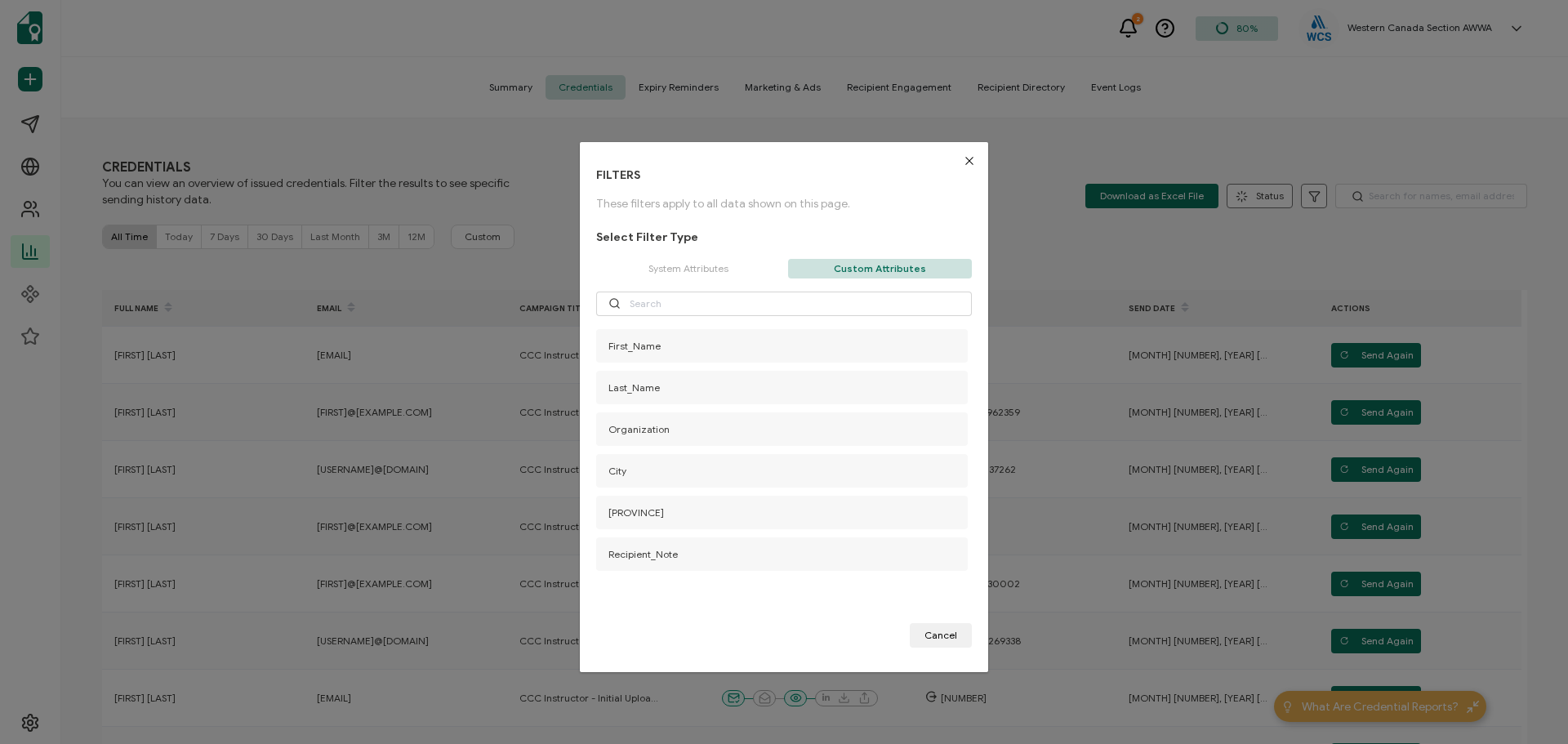 click on "System Attributes" at bounding box center [688, 269] 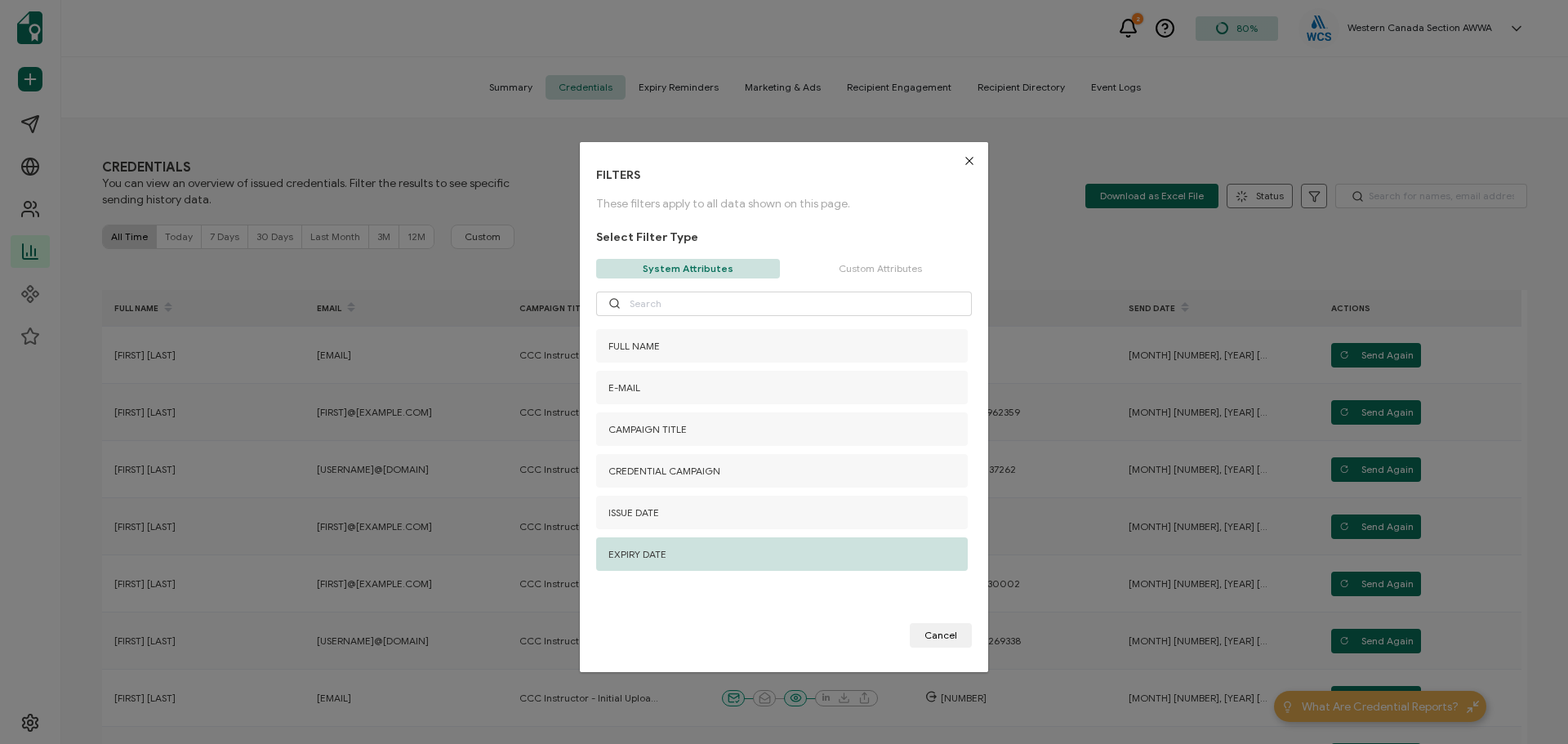 click on "EXPIRY DATE" at bounding box center (782, 554) 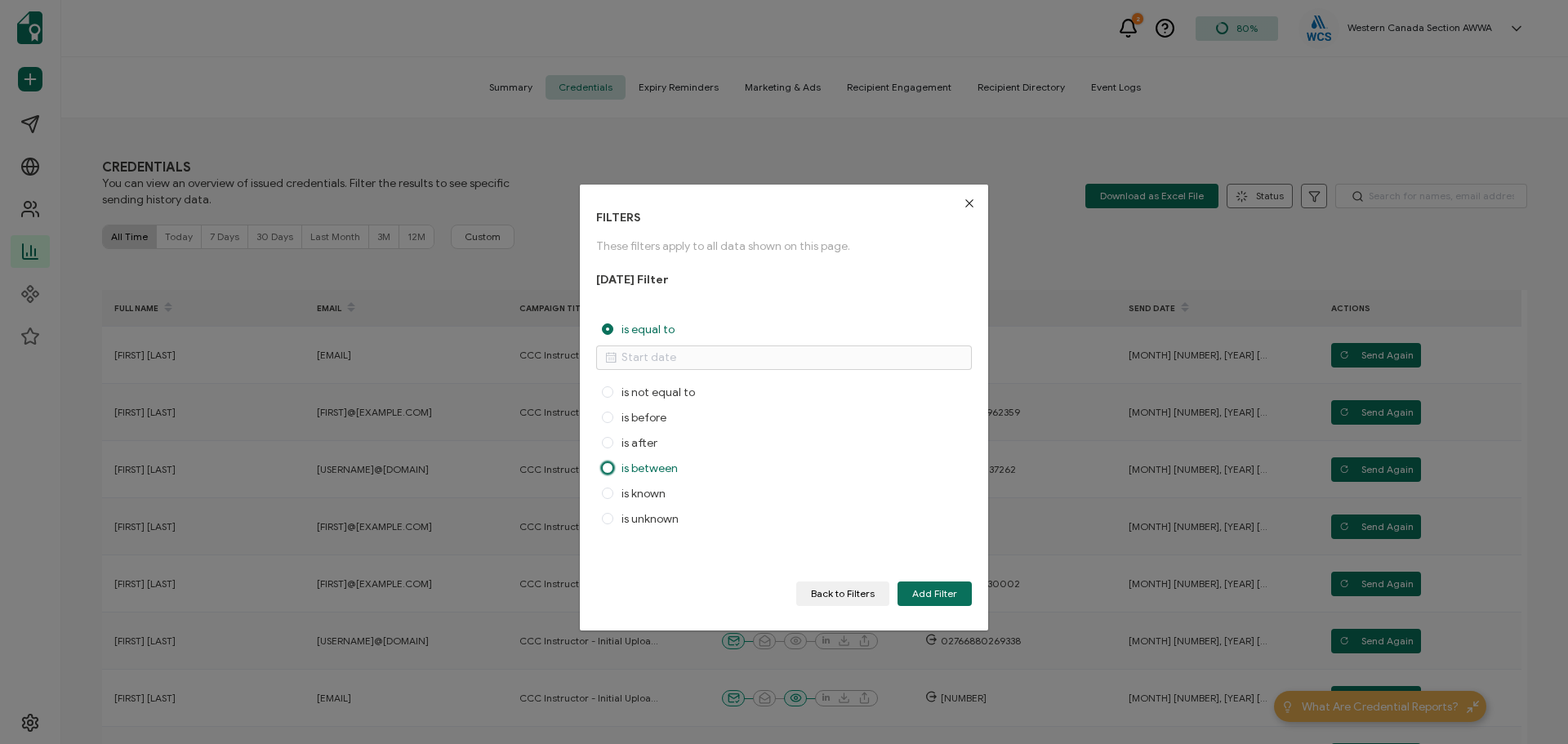 click at bounding box center [608, 468] 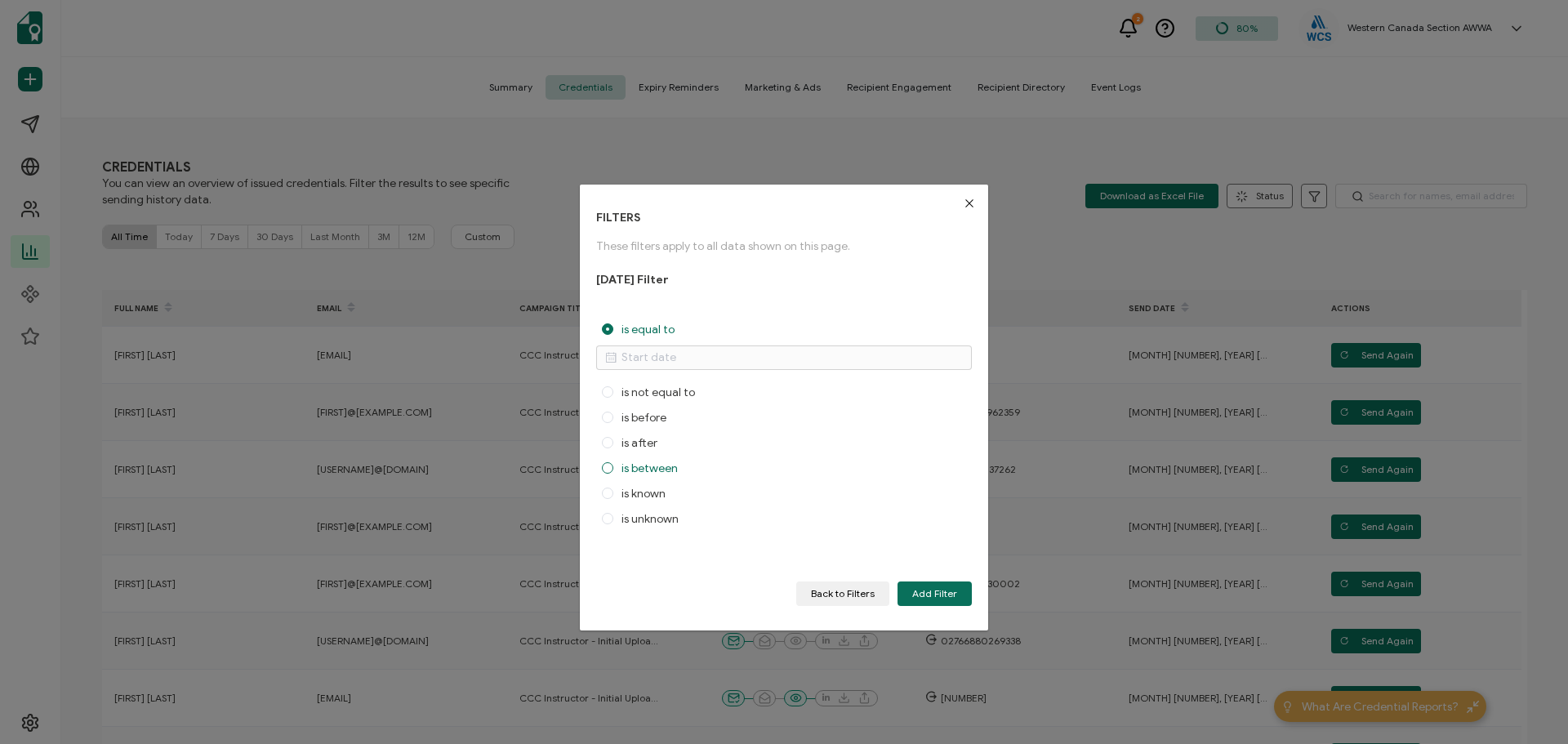 click on "is between" at bounding box center (608, 469) 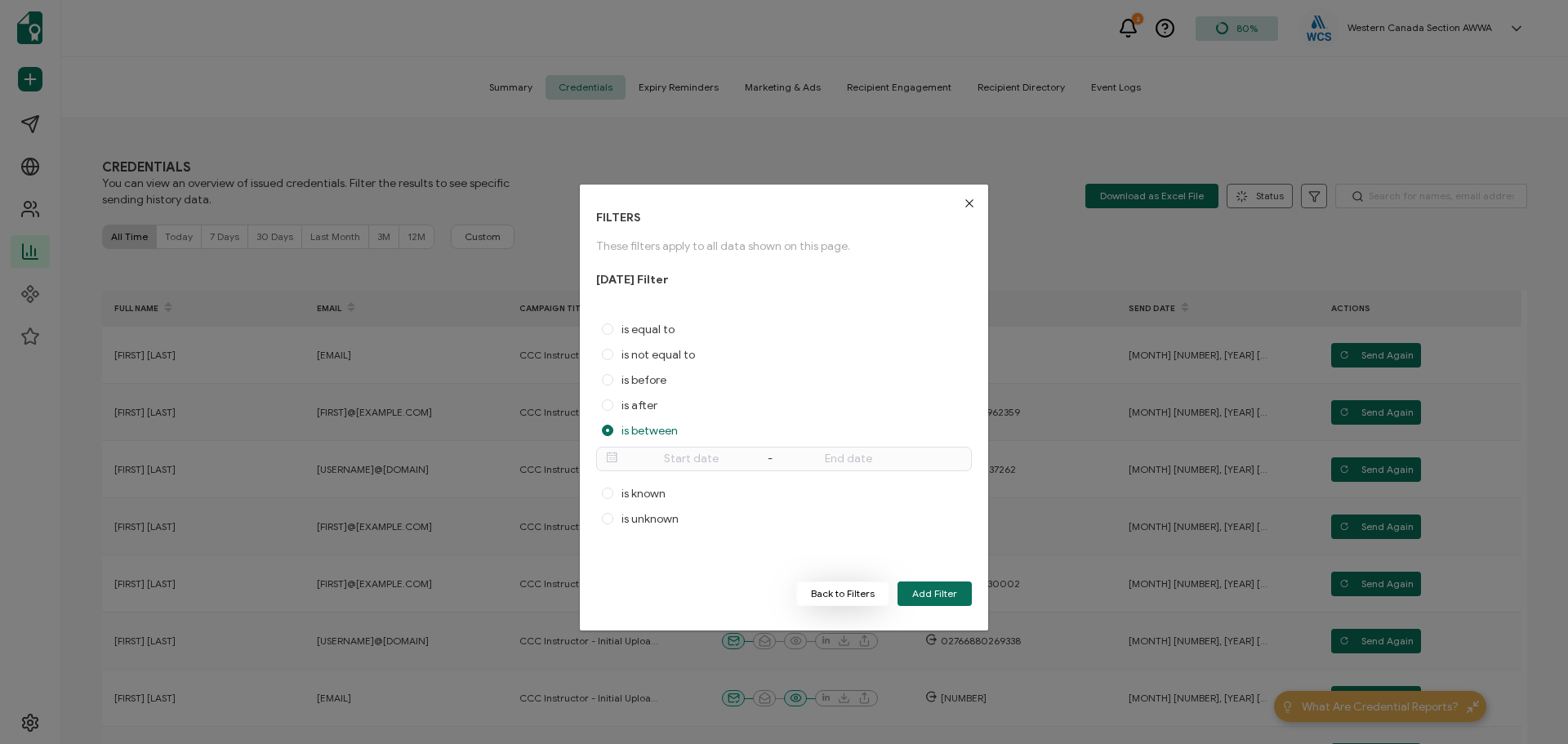 click on "Back to Filters" at bounding box center (843, 594) 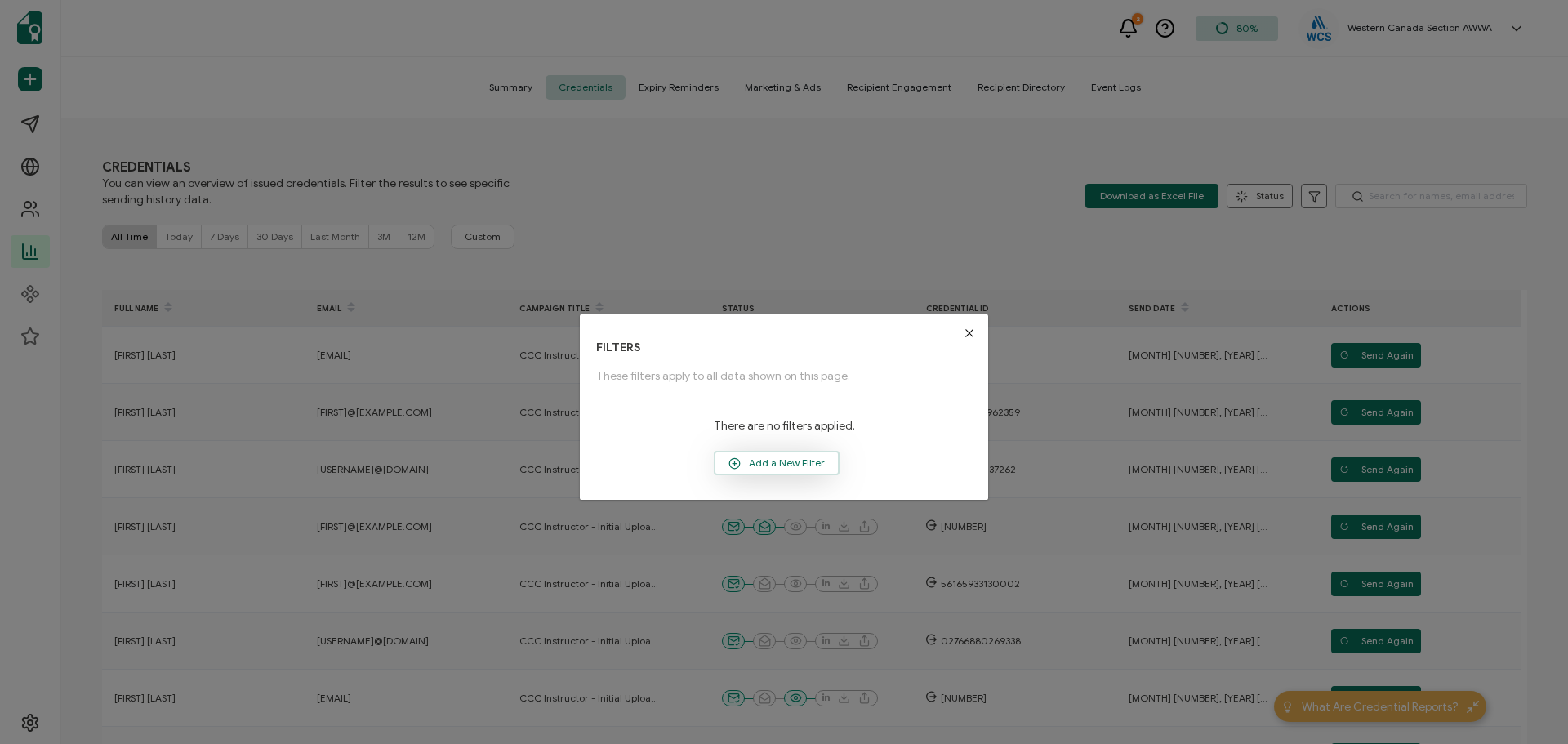 click on "Add a New Filter" at bounding box center (777, 463) 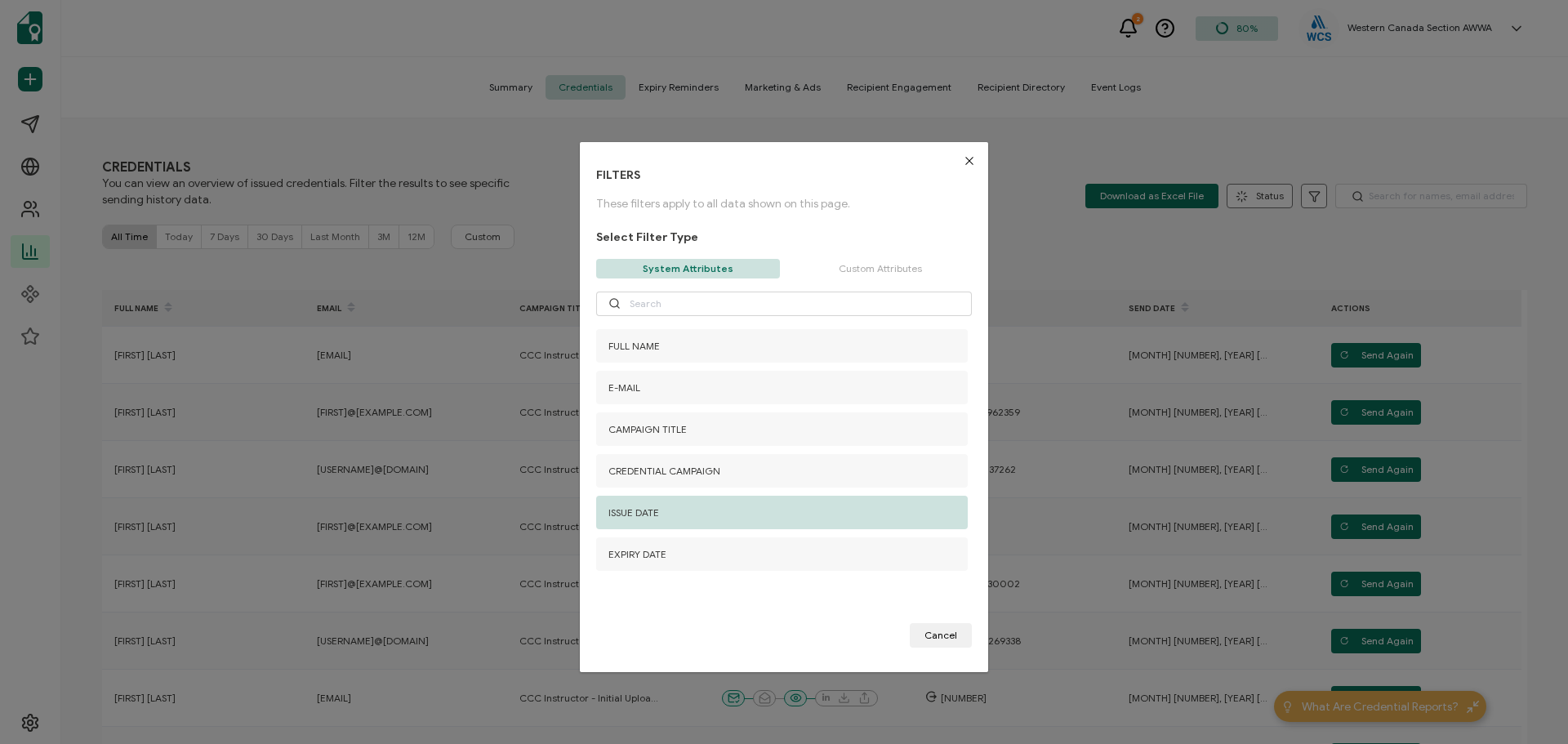 click on "ISSUE DATE" at bounding box center (782, 512) 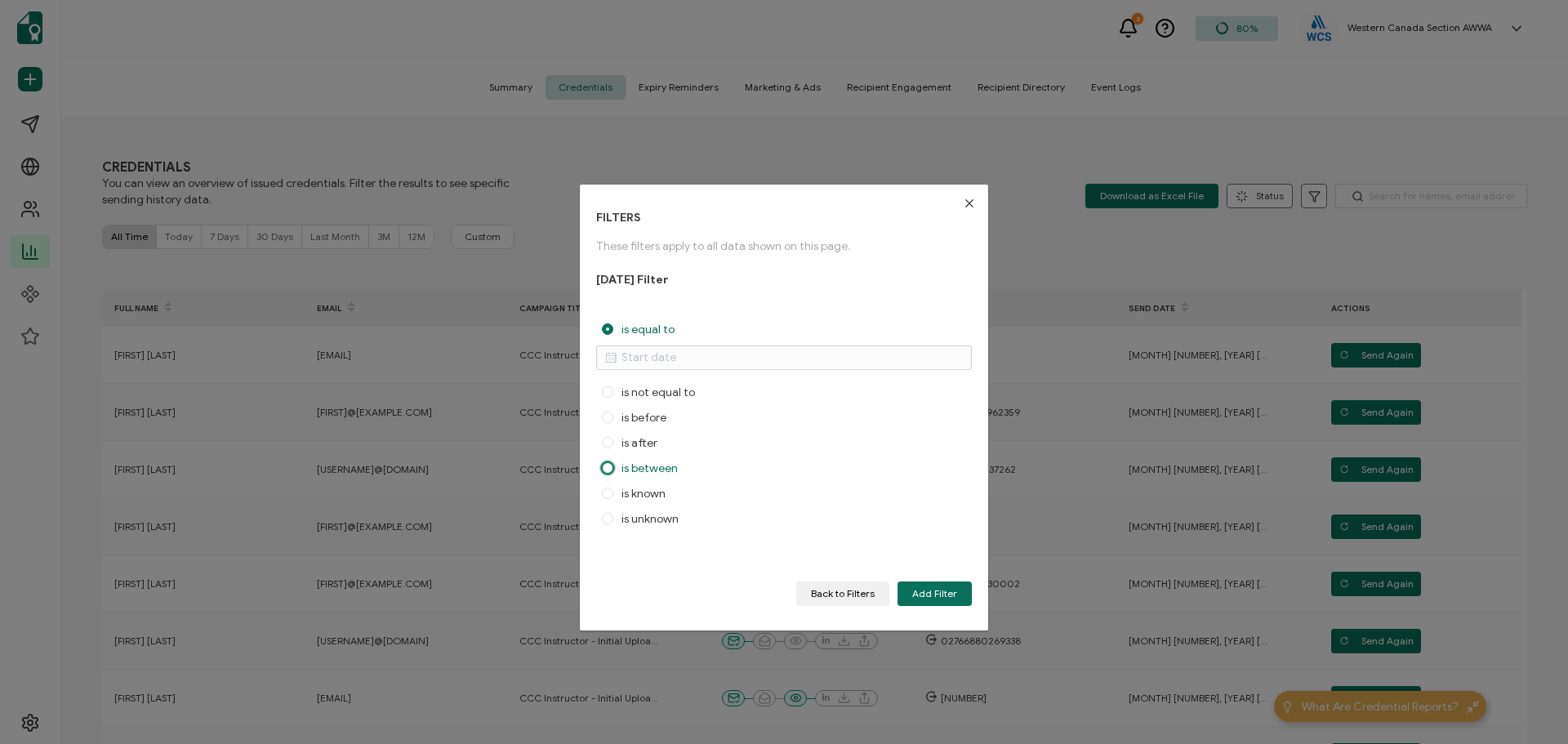 click at bounding box center (608, 468) 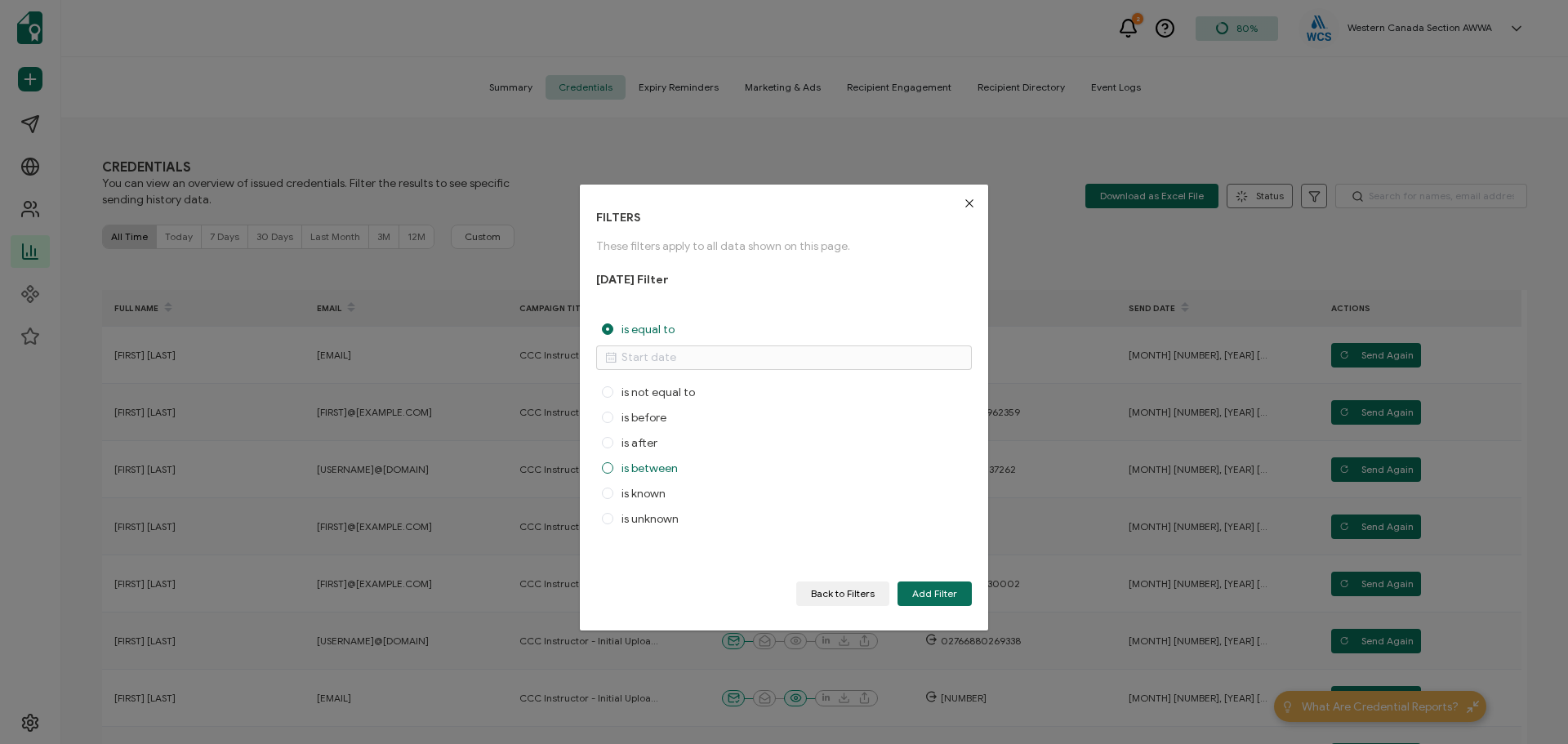 click on "is between" at bounding box center [608, 469] 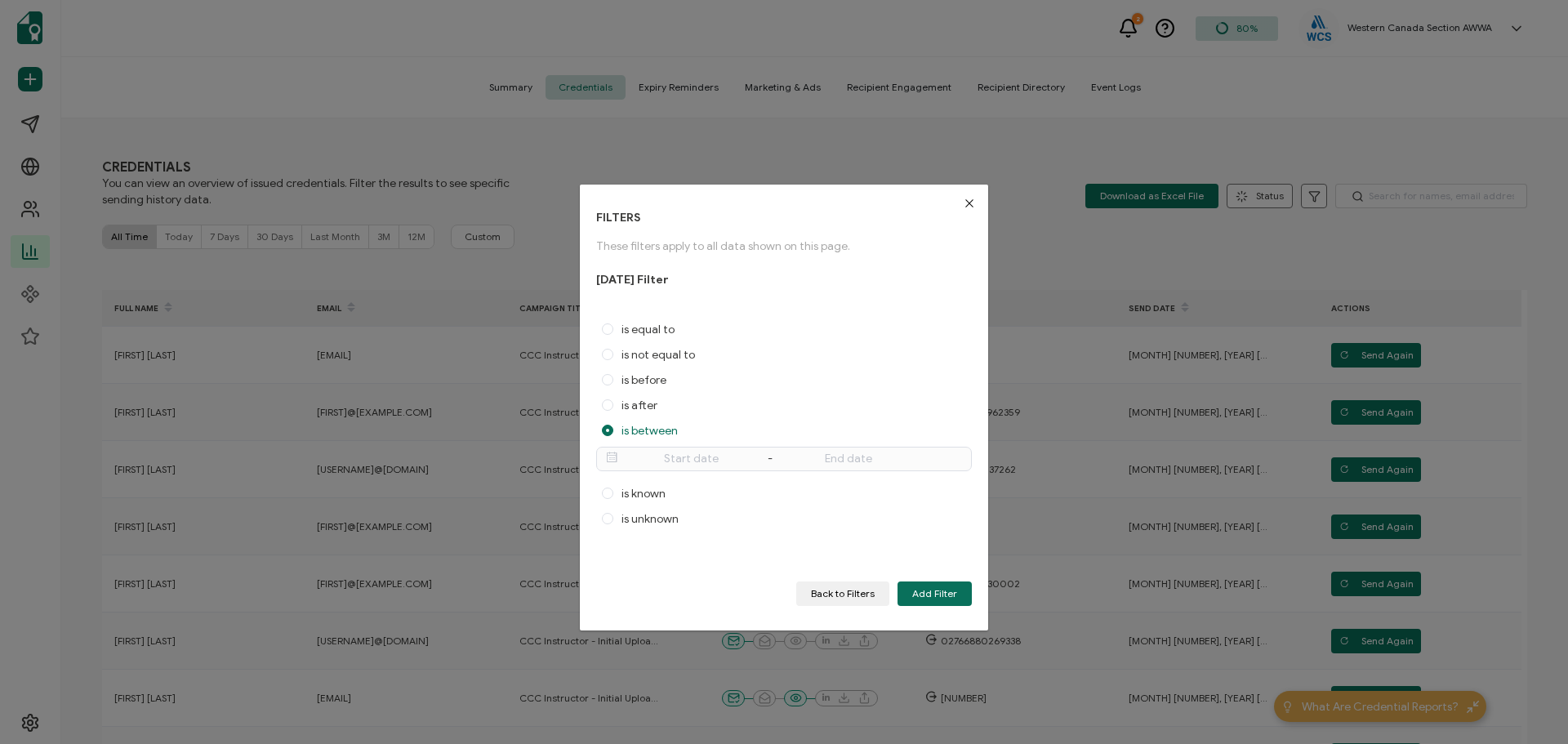 radio on "false" 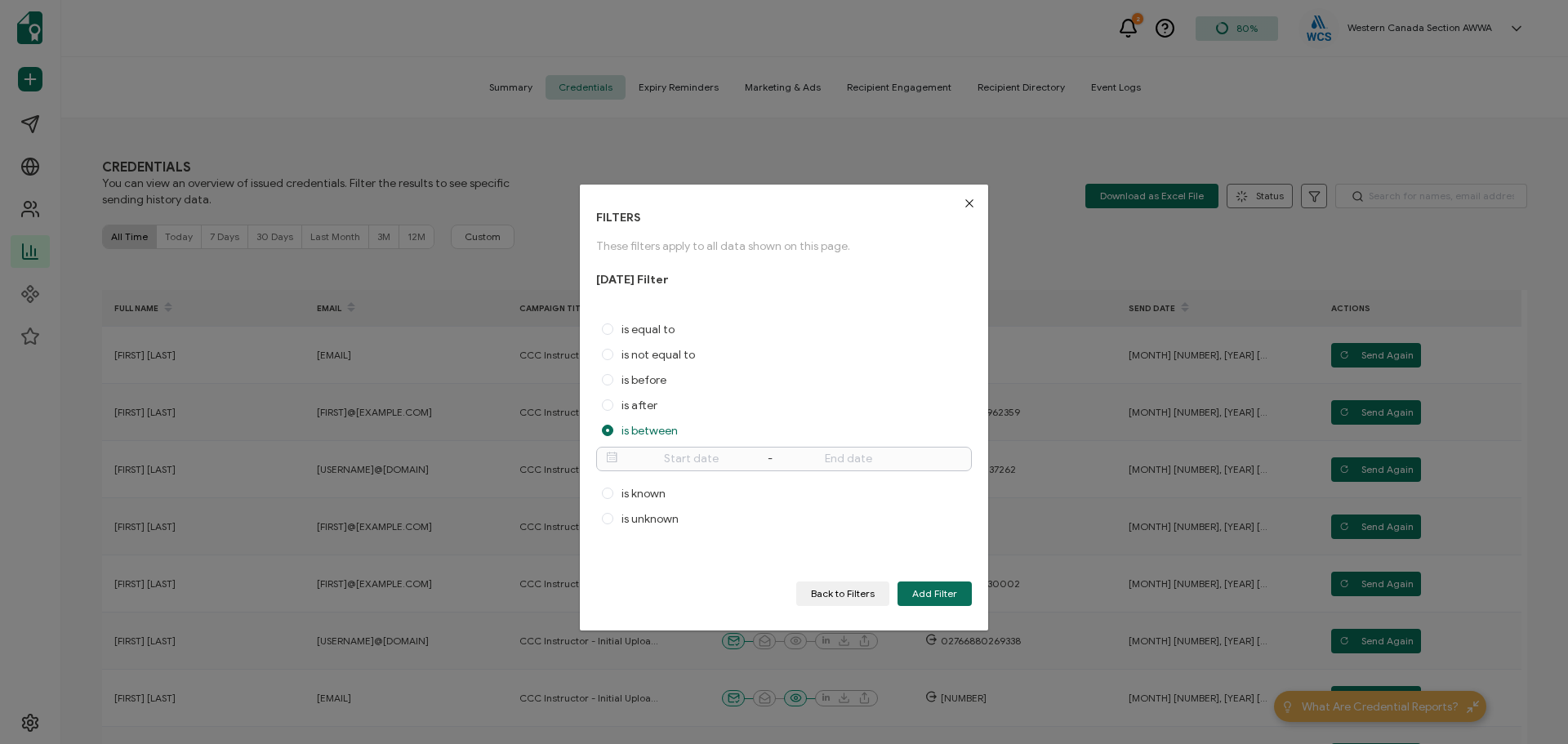 click at bounding box center [691, 459] 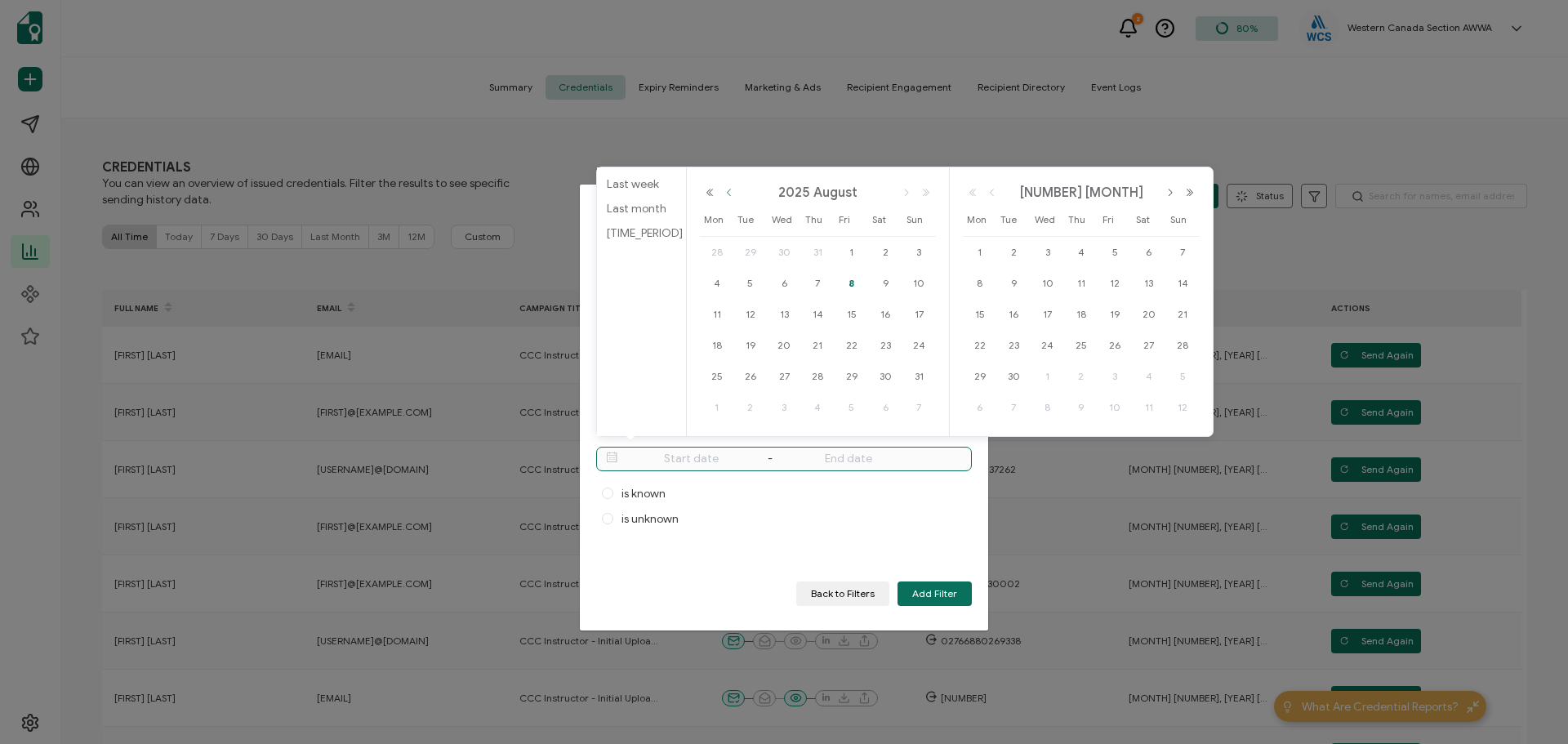 click at bounding box center [729, 193] 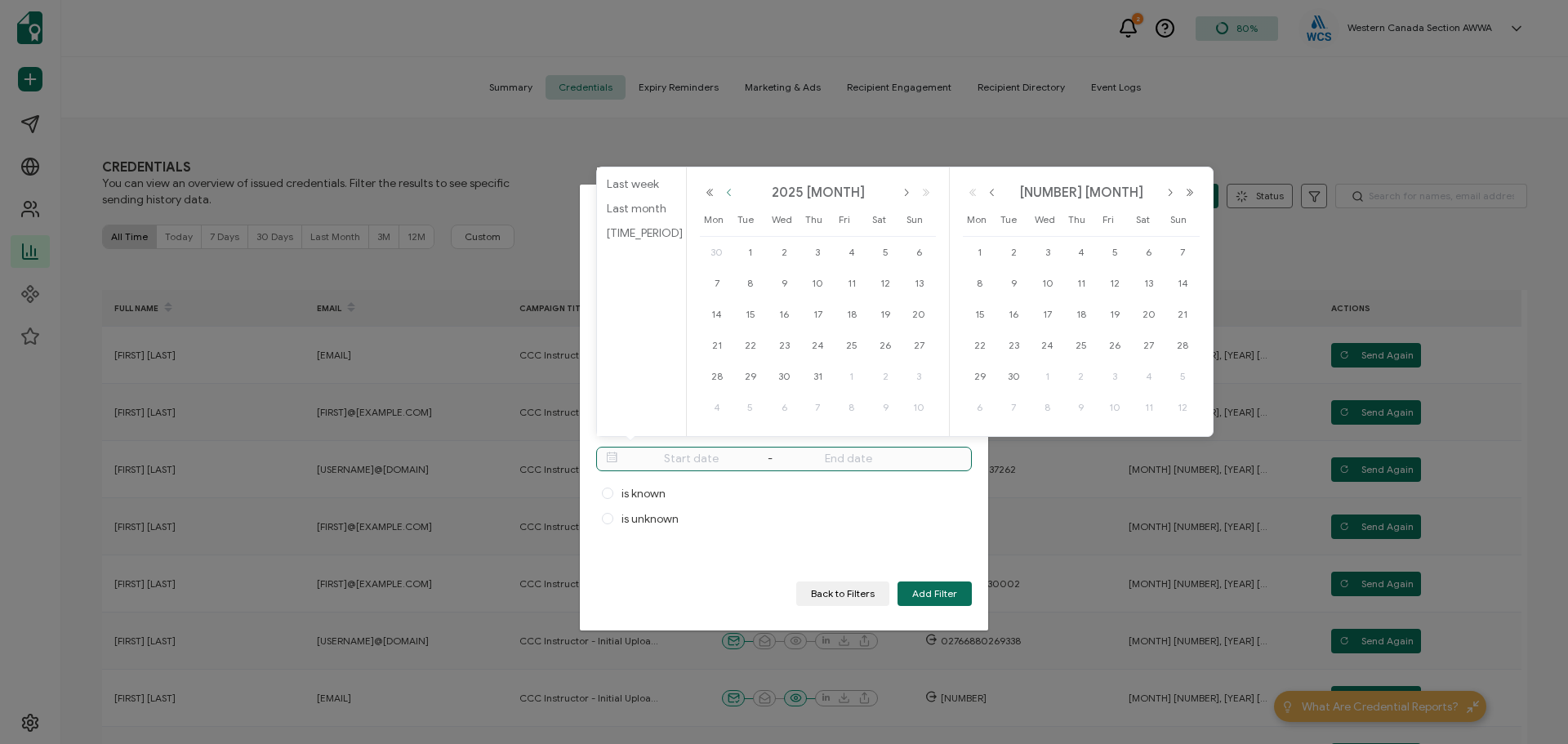 click at bounding box center [729, 193] 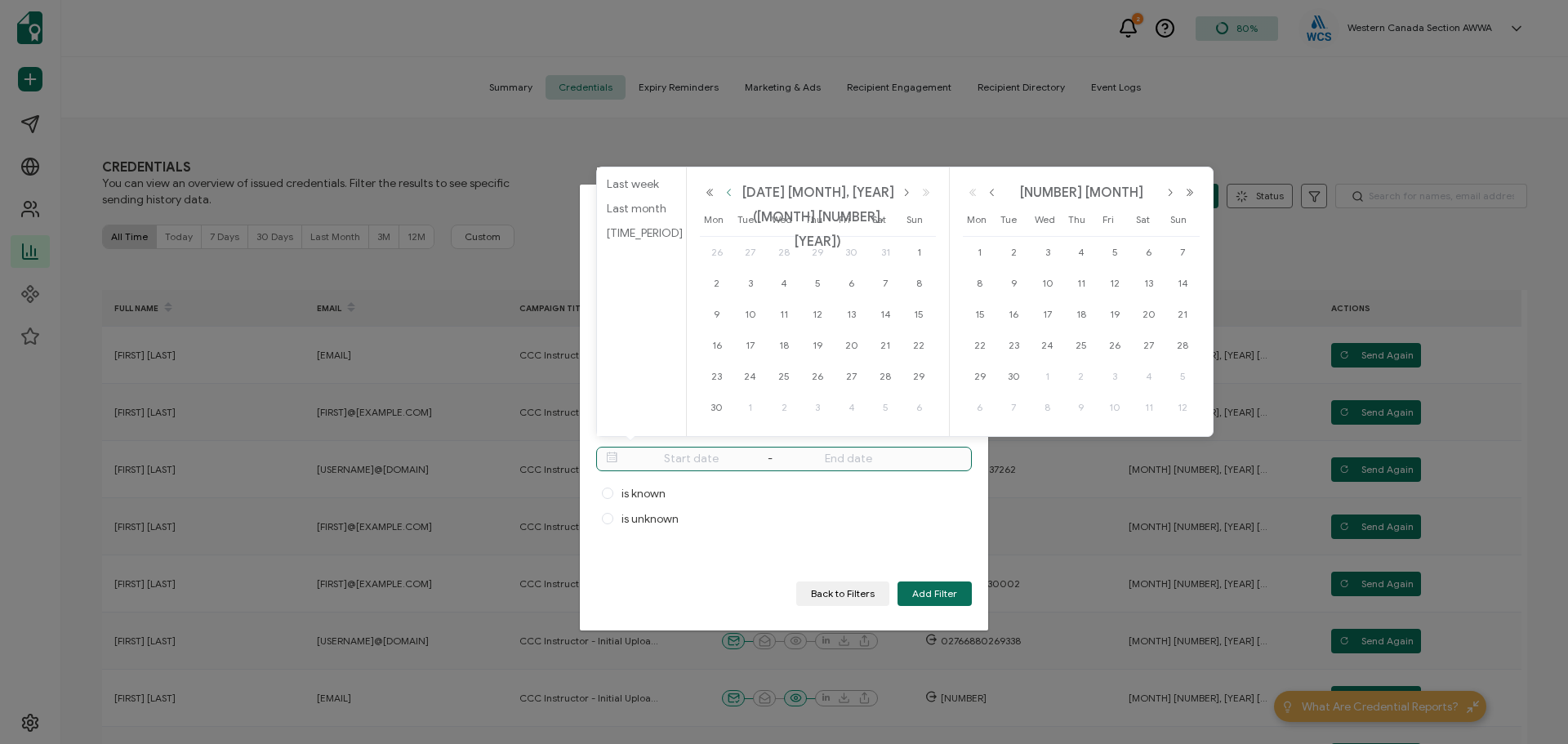 click at bounding box center [729, 193] 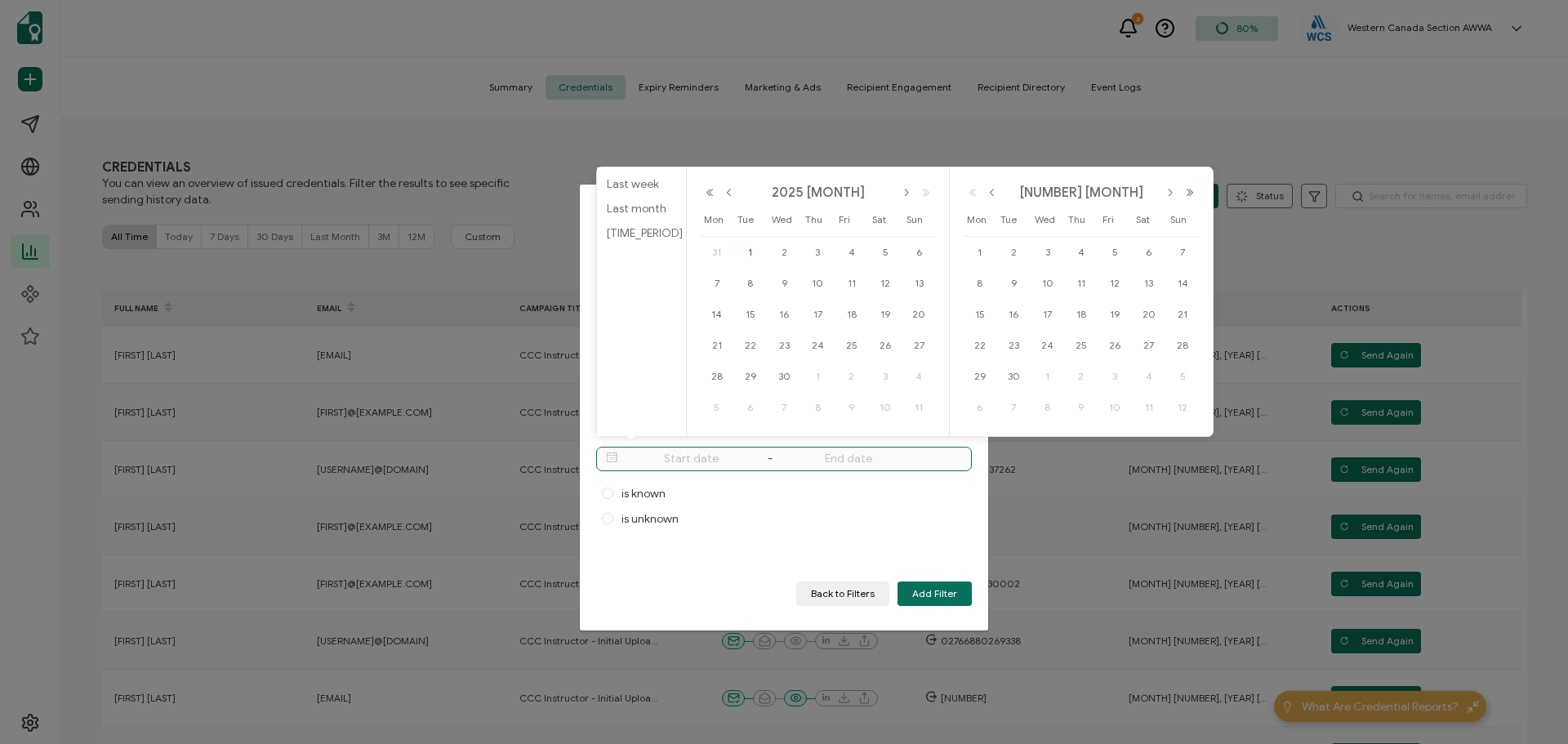 click on "1" at bounding box center (751, 252) 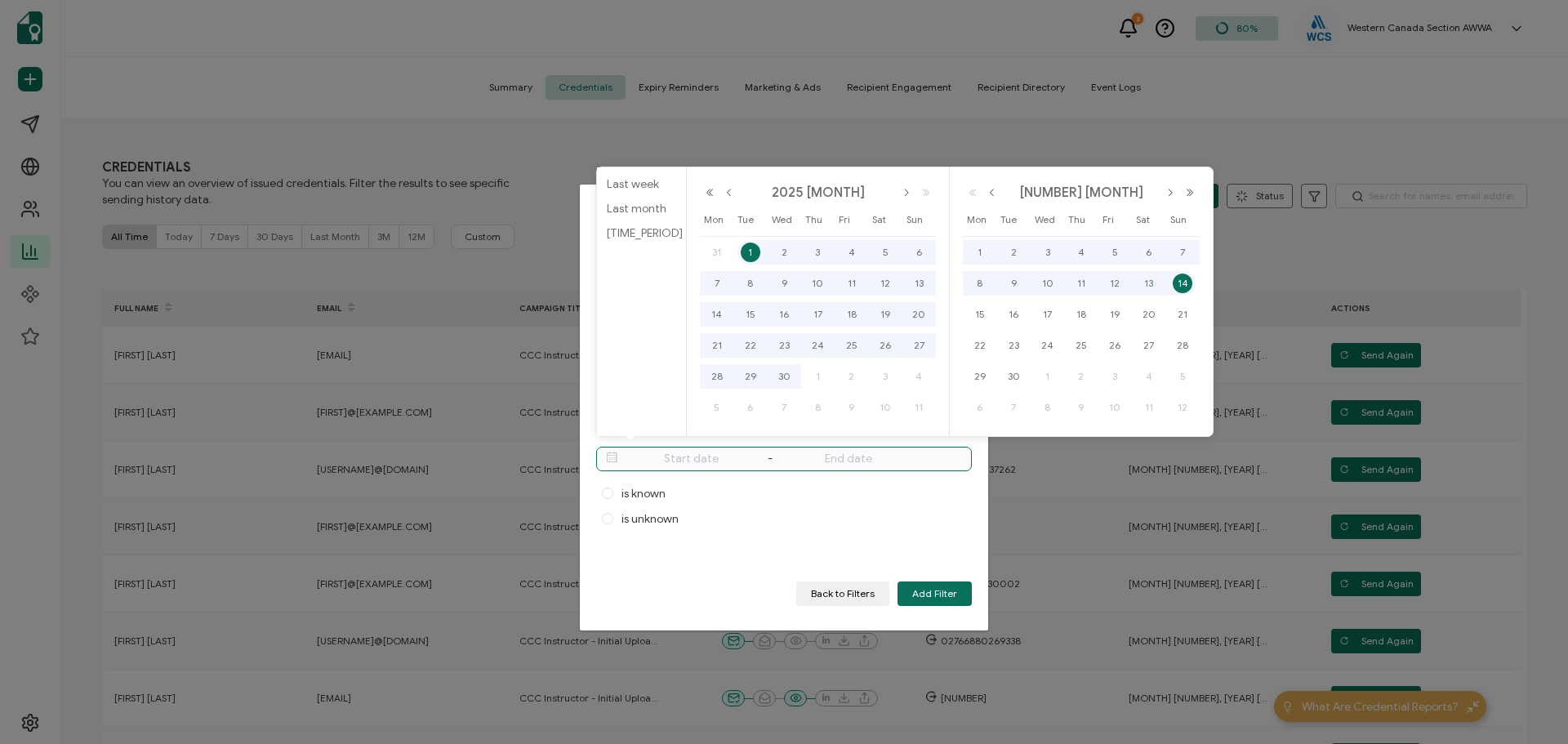 click on "14" at bounding box center (1183, 283) 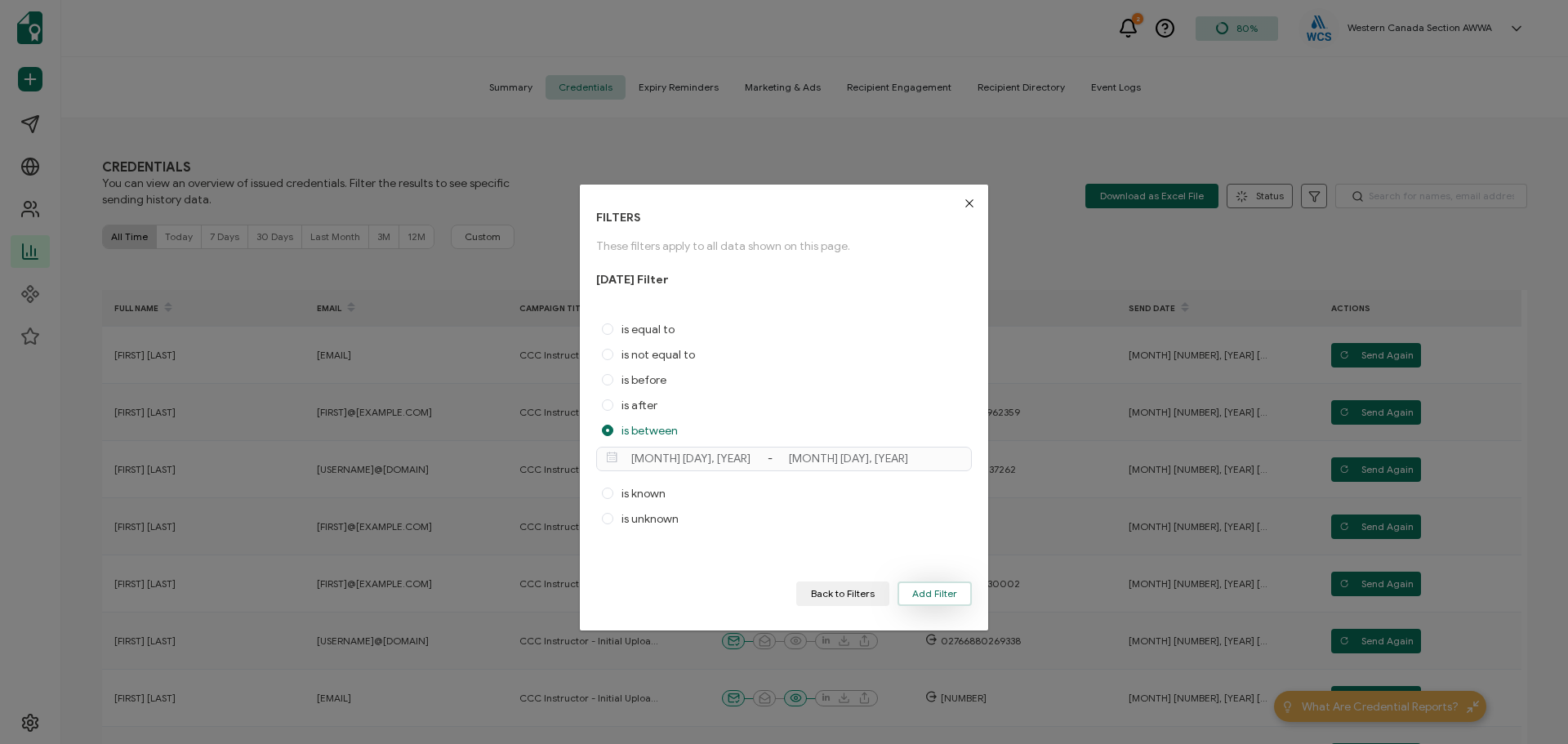 click on "Add Filter" at bounding box center (934, 594) 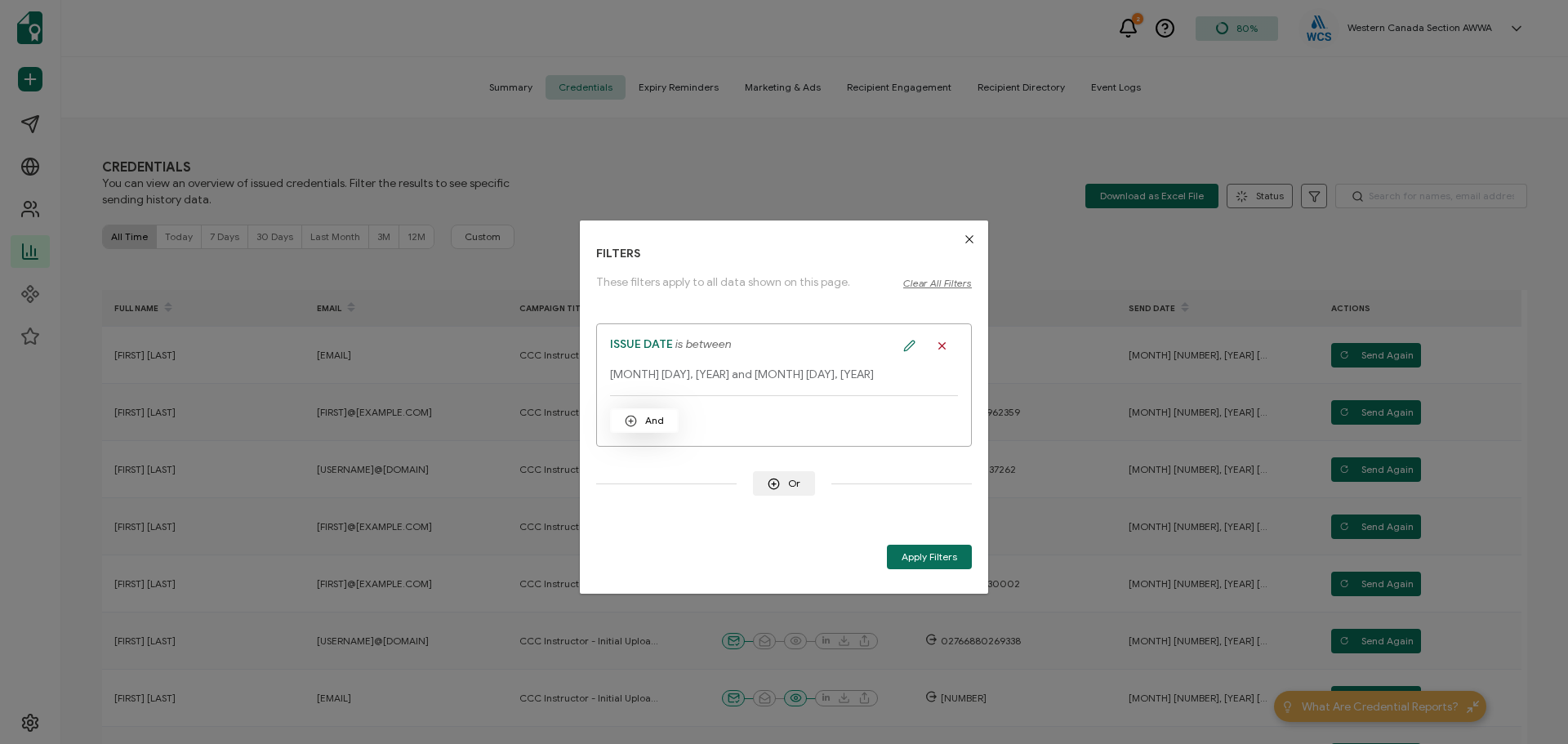click 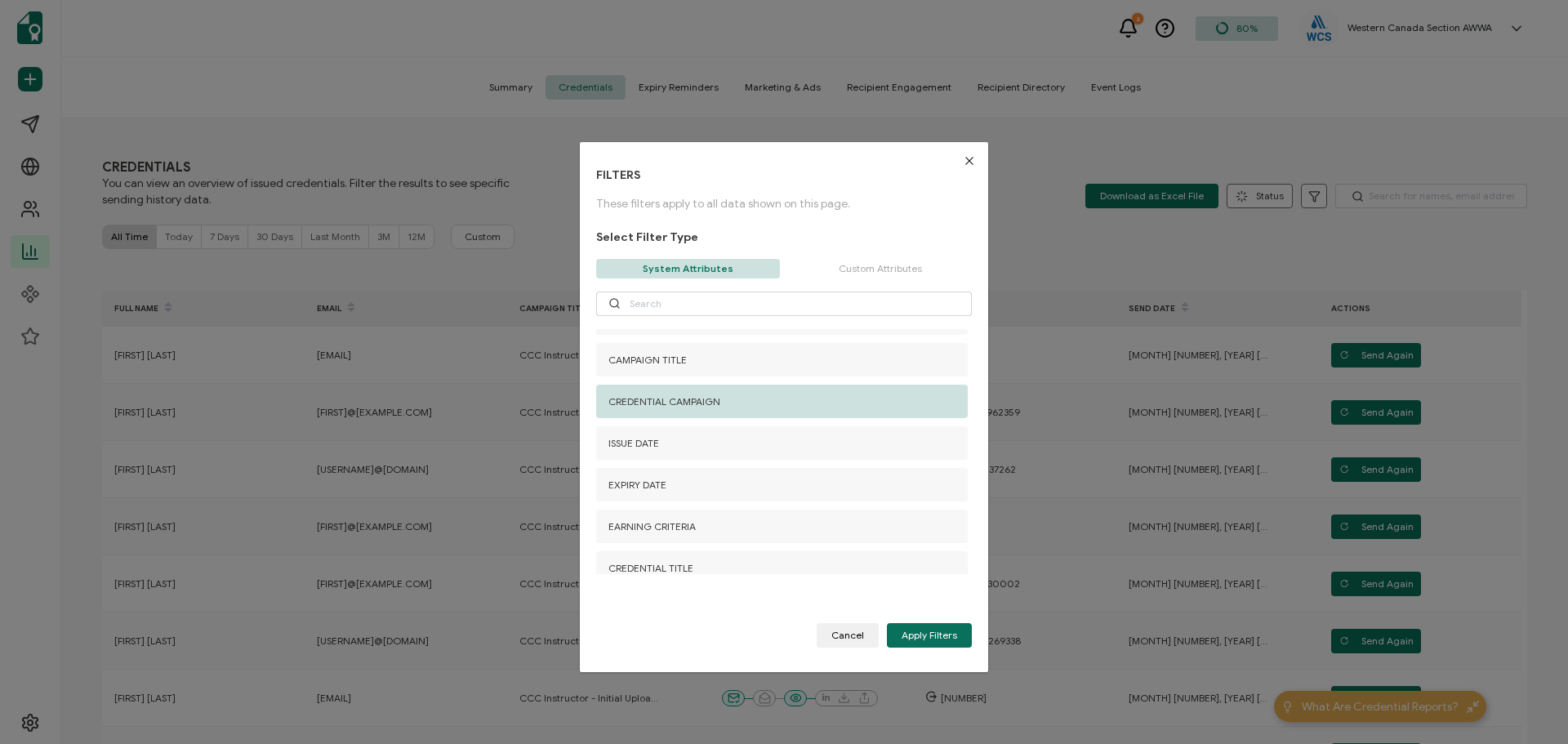 scroll, scrollTop: 205, scrollLeft: 0, axis: vertical 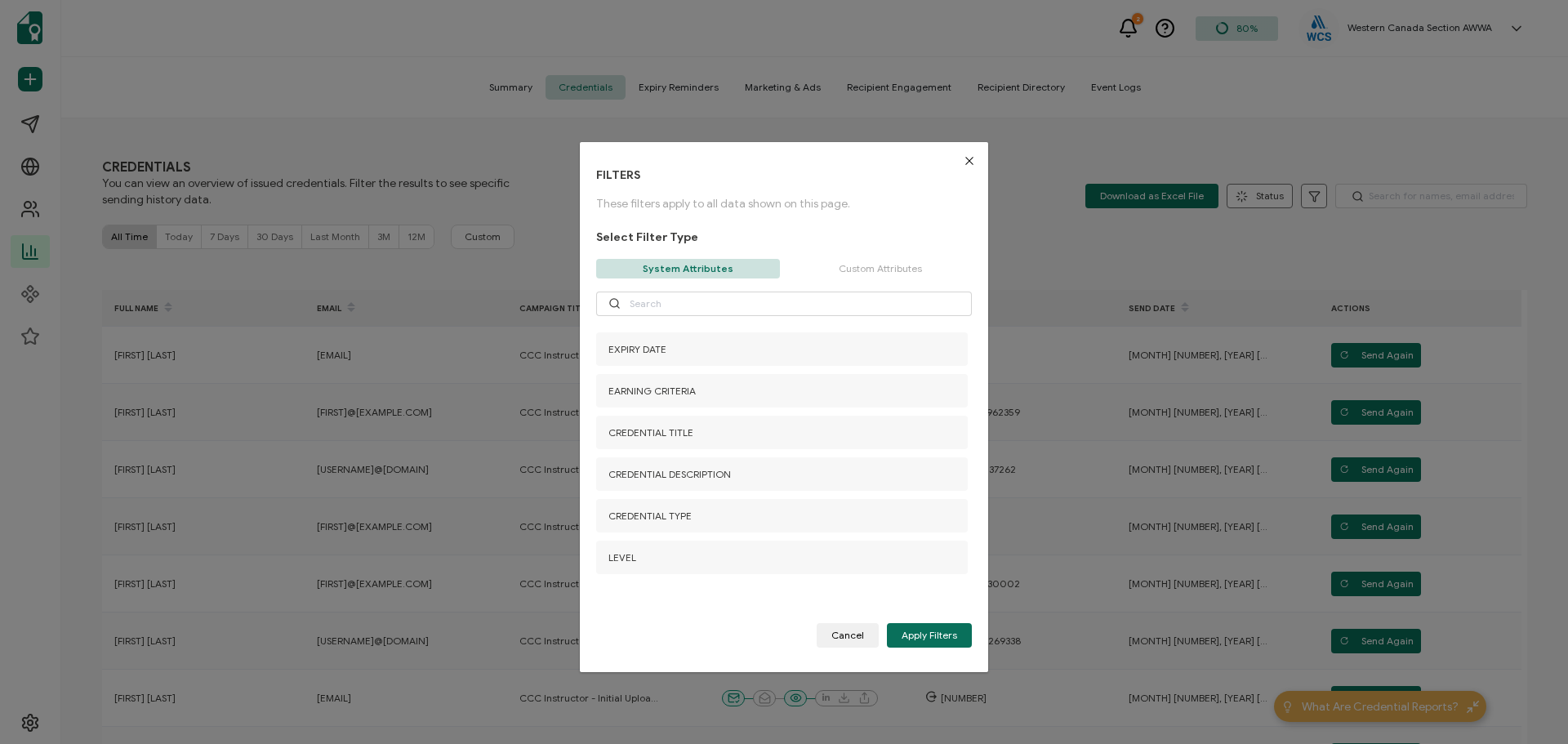 click on "Custom Attributes" at bounding box center (880, 269) 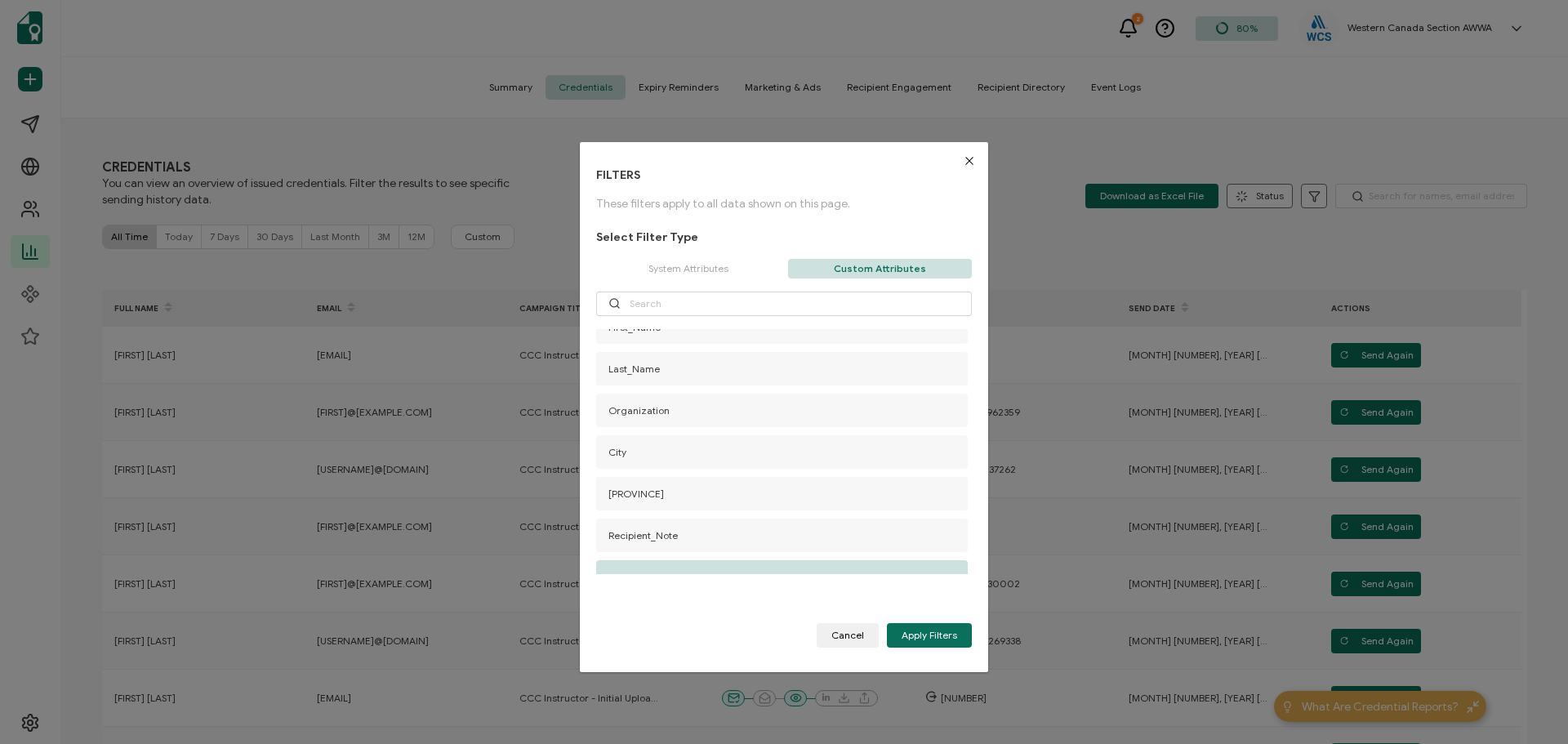 scroll, scrollTop: 0, scrollLeft: 0, axis: both 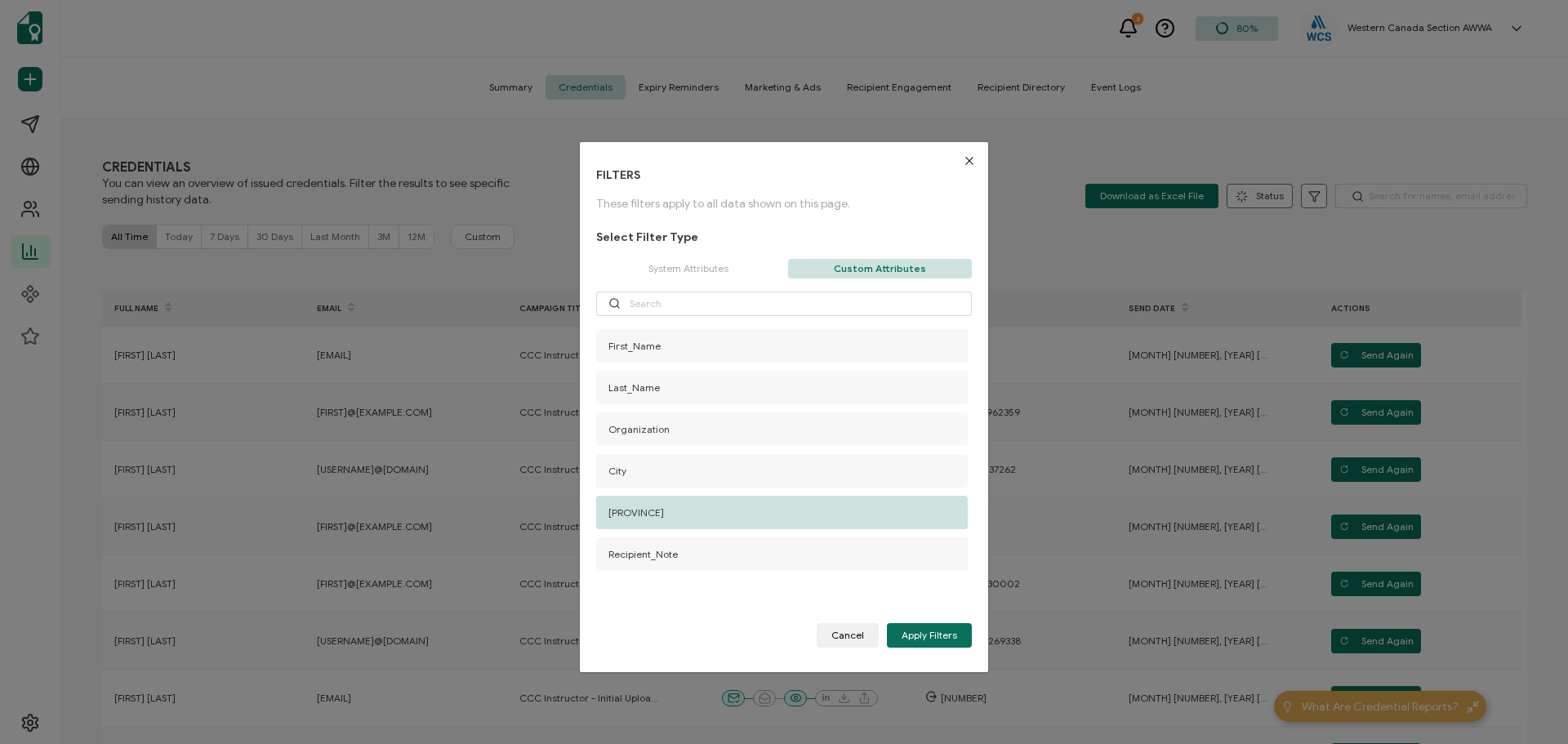 click on "[PROVINCE]" at bounding box center [782, 512] 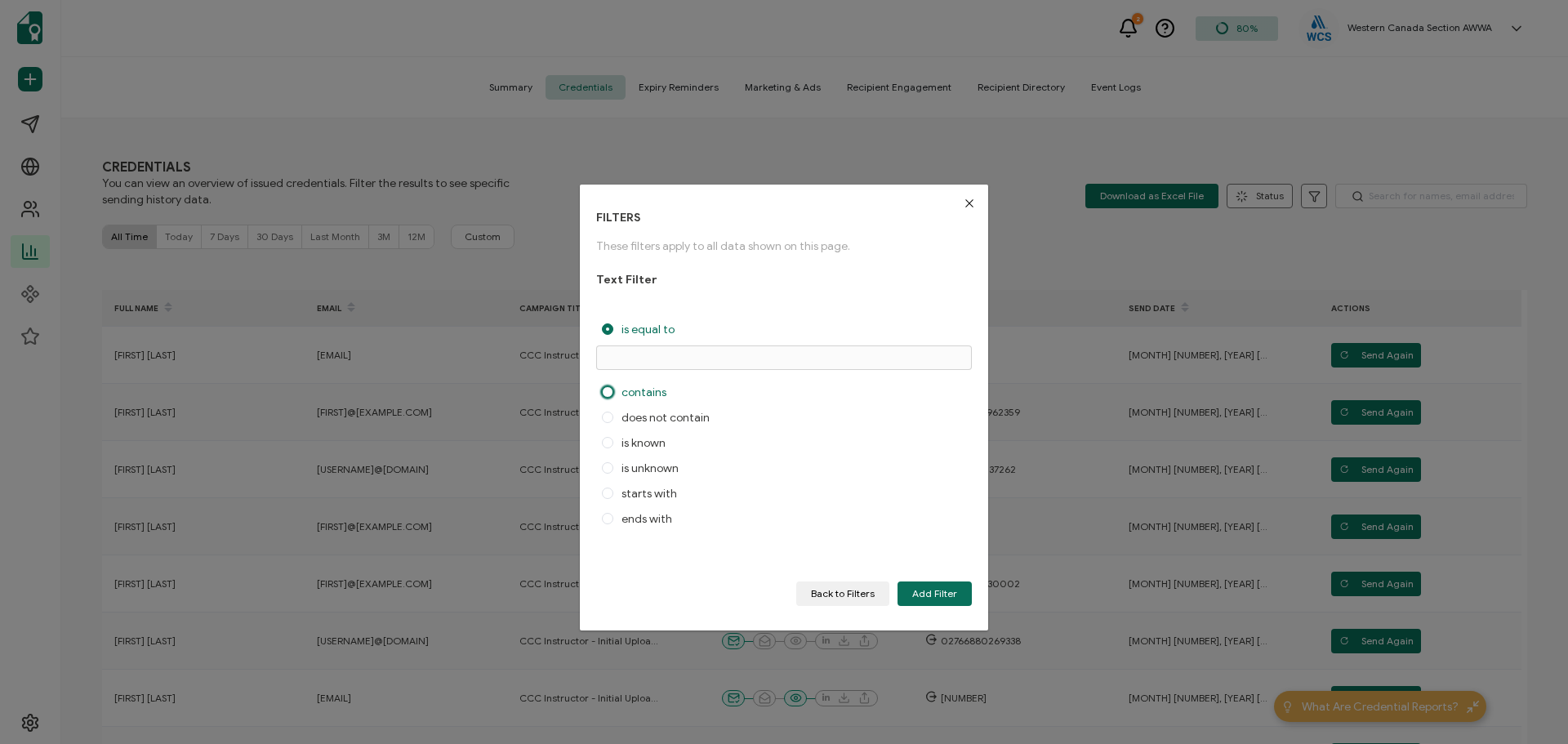 click at bounding box center (608, 392) 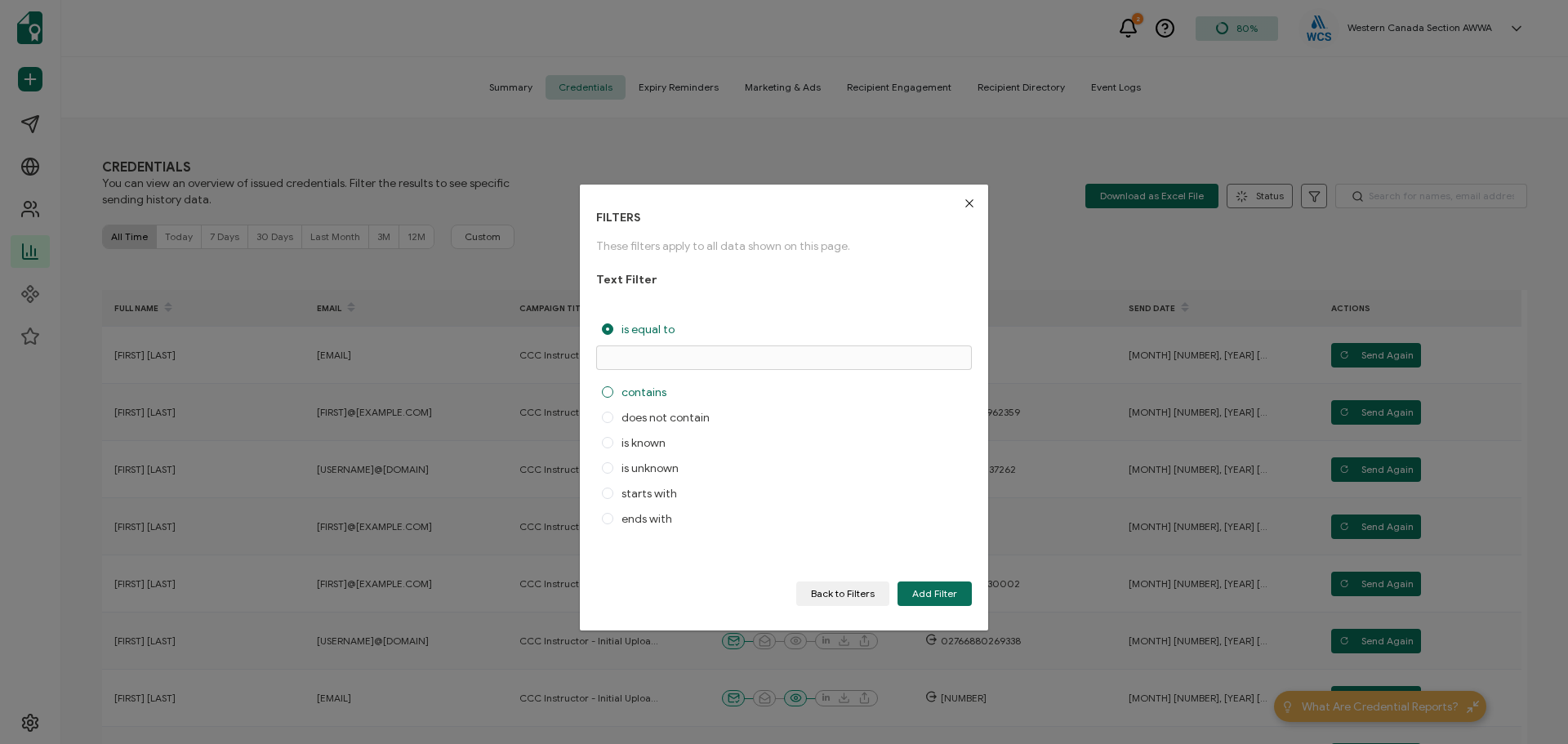 click on "contains" at bounding box center [608, 393] 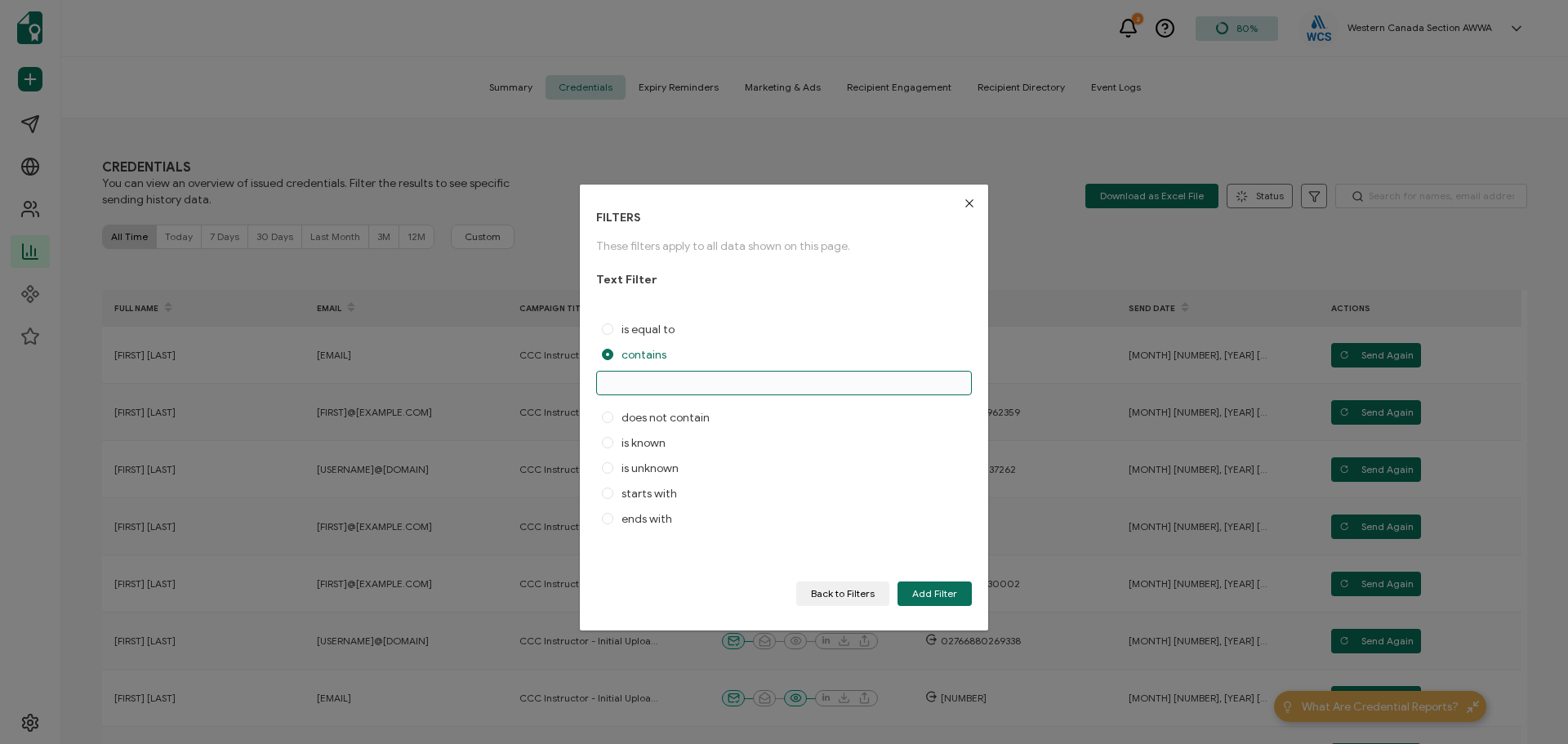click at bounding box center (784, 383) 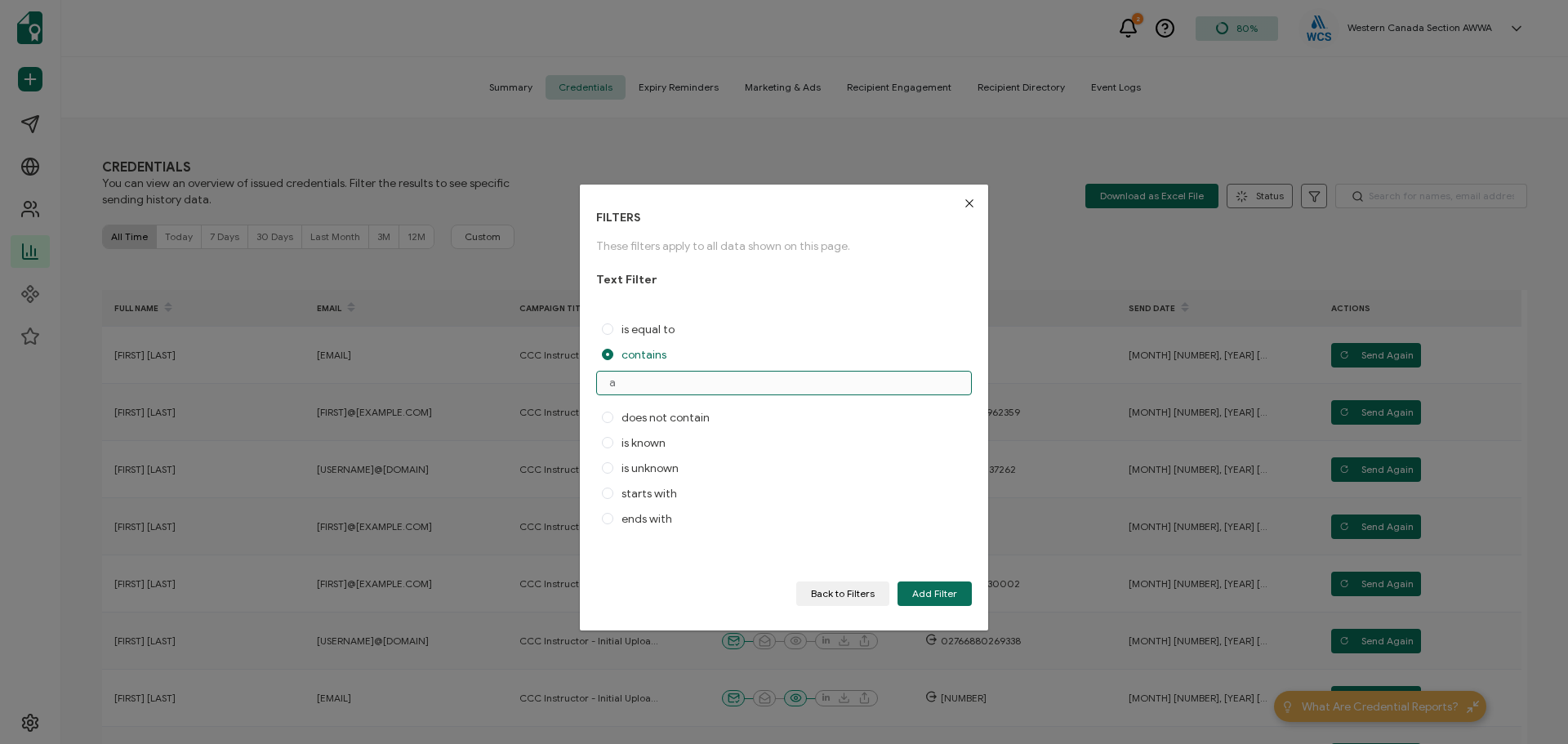 type on "ab" 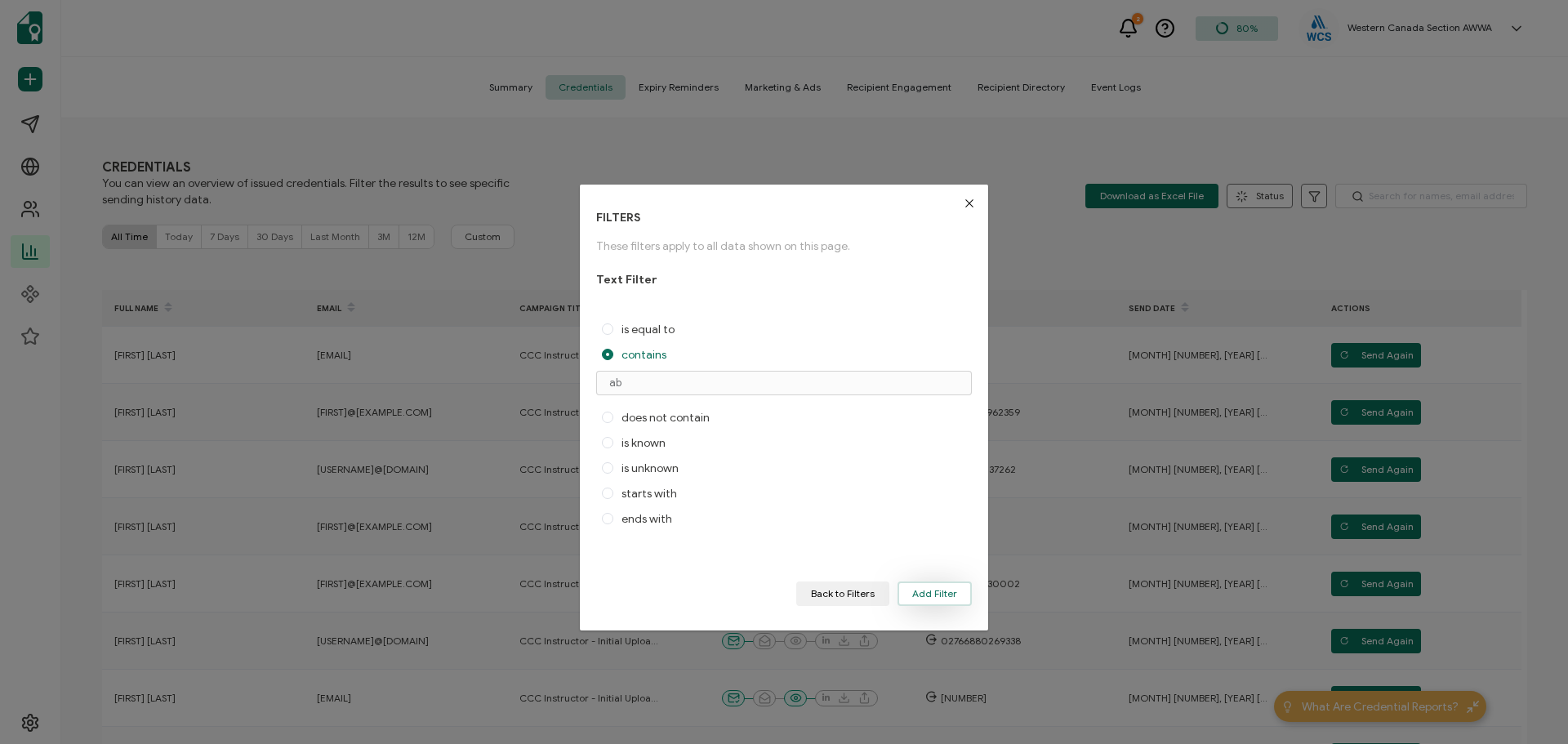 click on "Add Filter" at bounding box center (934, 594) 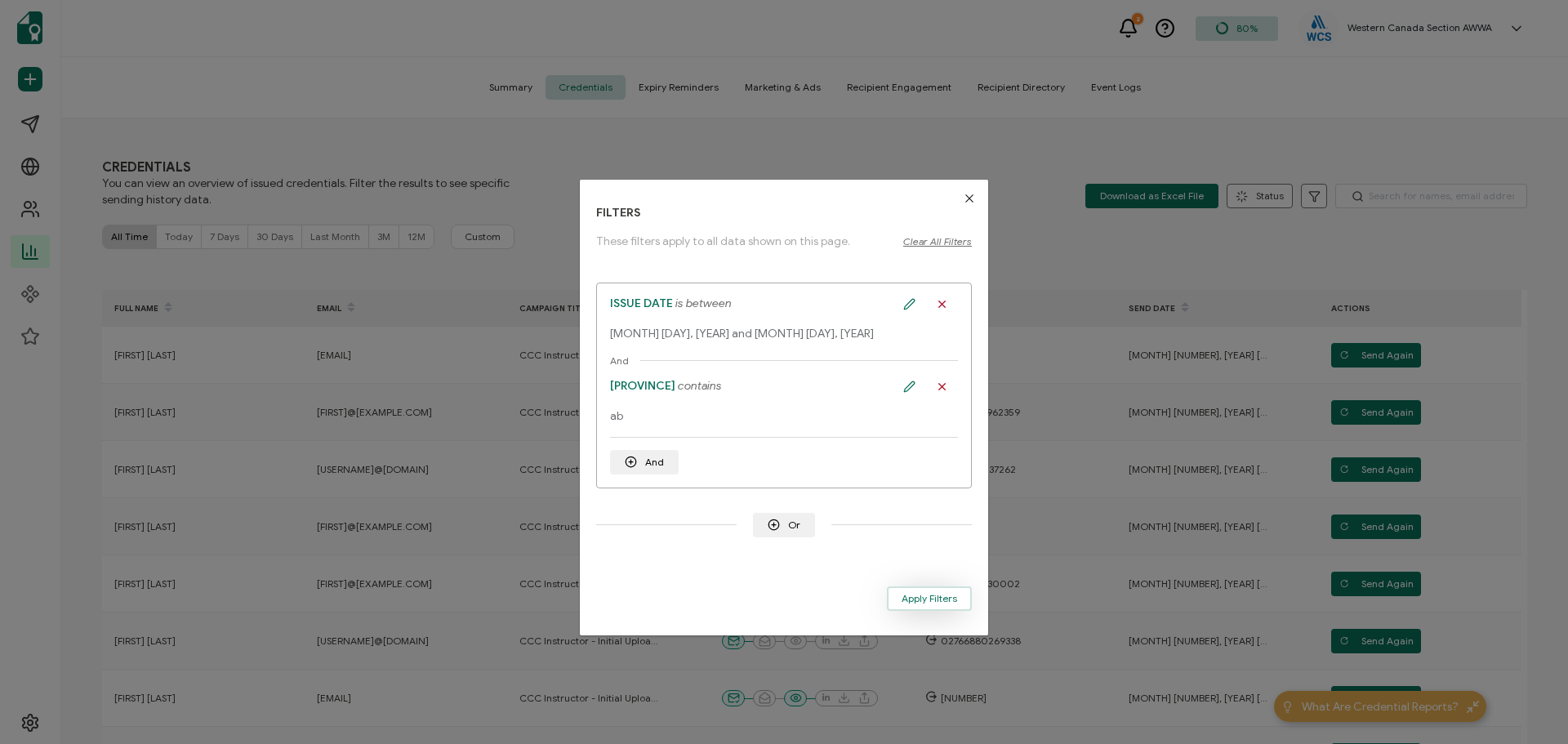 click on "Apply Filters" at bounding box center [929, 599] 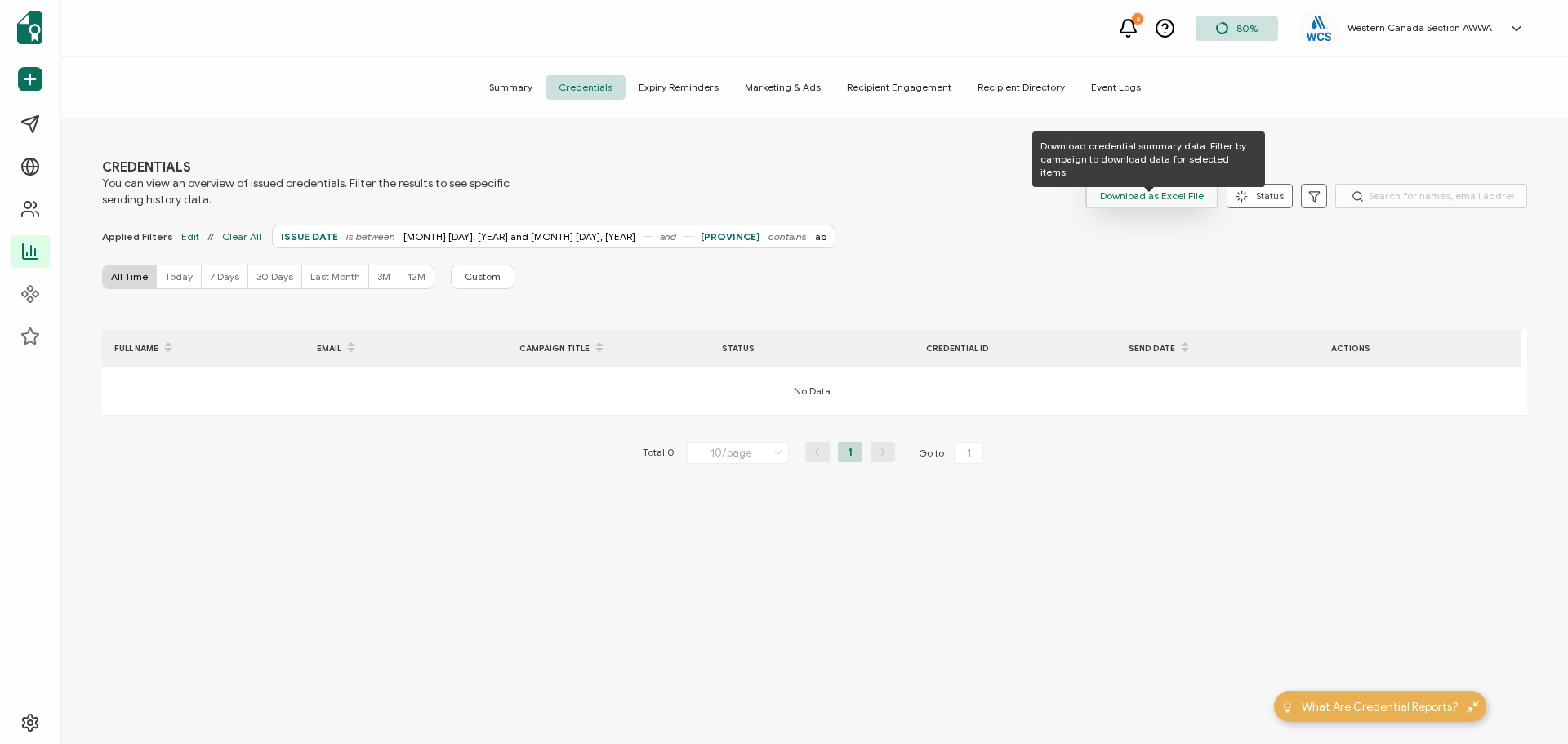 click on "Download as Excel File" at bounding box center [1152, 196] 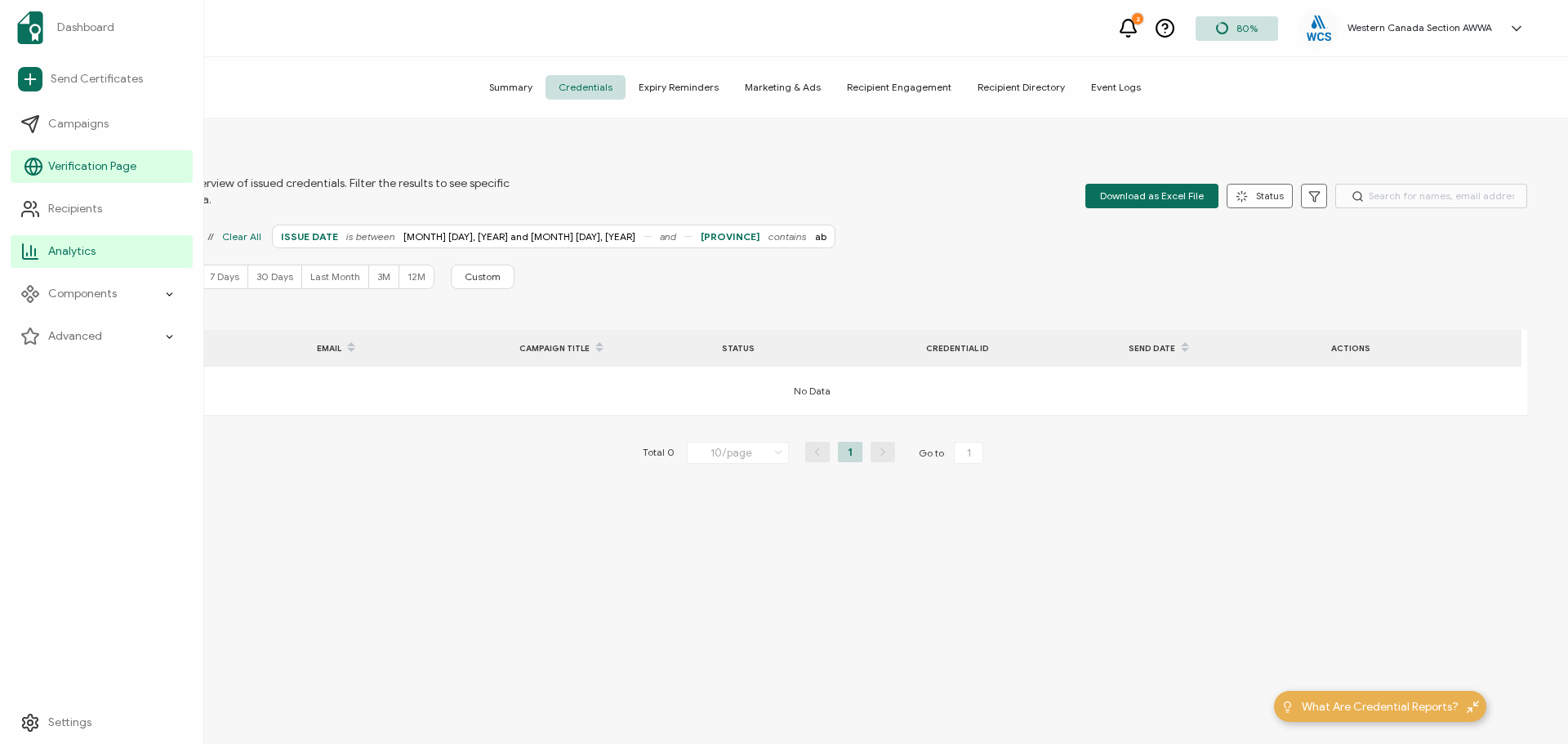 click on "Verification Page" at bounding box center (92, 167) 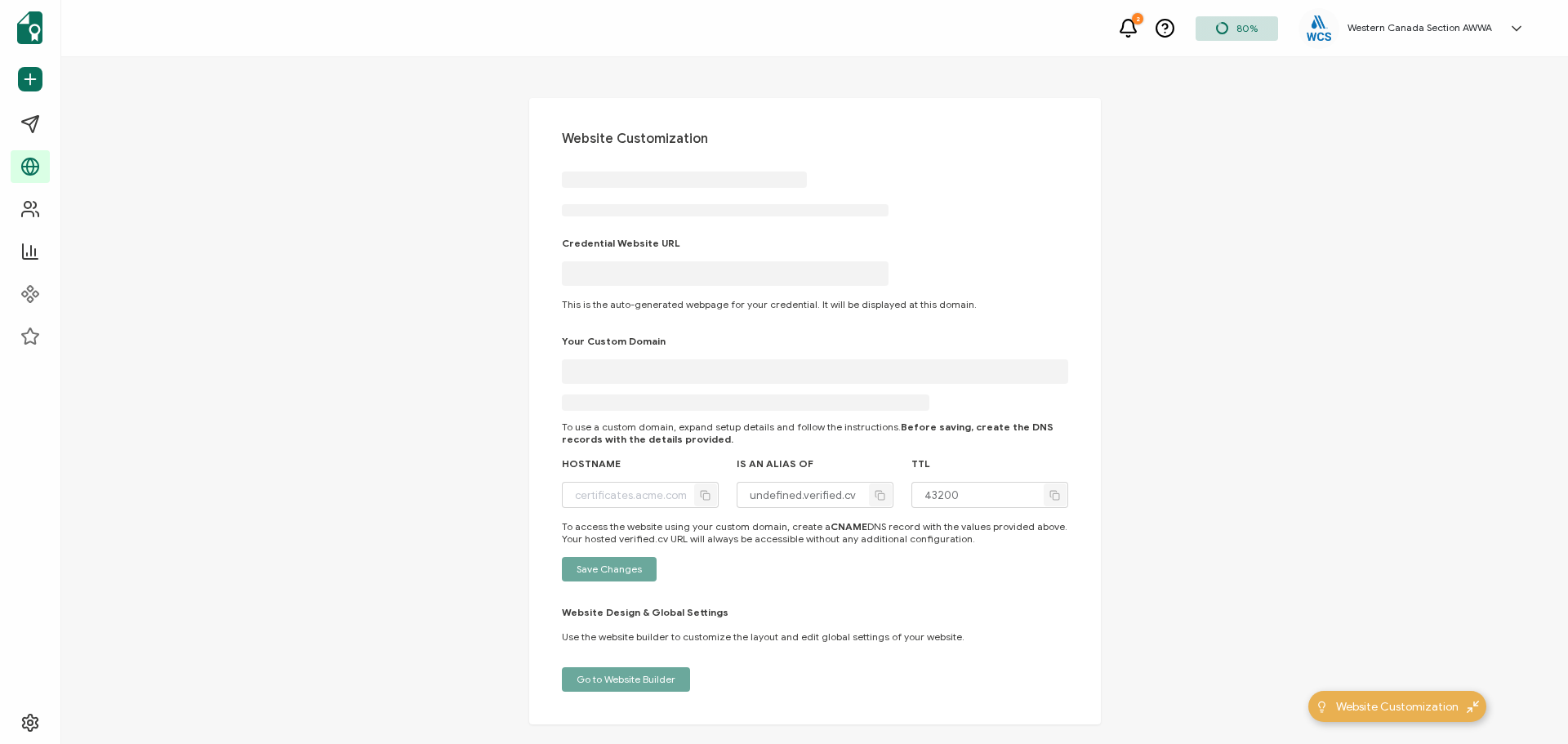 type on "wcsawwa.verified.cv" 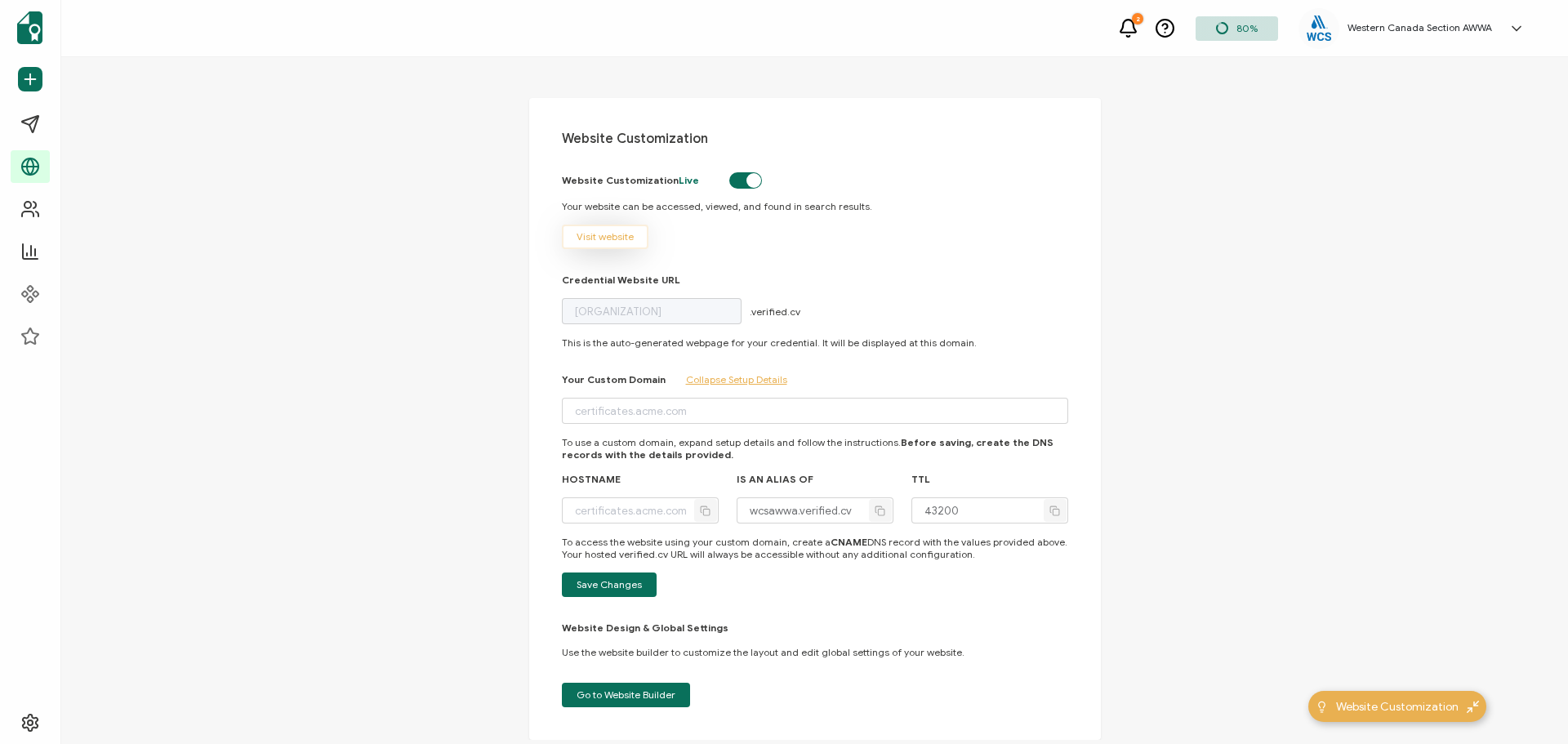 click on "Visit website" at bounding box center [605, 237] 